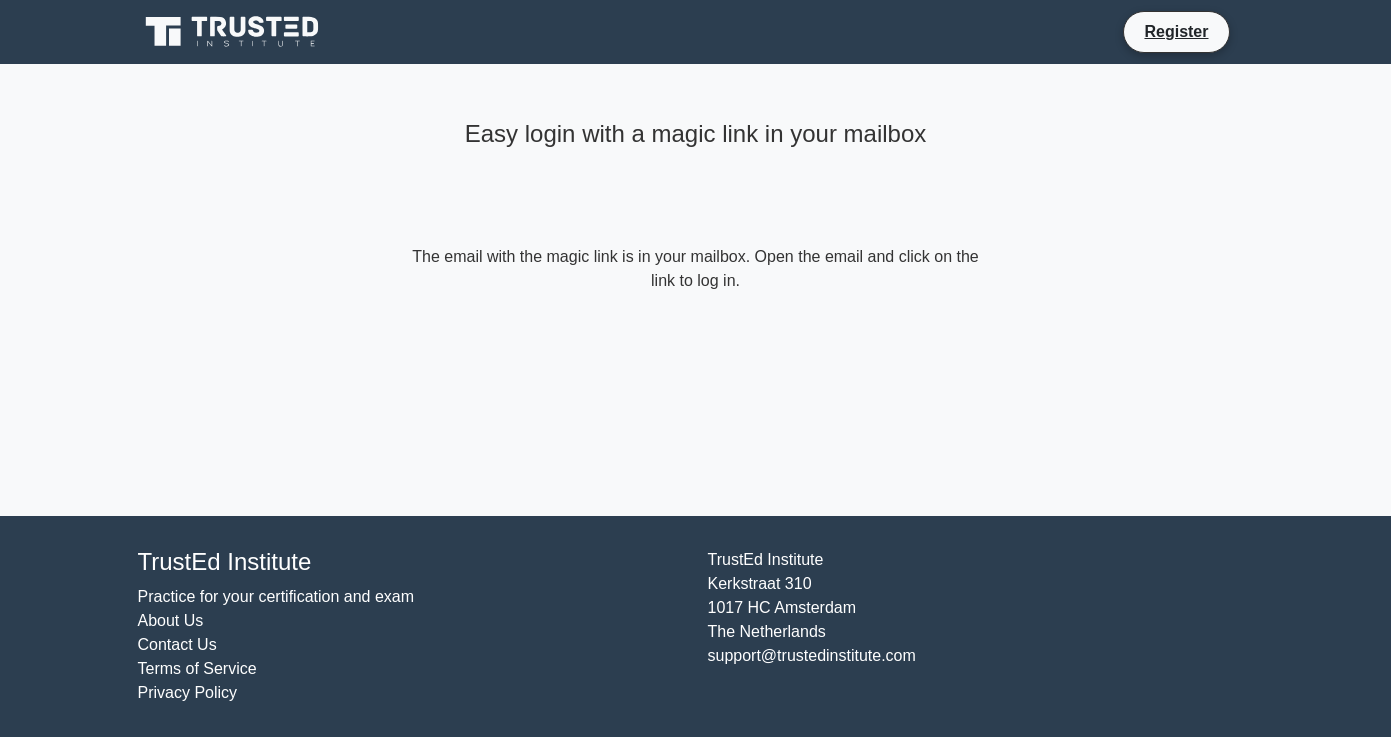 scroll, scrollTop: 0, scrollLeft: 0, axis: both 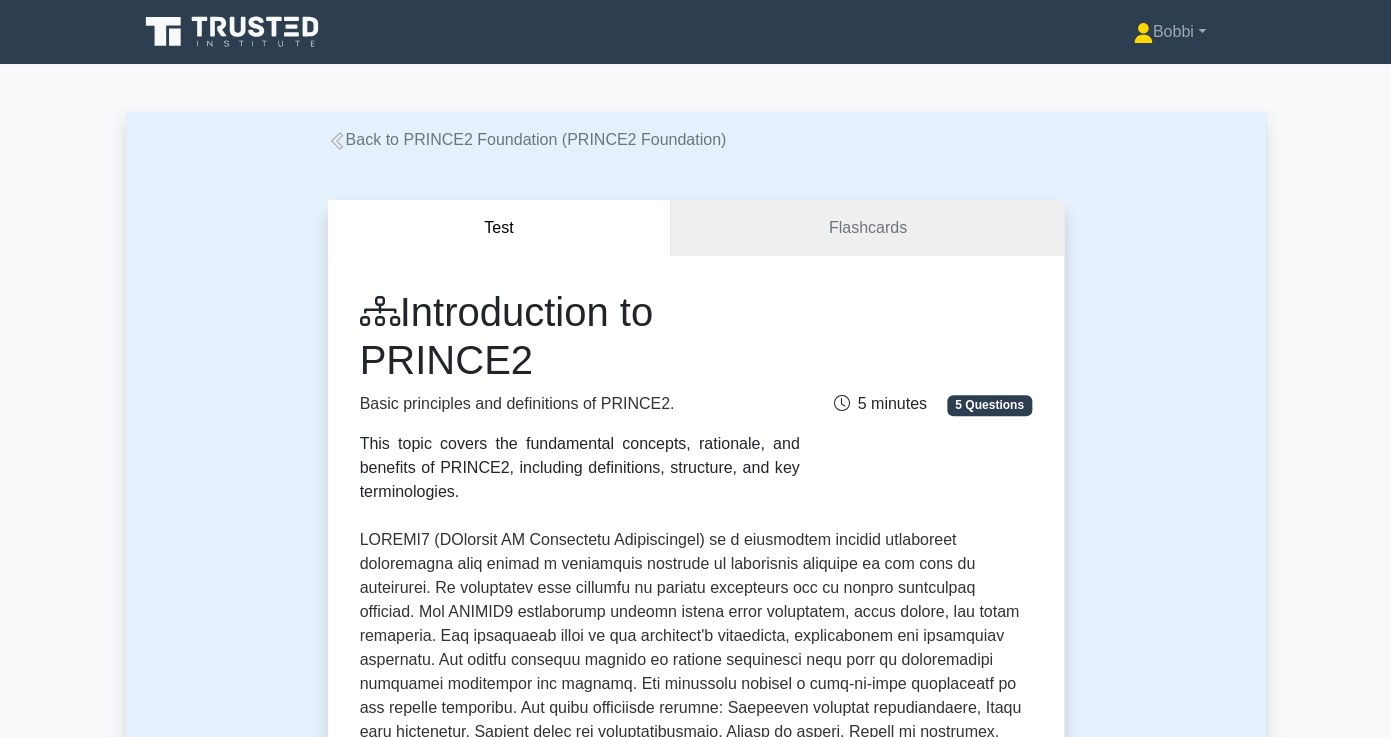 click 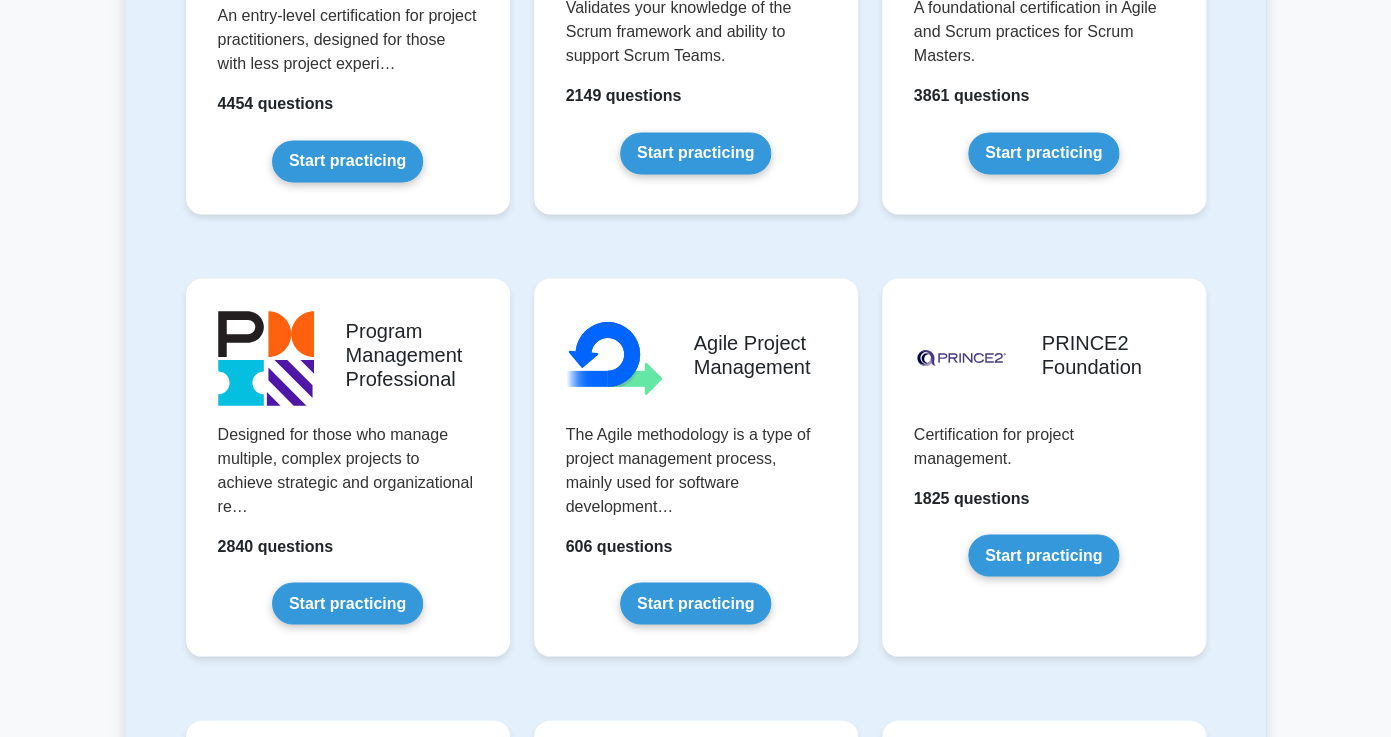 scroll, scrollTop: 1071, scrollLeft: 0, axis: vertical 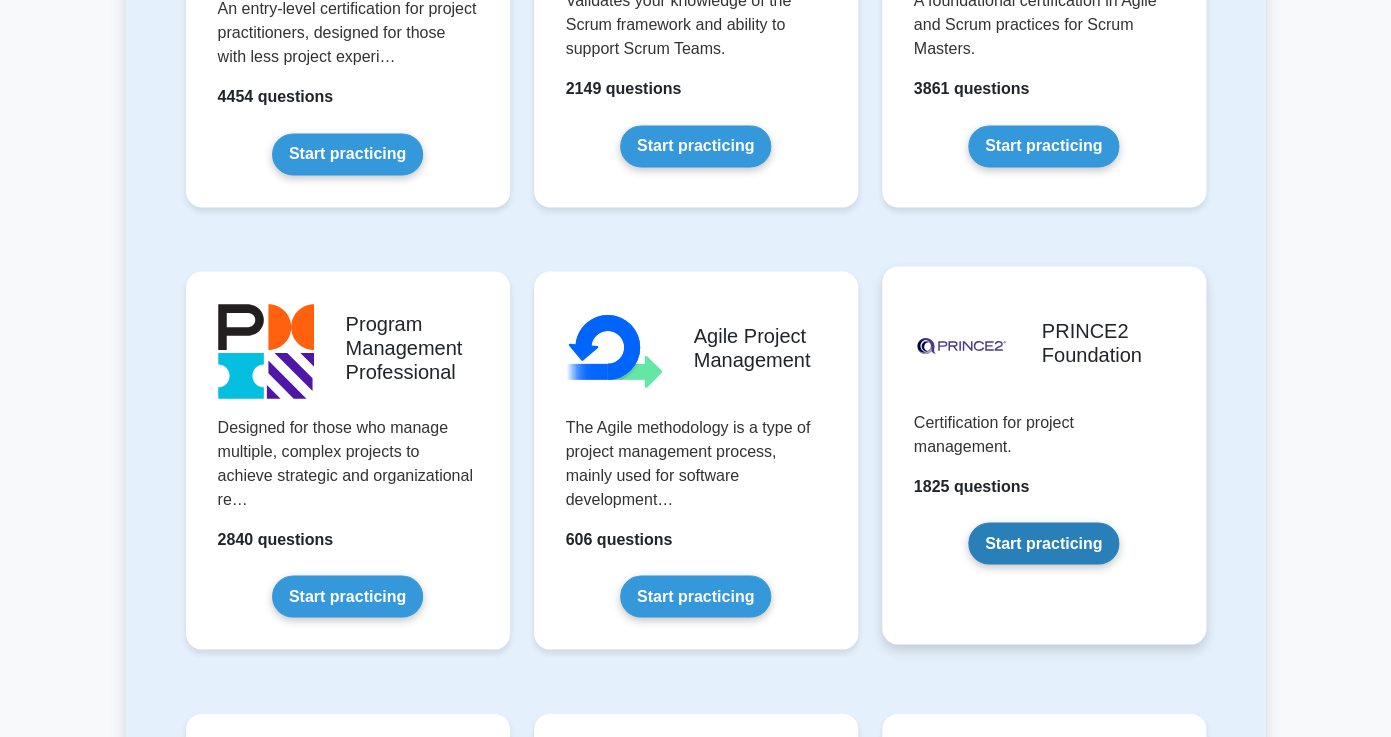 click on "Start practicing" at bounding box center (1043, 543) 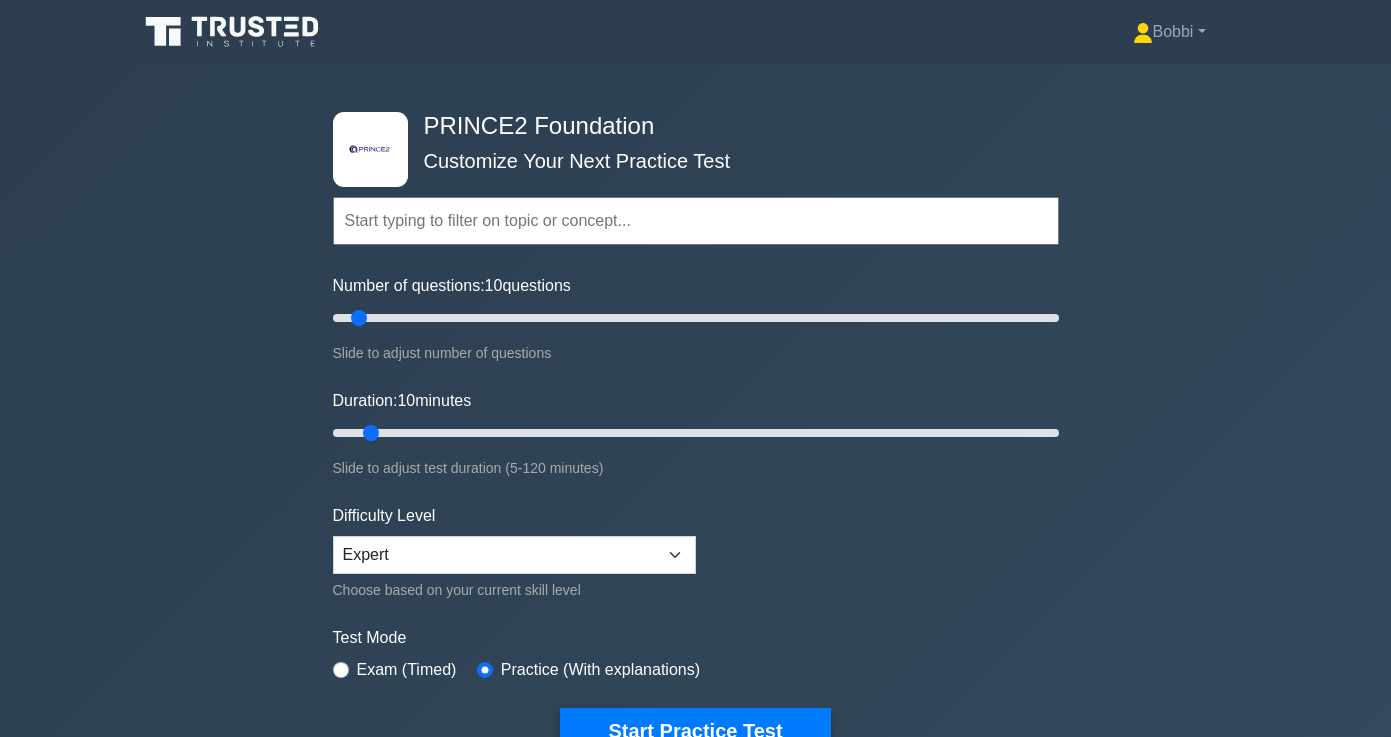 scroll, scrollTop: 0, scrollLeft: 0, axis: both 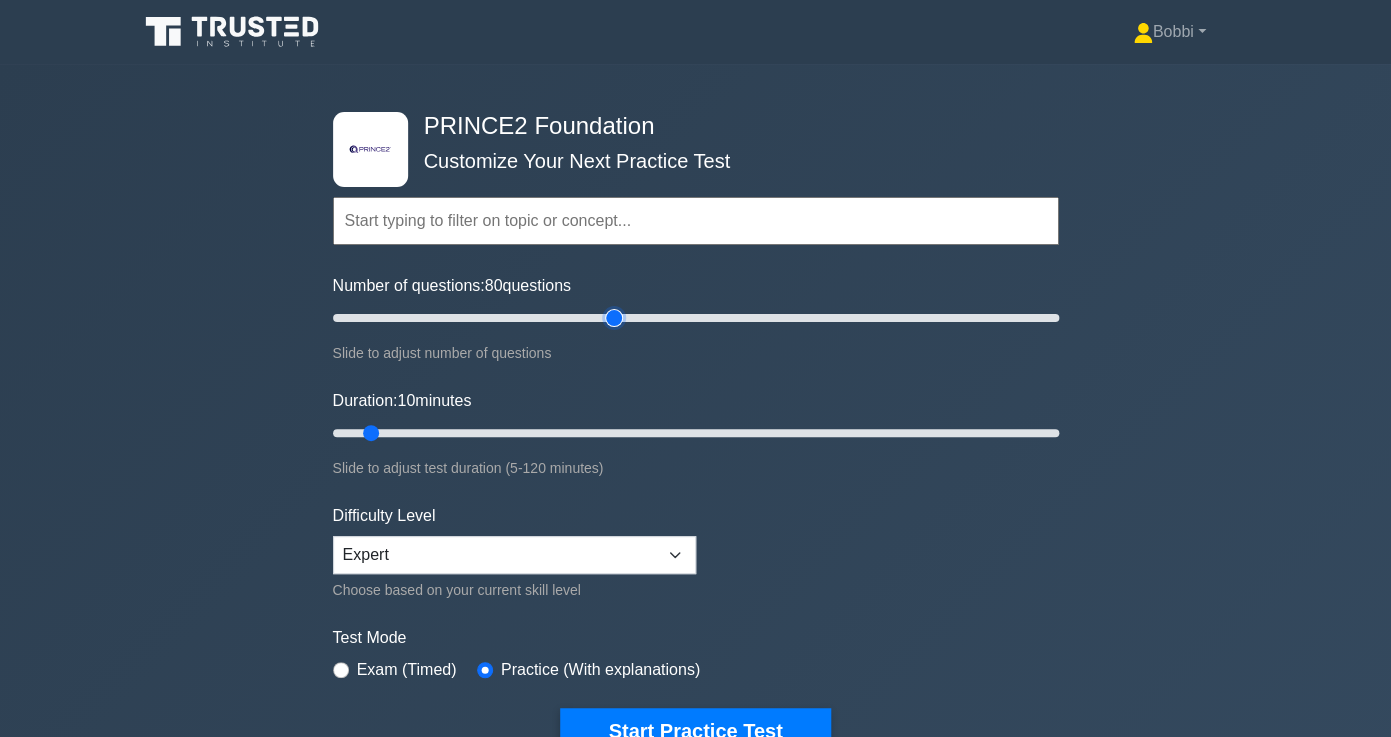 click on "Number of questions:  80  questions" at bounding box center [696, 318] 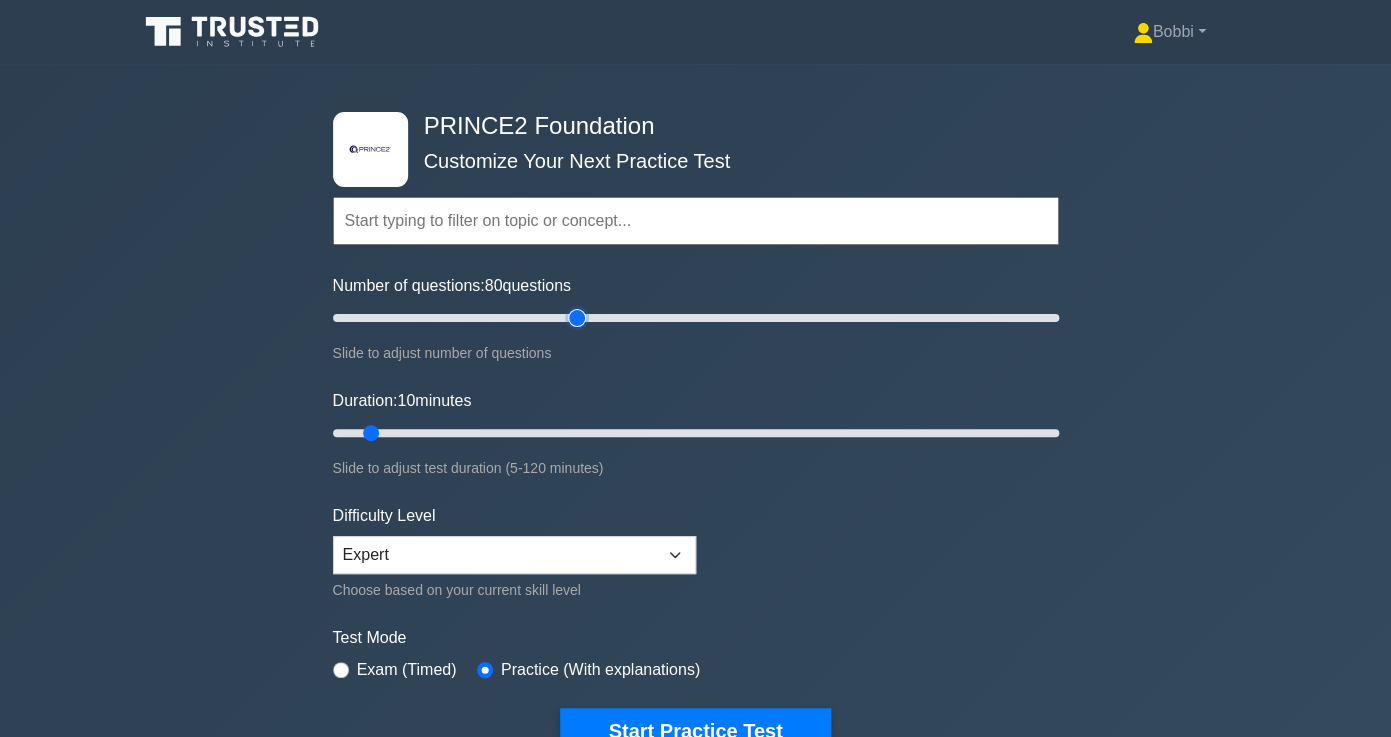 click on "Number of questions:  80  questions" at bounding box center (696, 318) 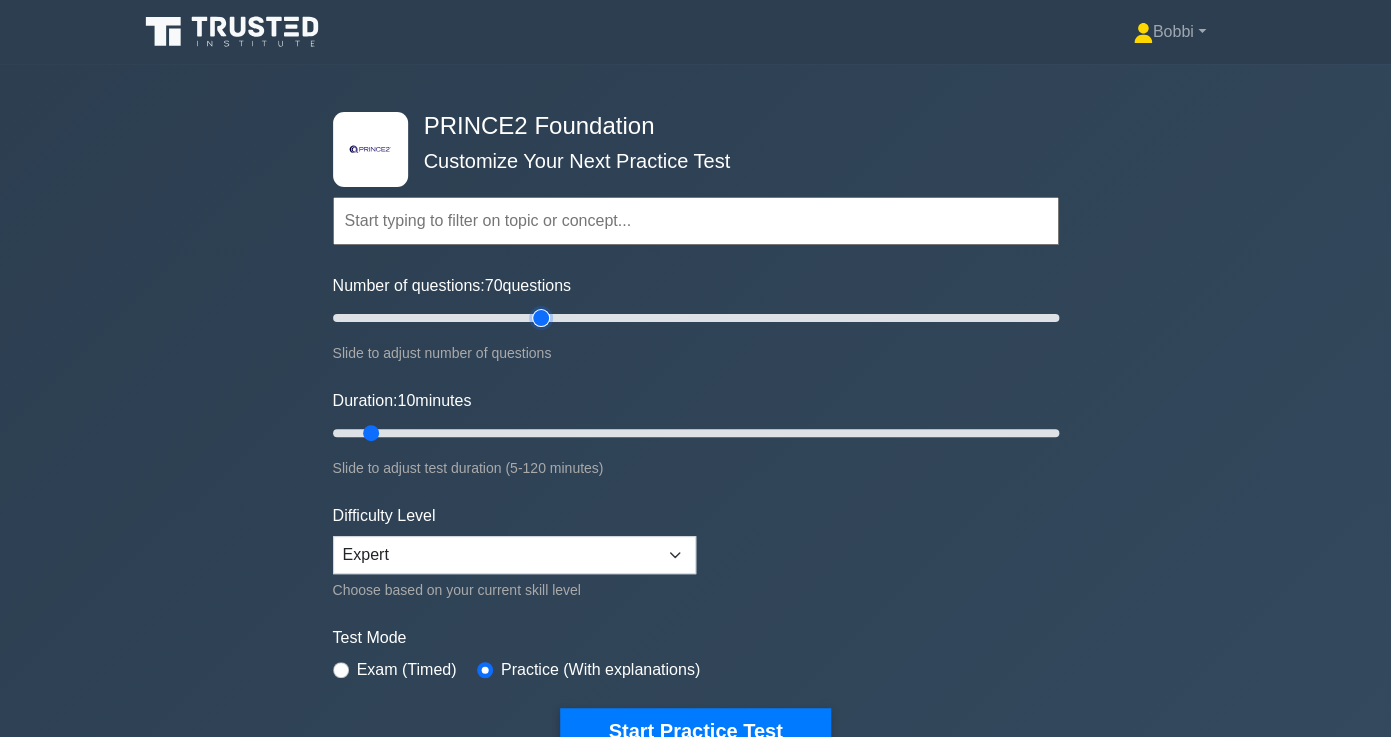 type on "60" 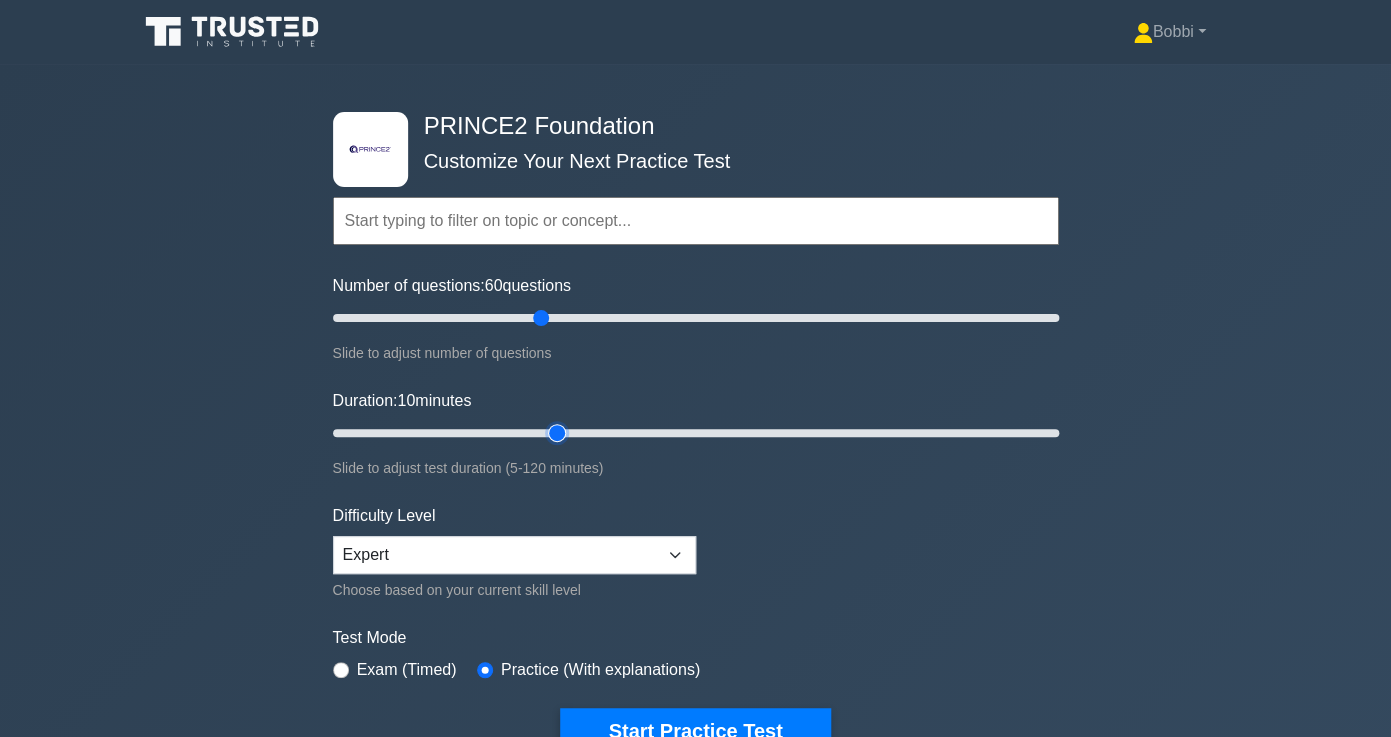 click on "Duration:  10  minutes" at bounding box center (696, 433) 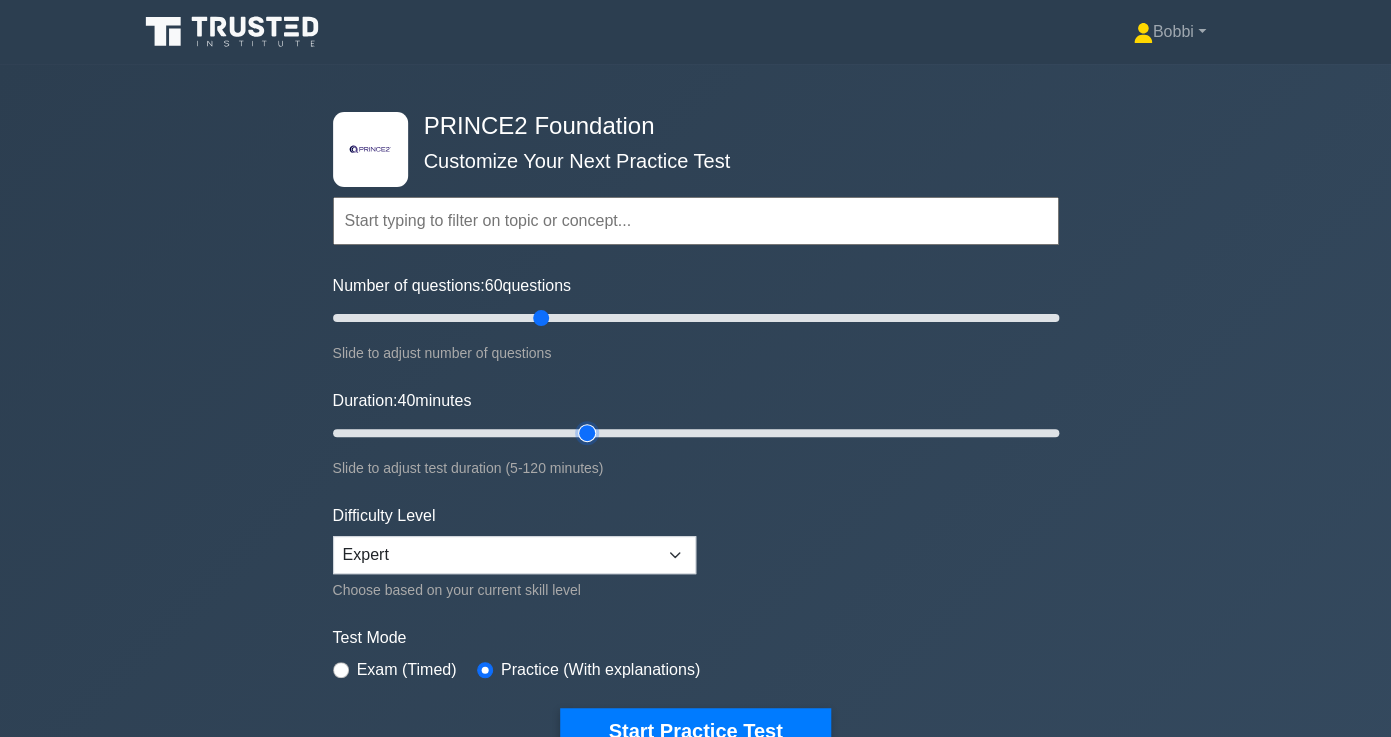 click on "Duration:  40  minutes" at bounding box center (696, 433) 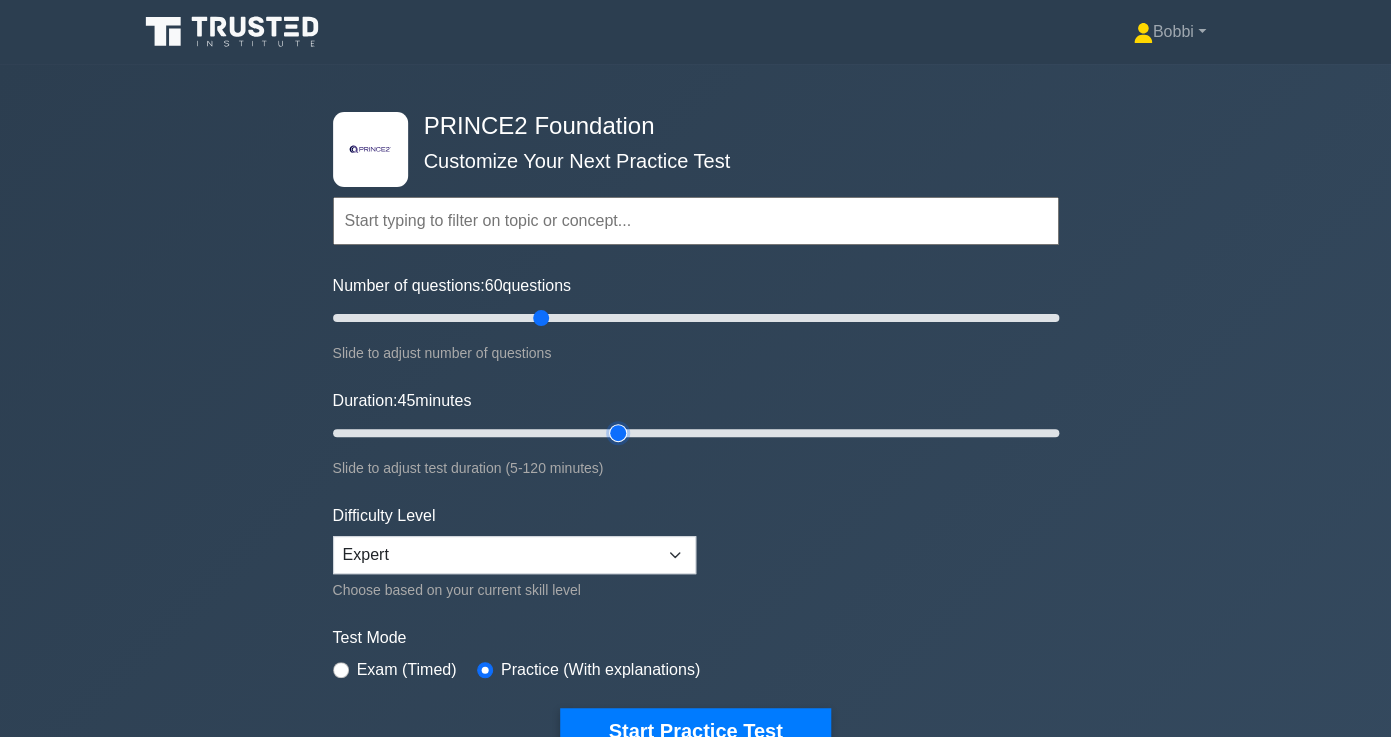 click on "Duration:  45  minutes" at bounding box center [696, 433] 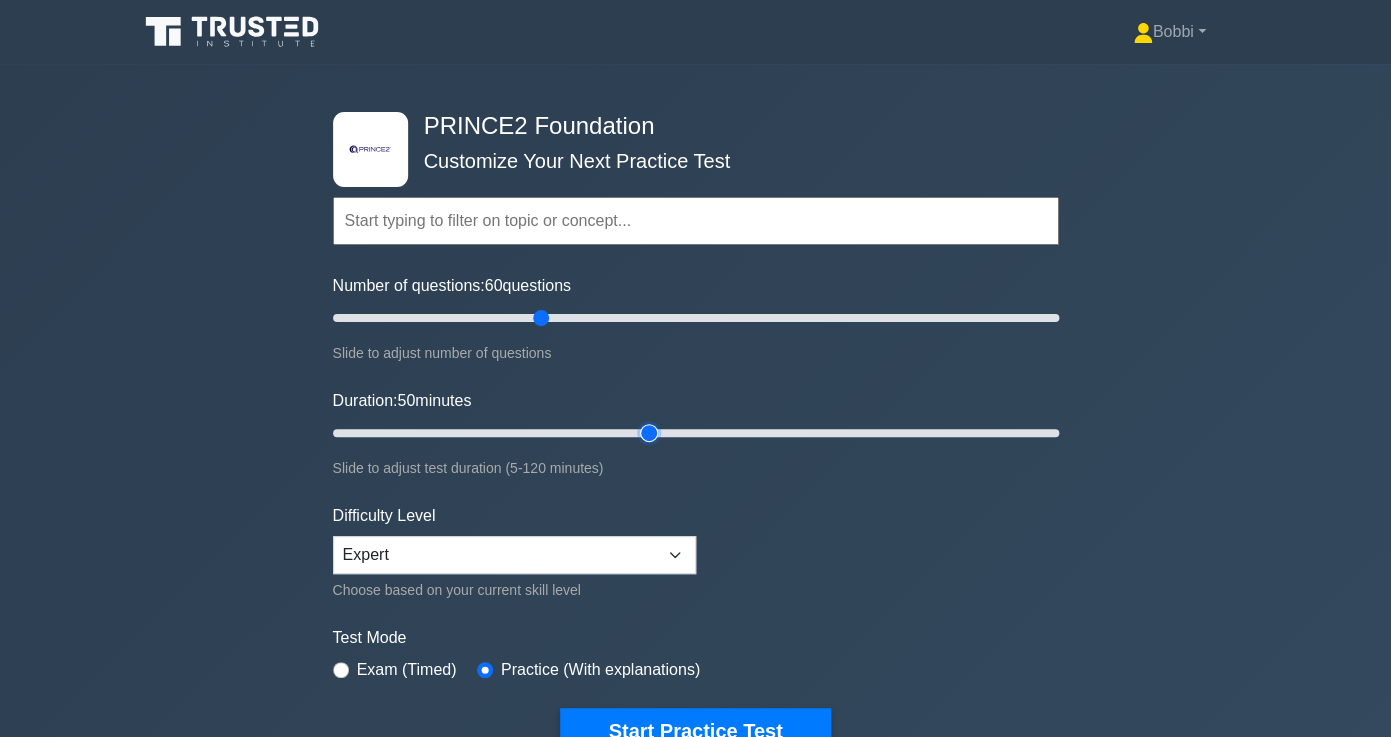 click on "Duration:  50  minutes" at bounding box center [696, 433] 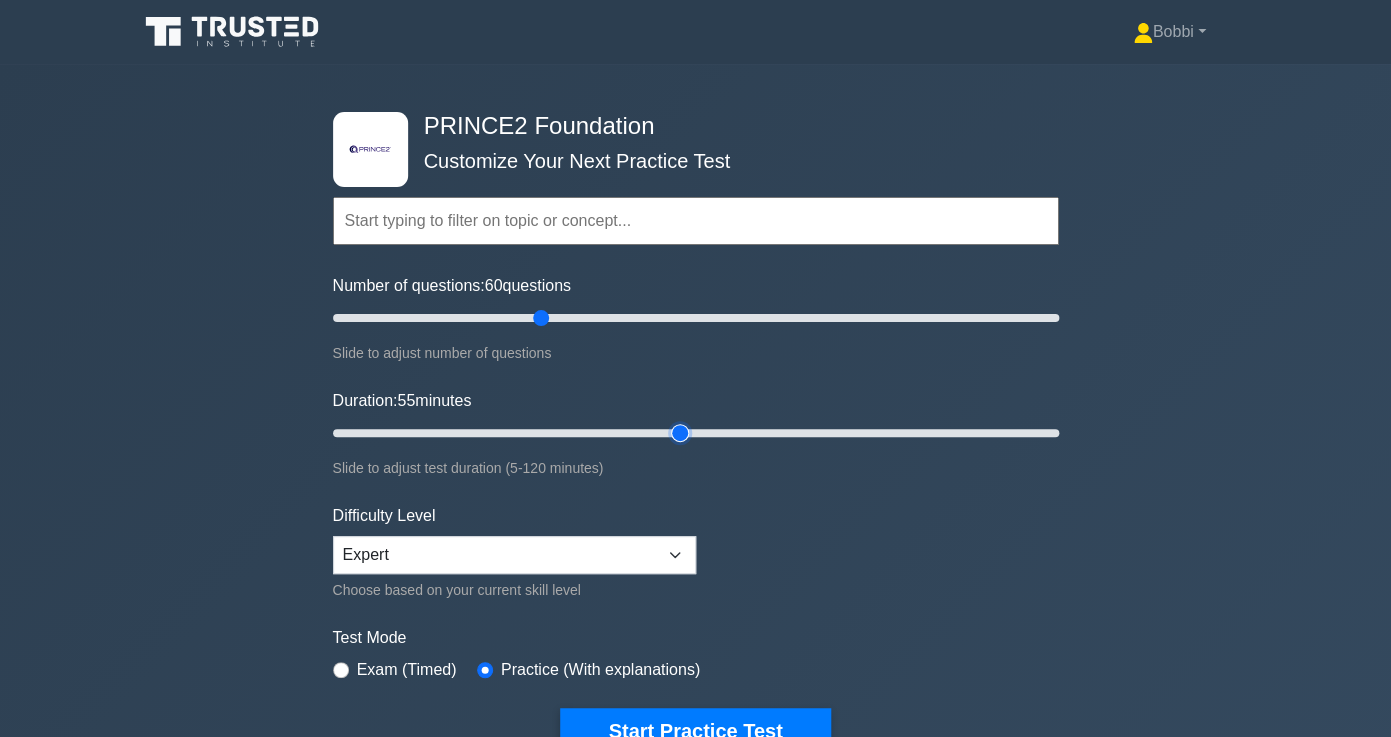 type on "60" 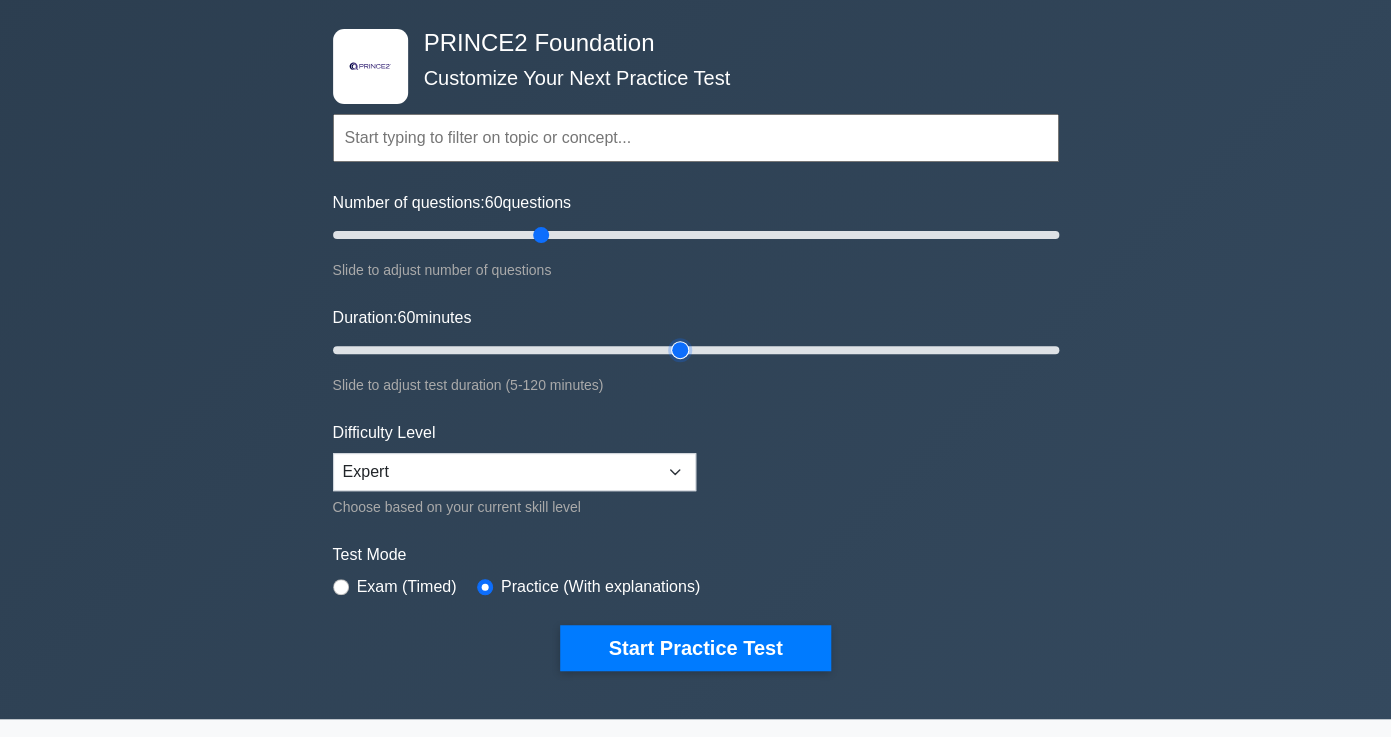 scroll, scrollTop: 103, scrollLeft: 0, axis: vertical 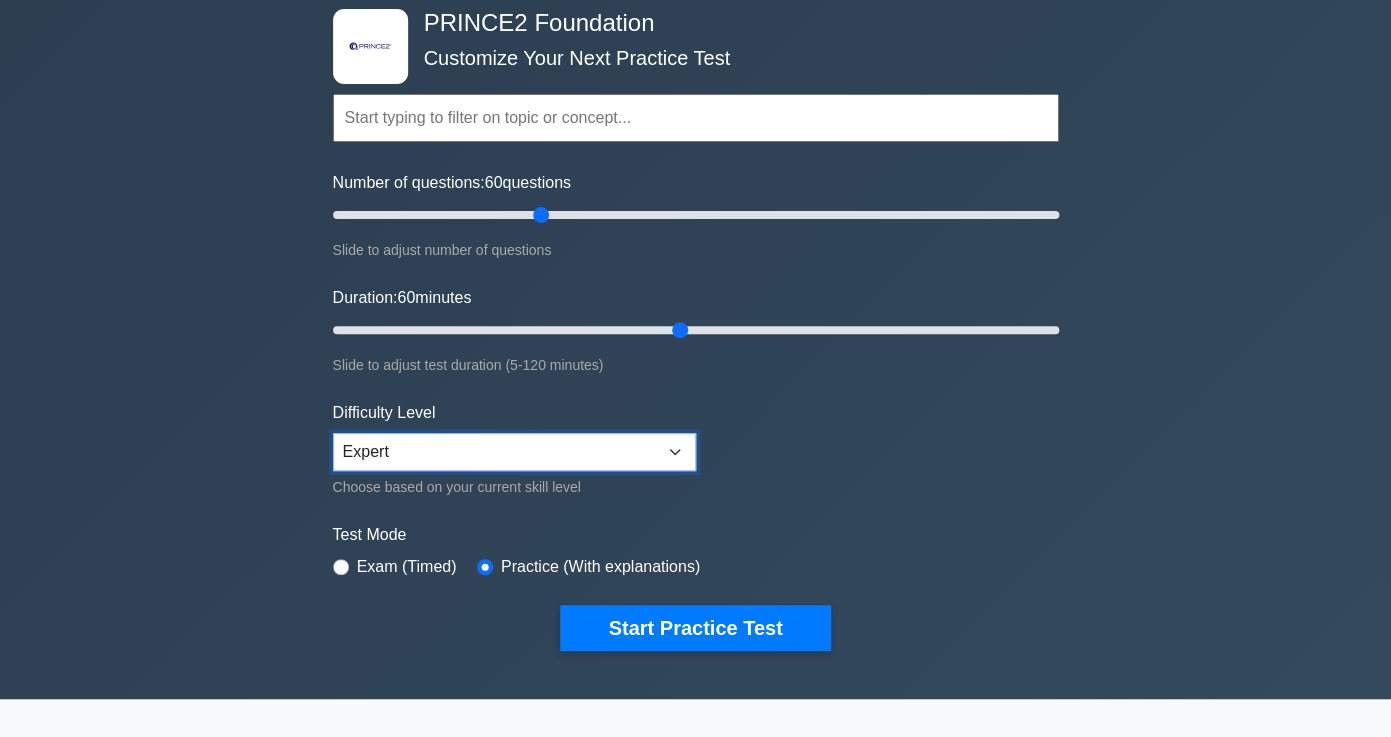 click on "Beginner
Intermediate
Expert" at bounding box center (514, 452) 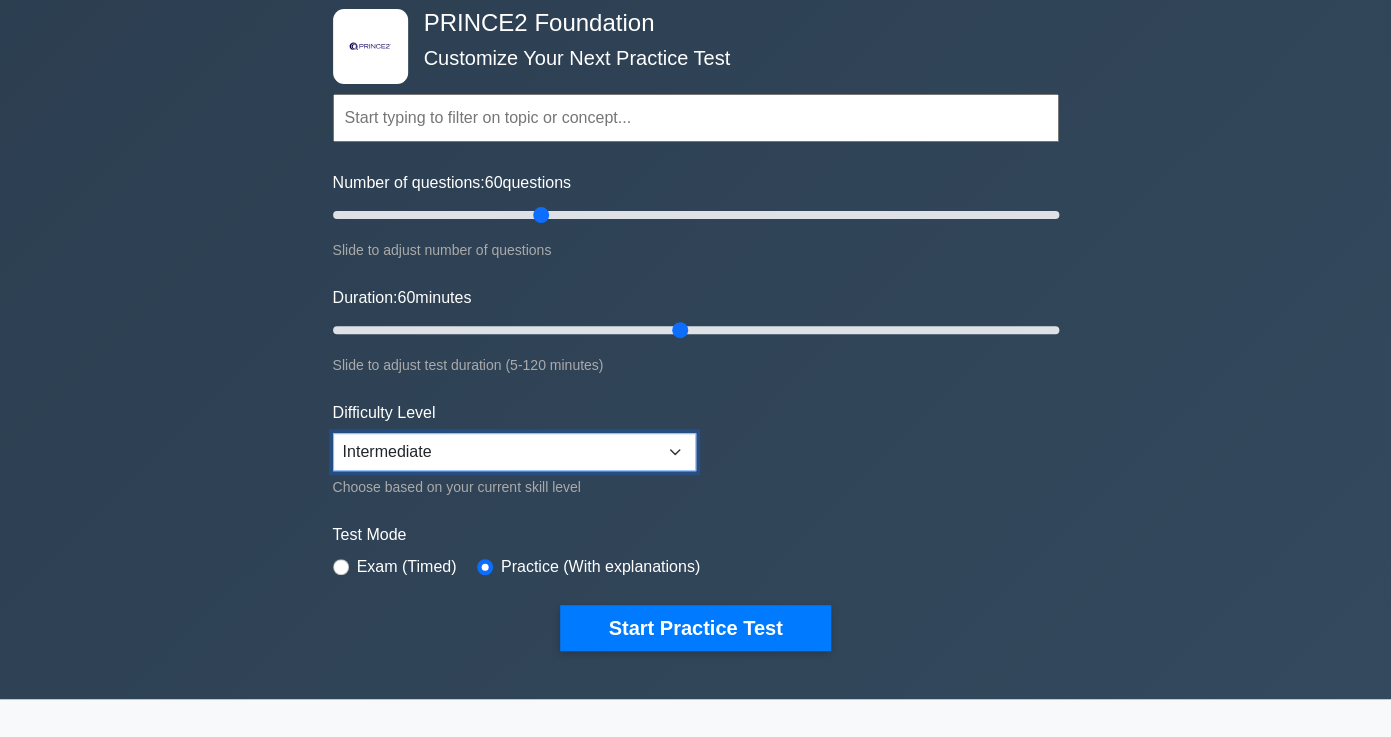 click on "Intermediate" at bounding box center (0, 0) 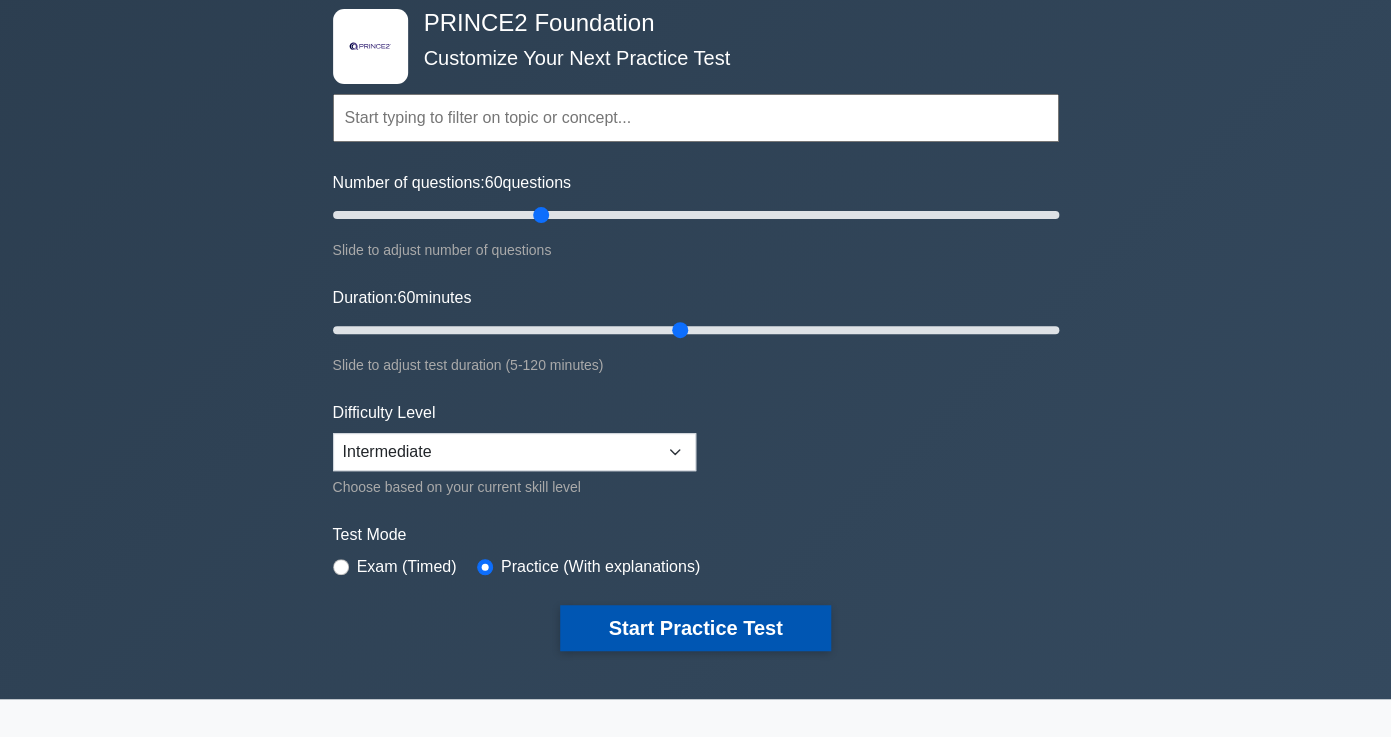 click on "Start Practice Test" at bounding box center (695, 628) 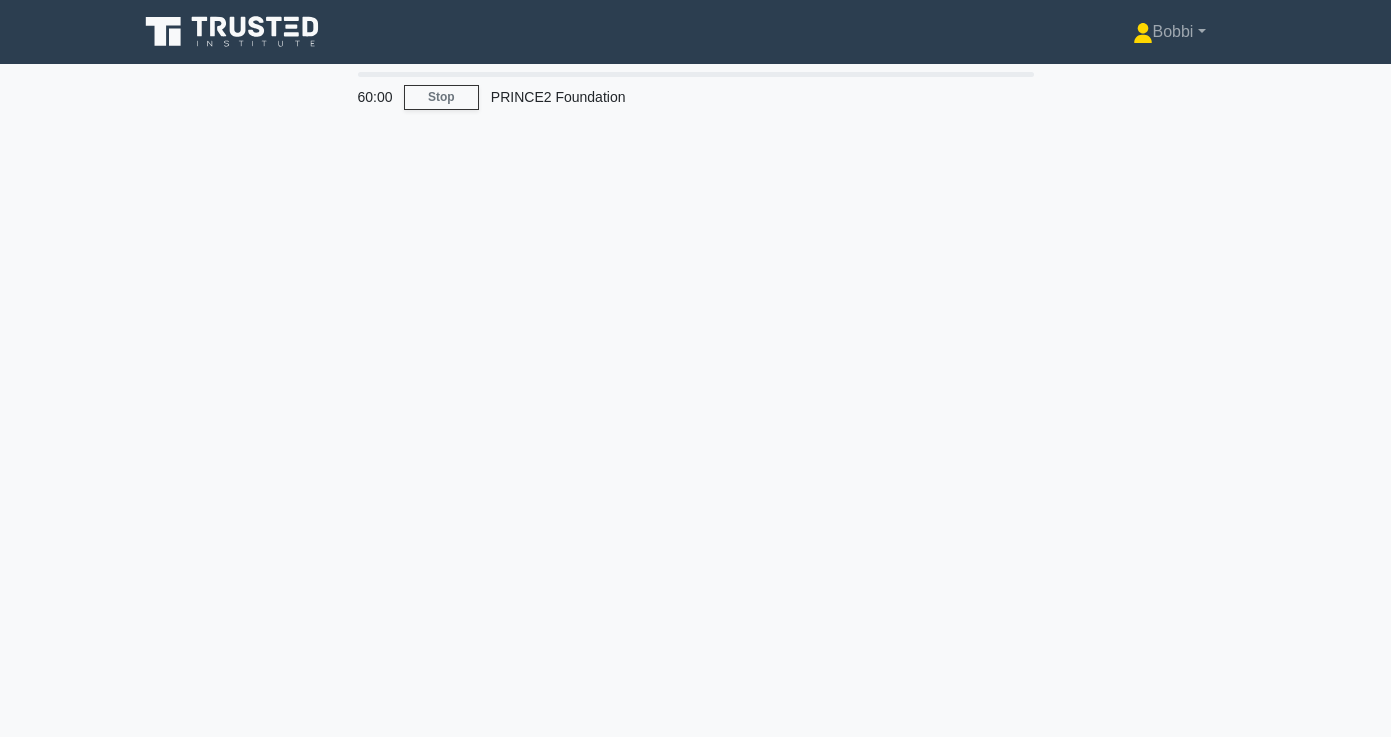 scroll, scrollTop: 0, scrollLeft: 0, axis: both 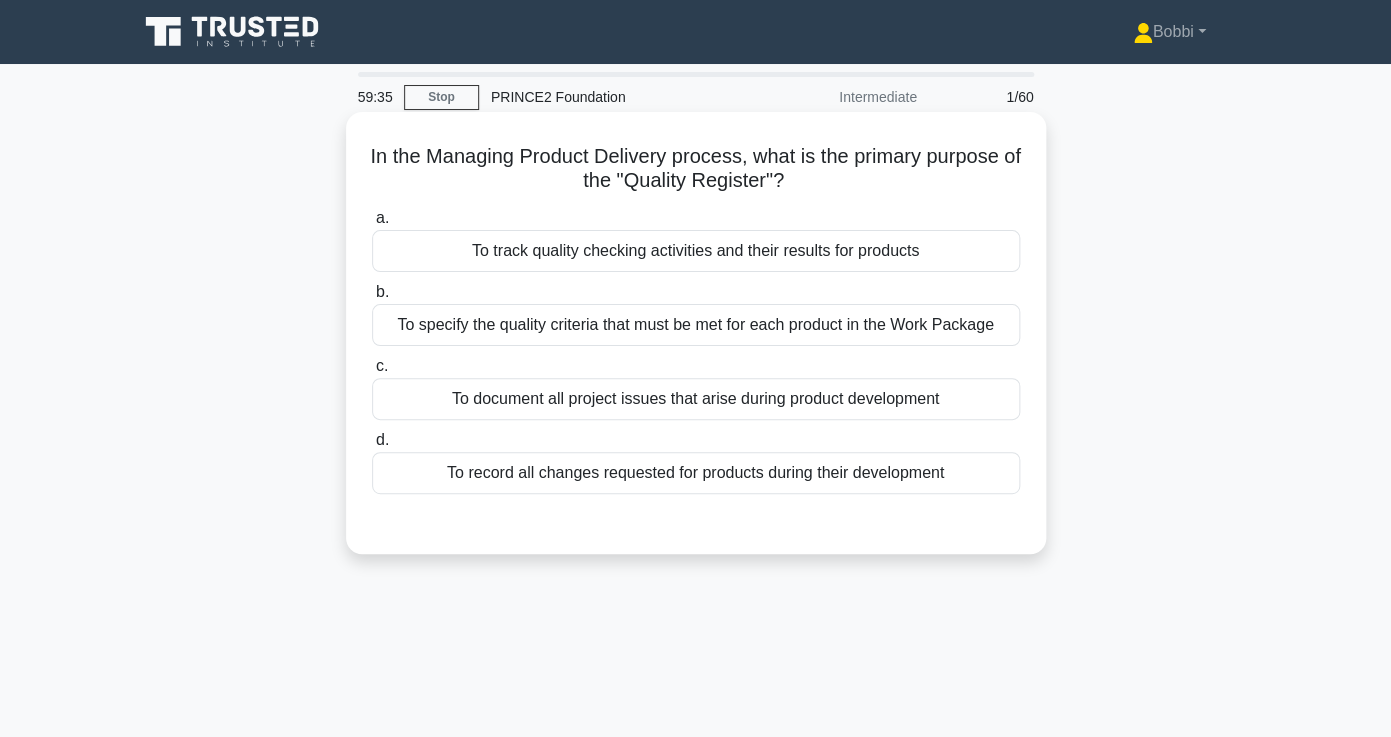 click on "To specify the quality criteria that must be met for each product in the Work Package" at bounding box center [696, 325] 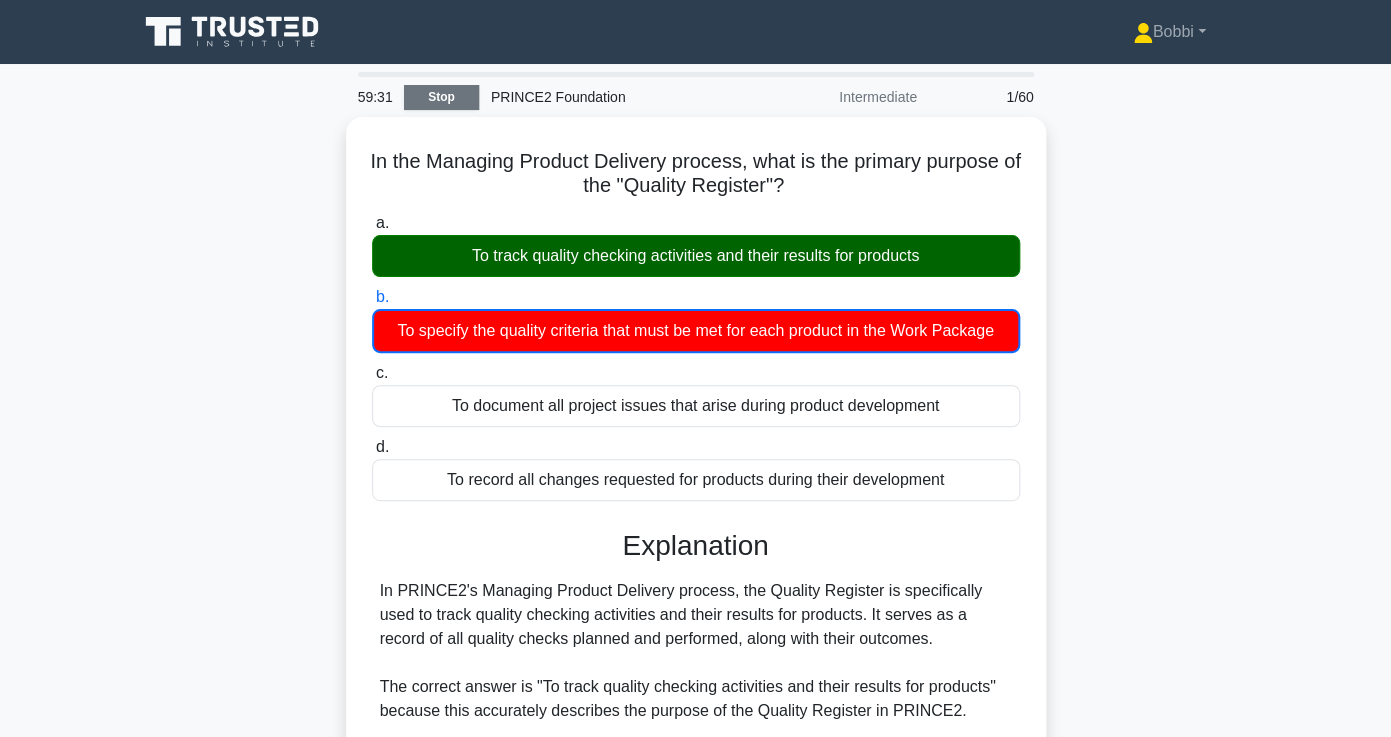 click on "Stop" at bounding box center (441, 97) 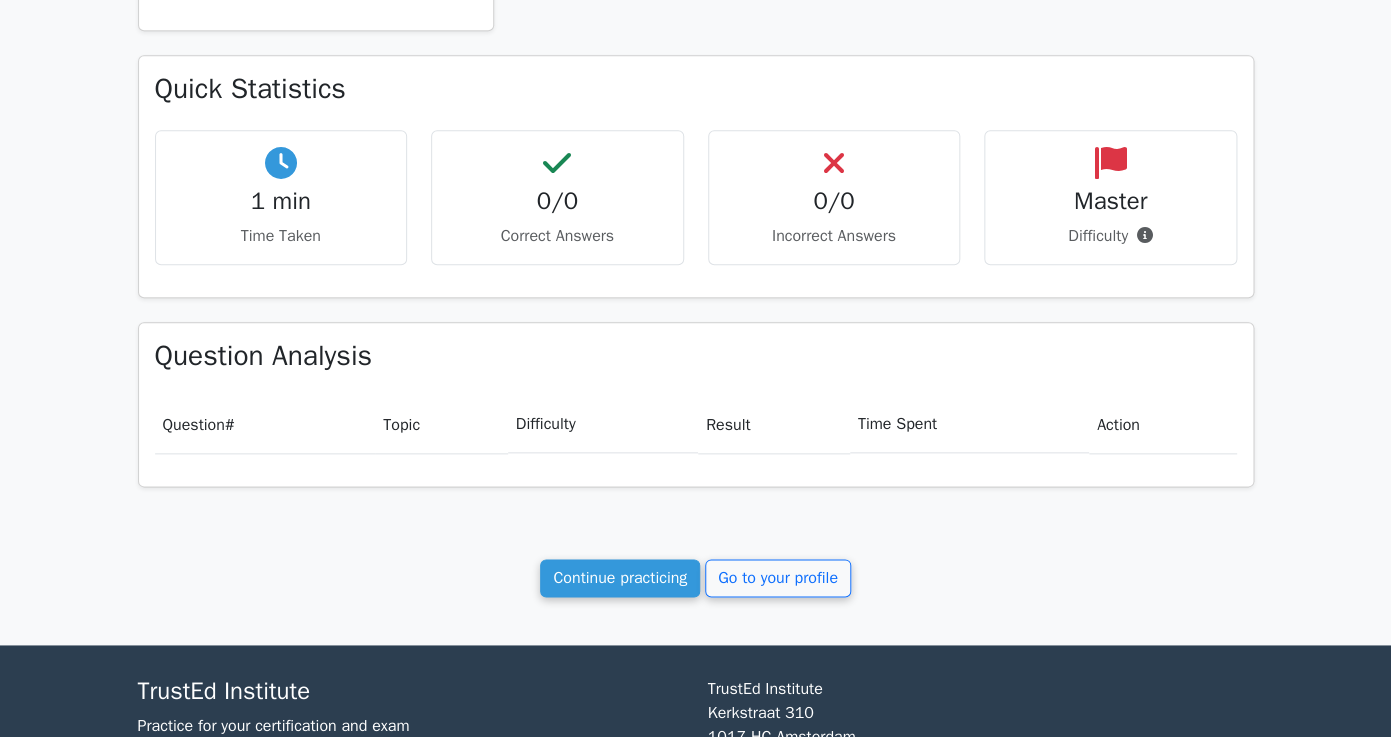 scroll, scrollTop: 575, scrollLeft: 0, axis: vertical 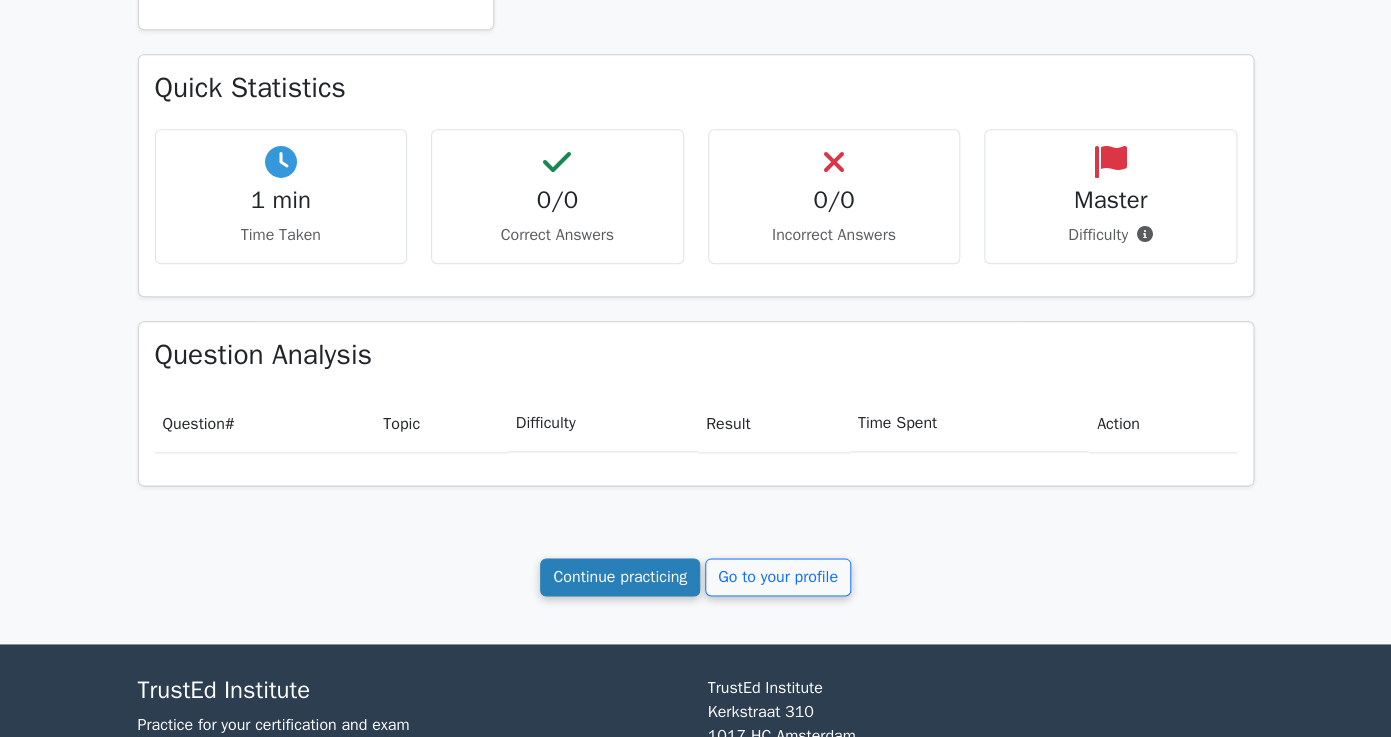 click on "Continue practicing" at bounding box center [620, 577] 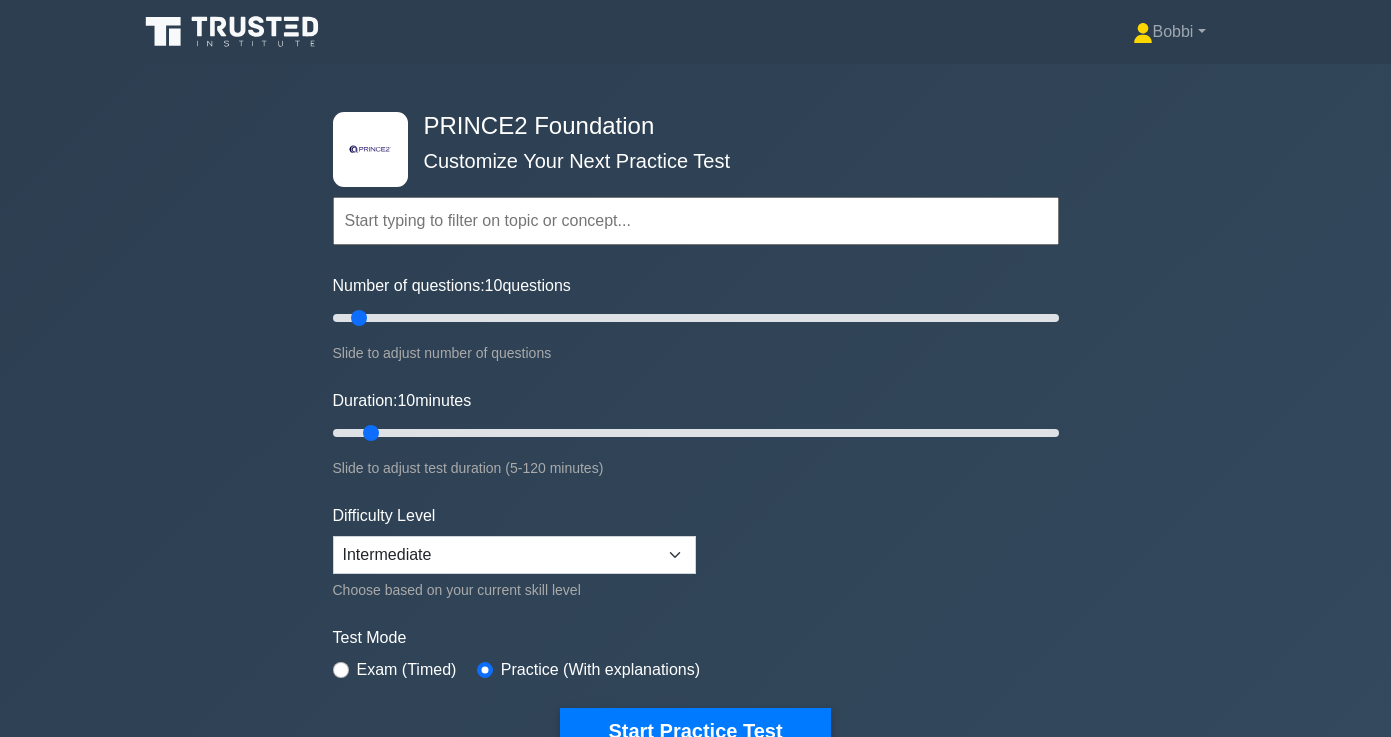 scroll, scrollTop: 0, scrollLeft: 0, axis: both 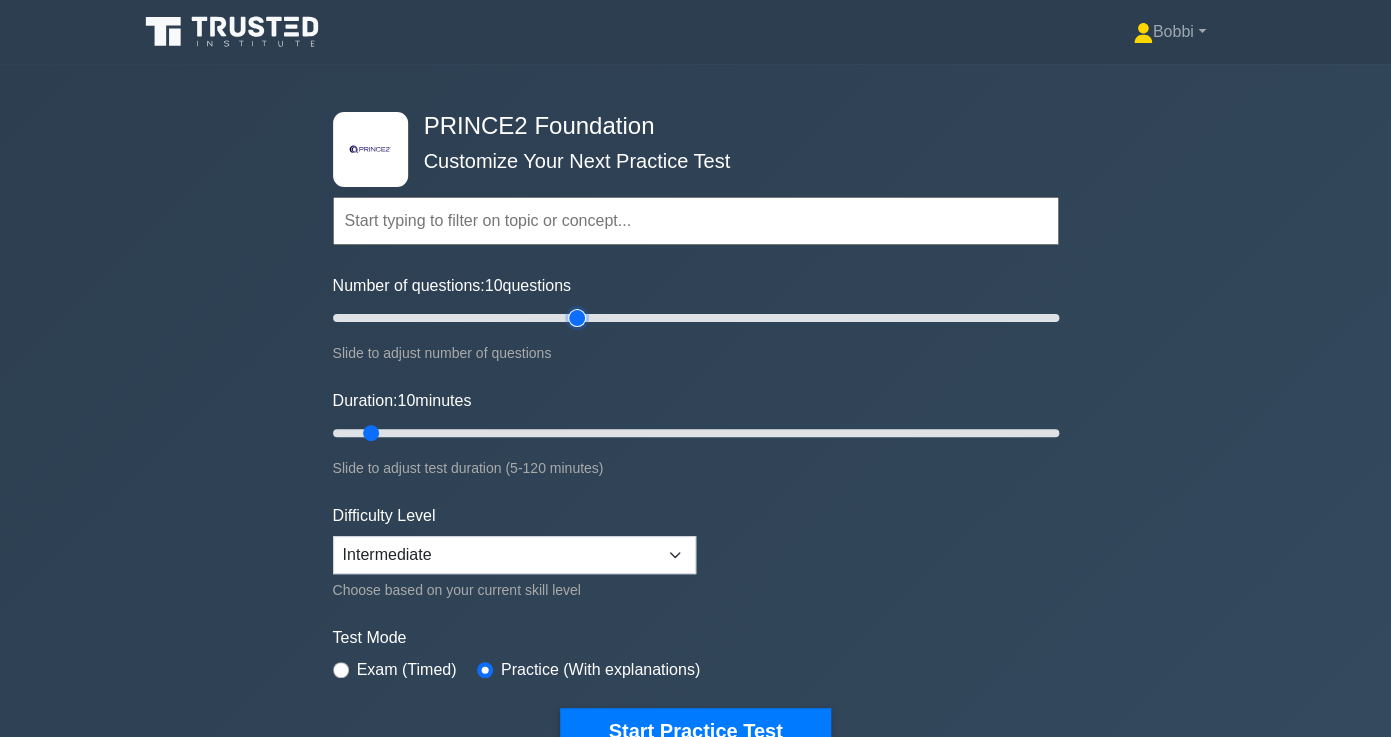 click on "Number of questions:  10  questions" at bounding box center (696, 318) 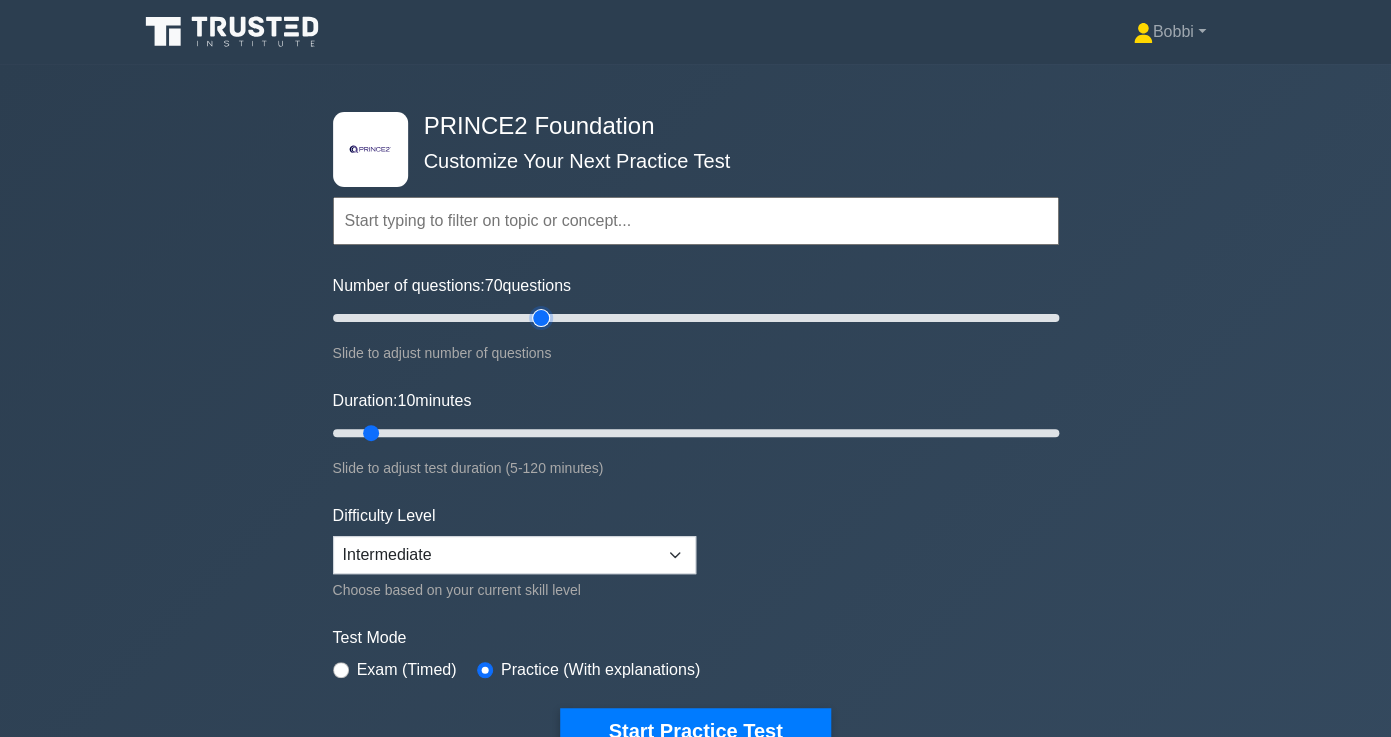 type on "60" 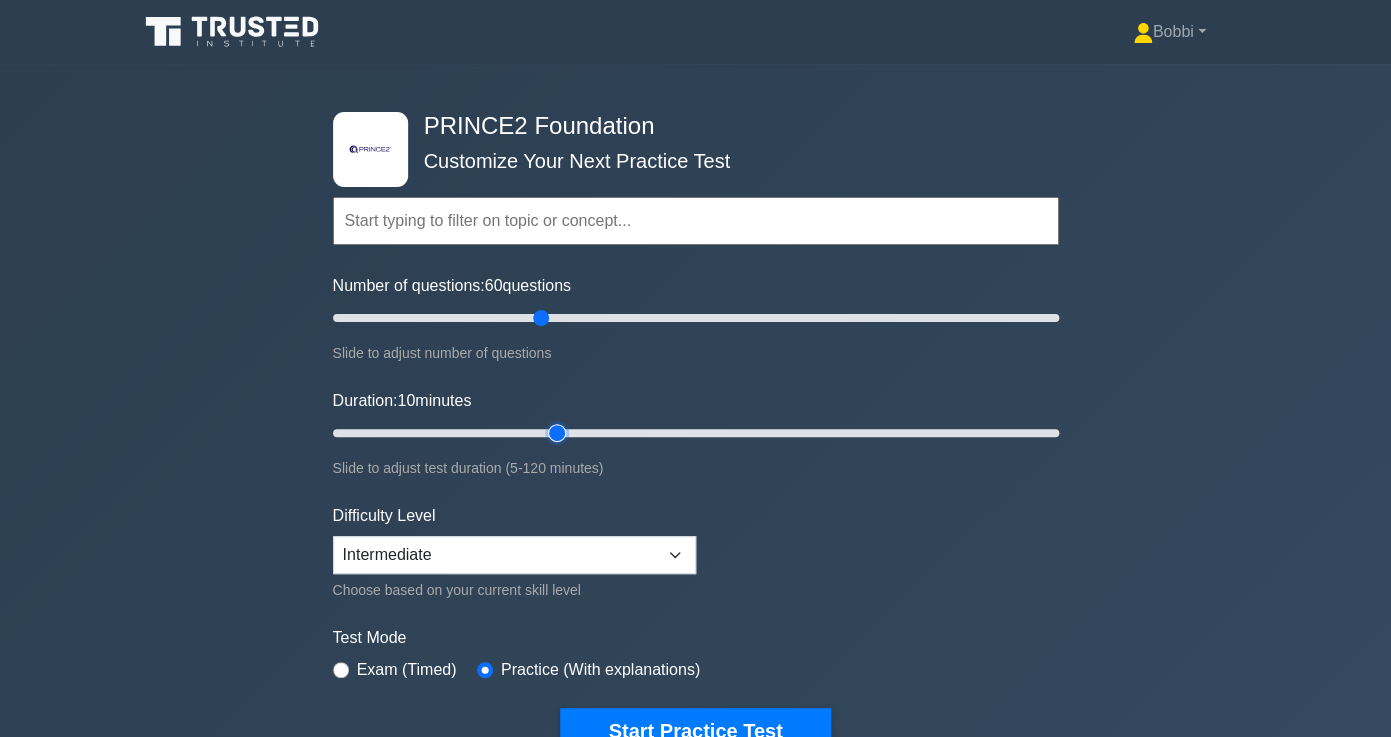 click on "Duration:  10  minutes" at bounding box center (696, 433) 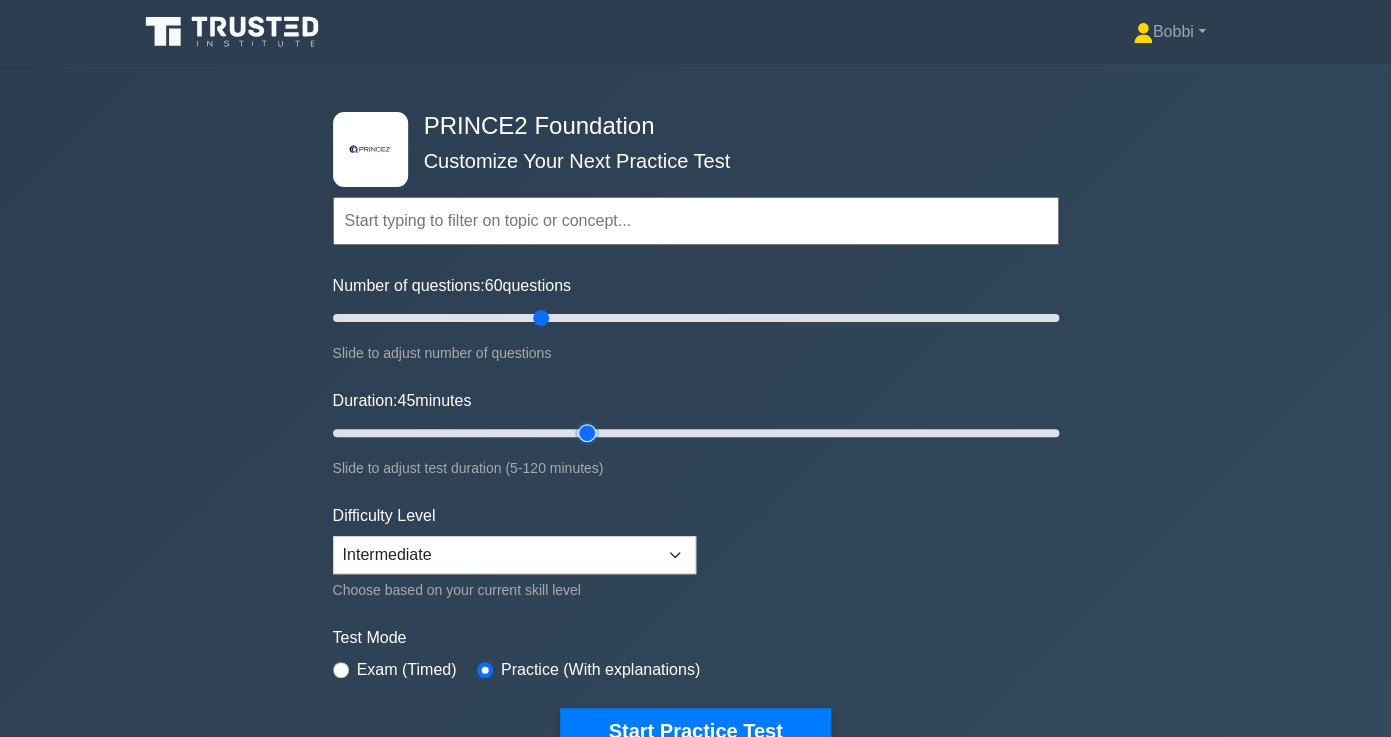 click on "Duration:  45  minutes" at bounding box center [696, 433] 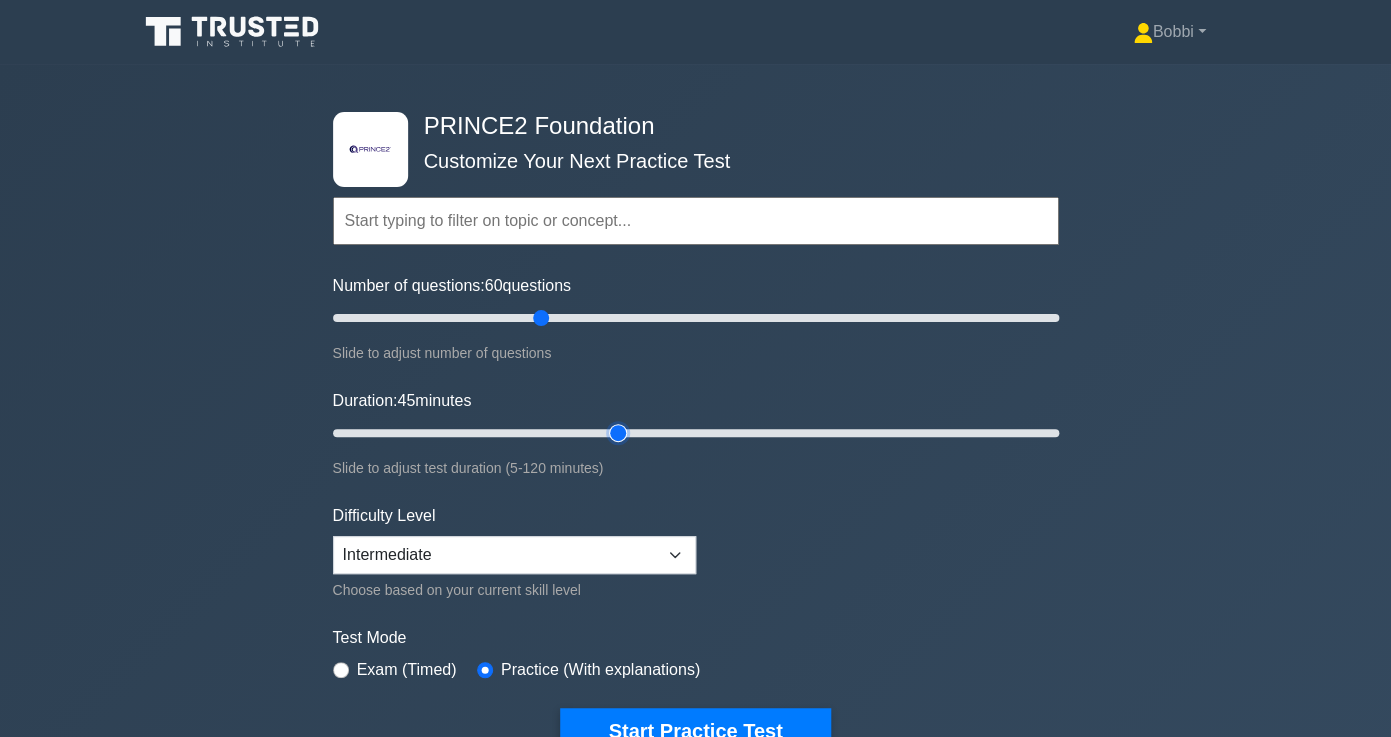 click on "Duration:  45  minutes" at bounding box center (696, 433) 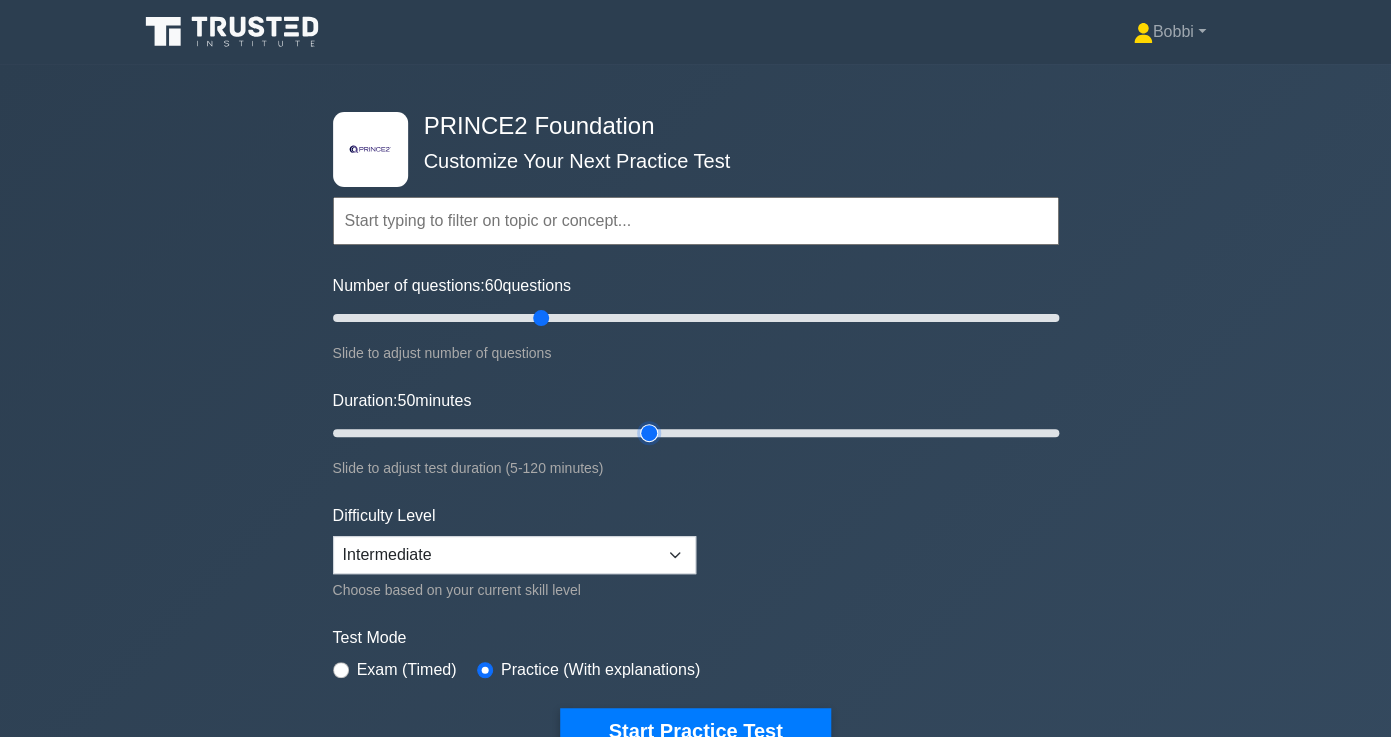 click on "Duration:  50  minutes" at bounding box center (696, 433) 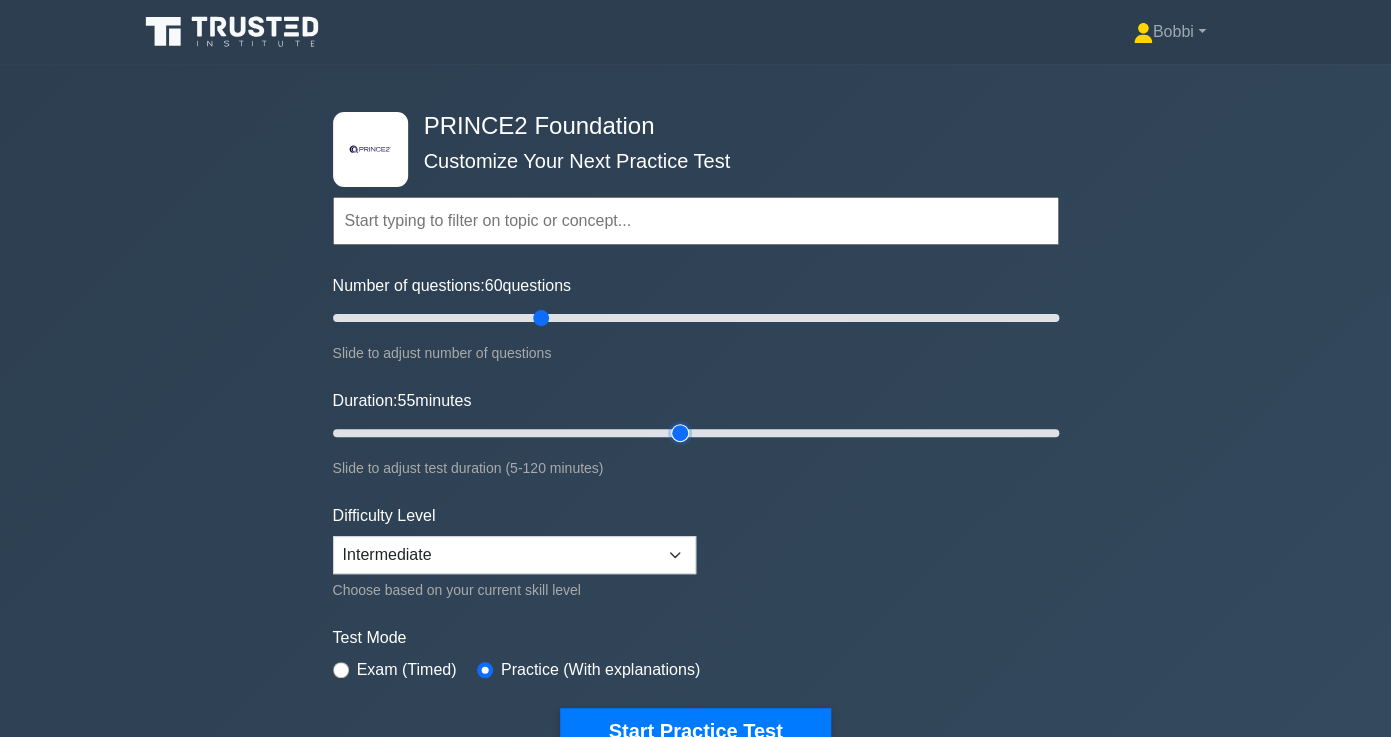 type on "60" 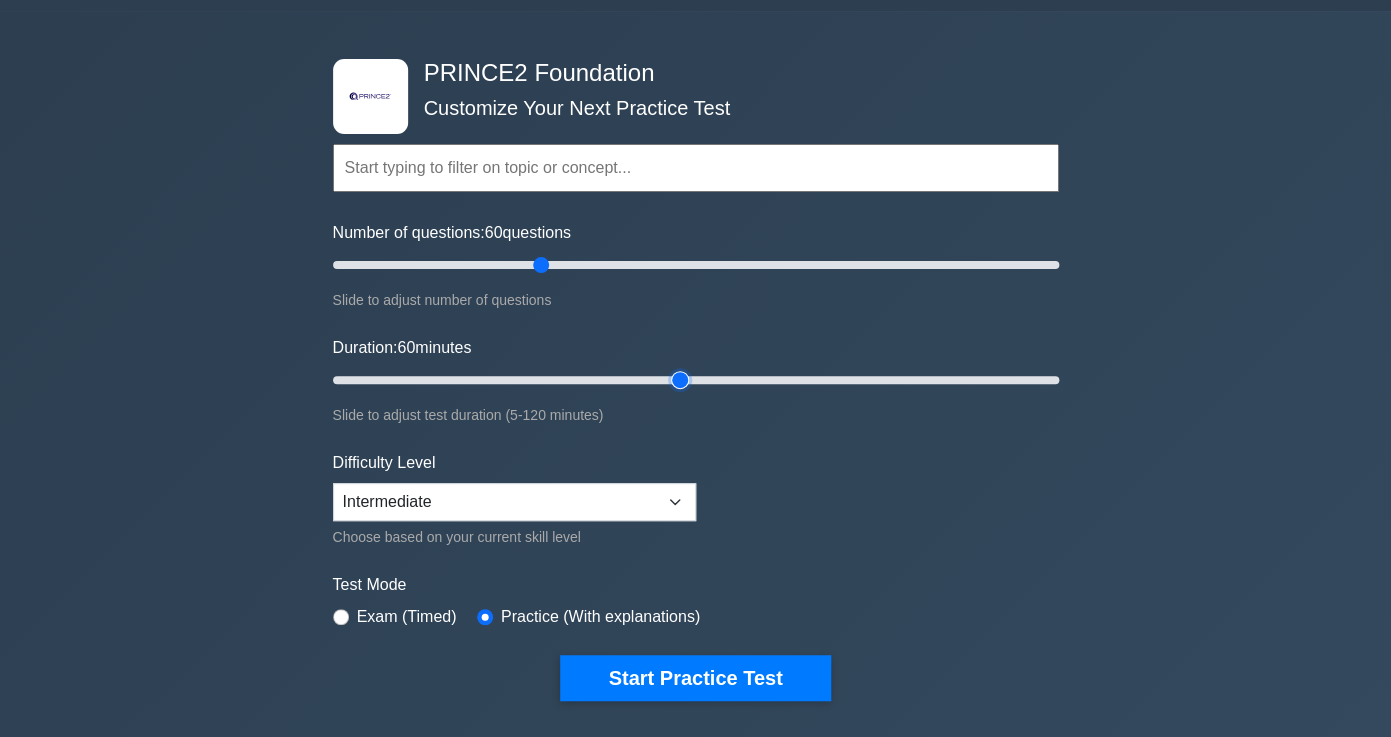 scroll, scrollTop: 92, scrollLeft: 0, axis: vertical 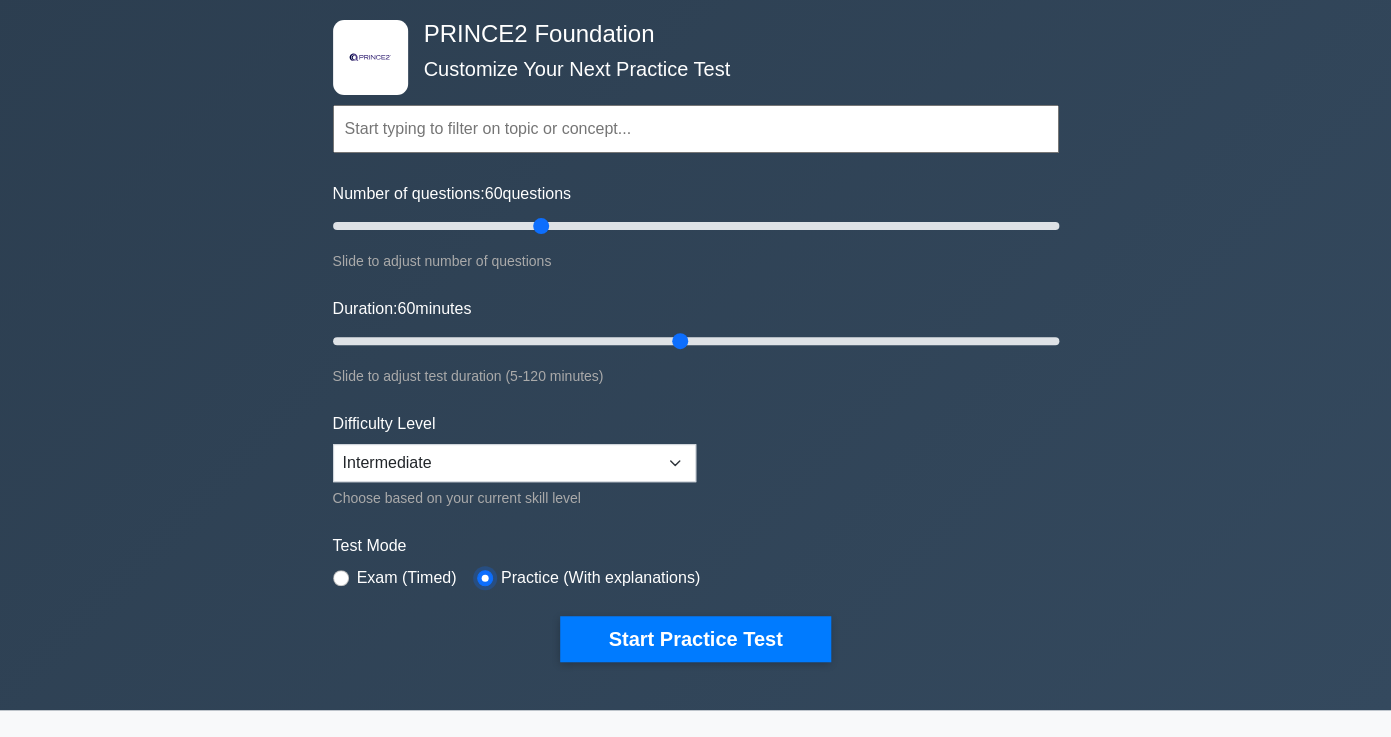 click at bounding box center [485, 578] 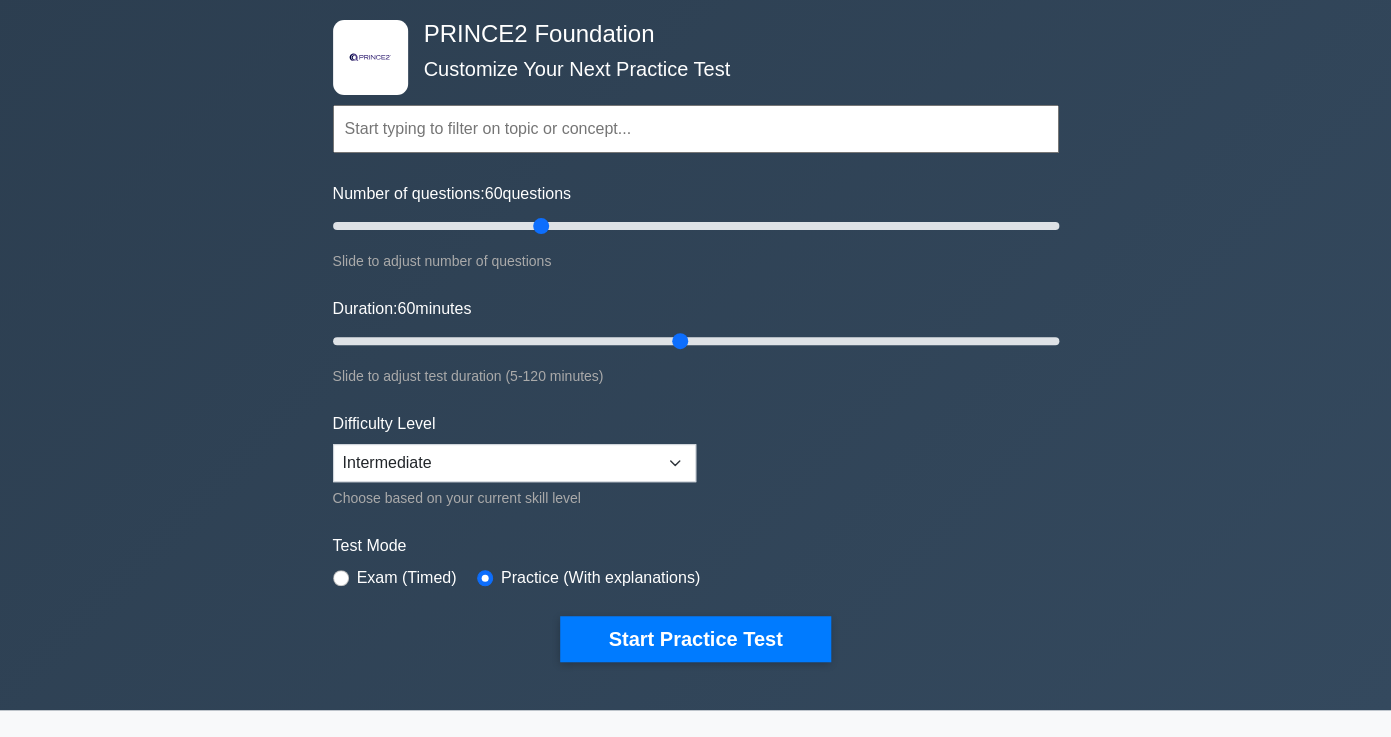 click on "Exam (Timed)" at bounding box center [395, 578] 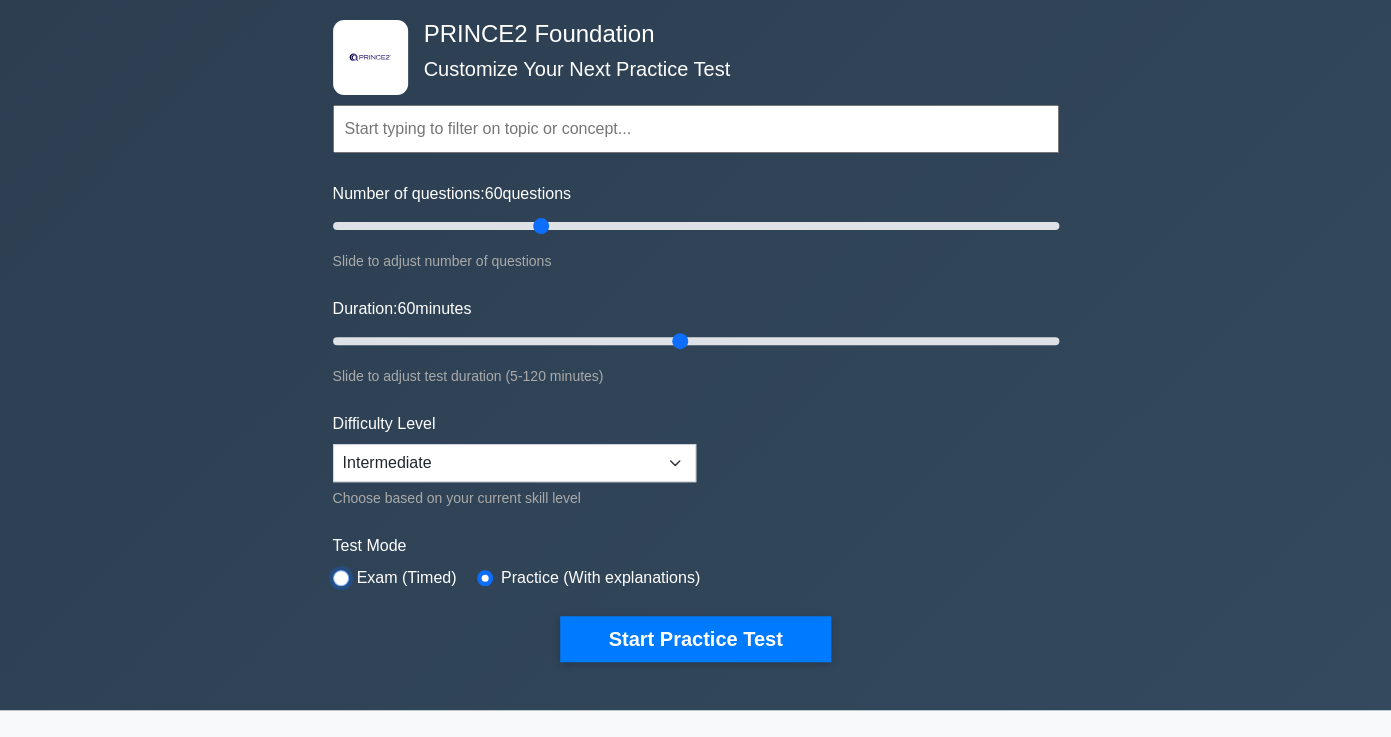 click at bounding box center (341, 578) 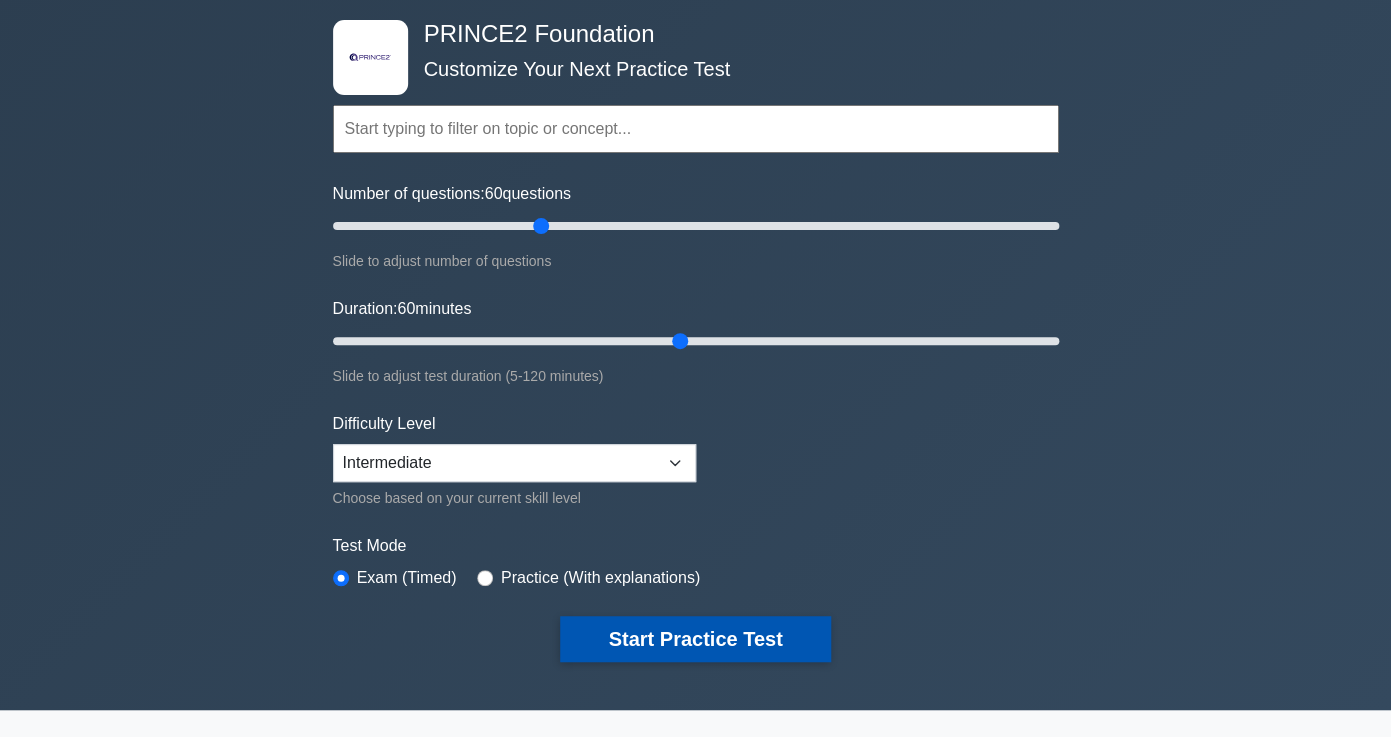 click on "Start Practice Test" at bounding box center (695, 639) 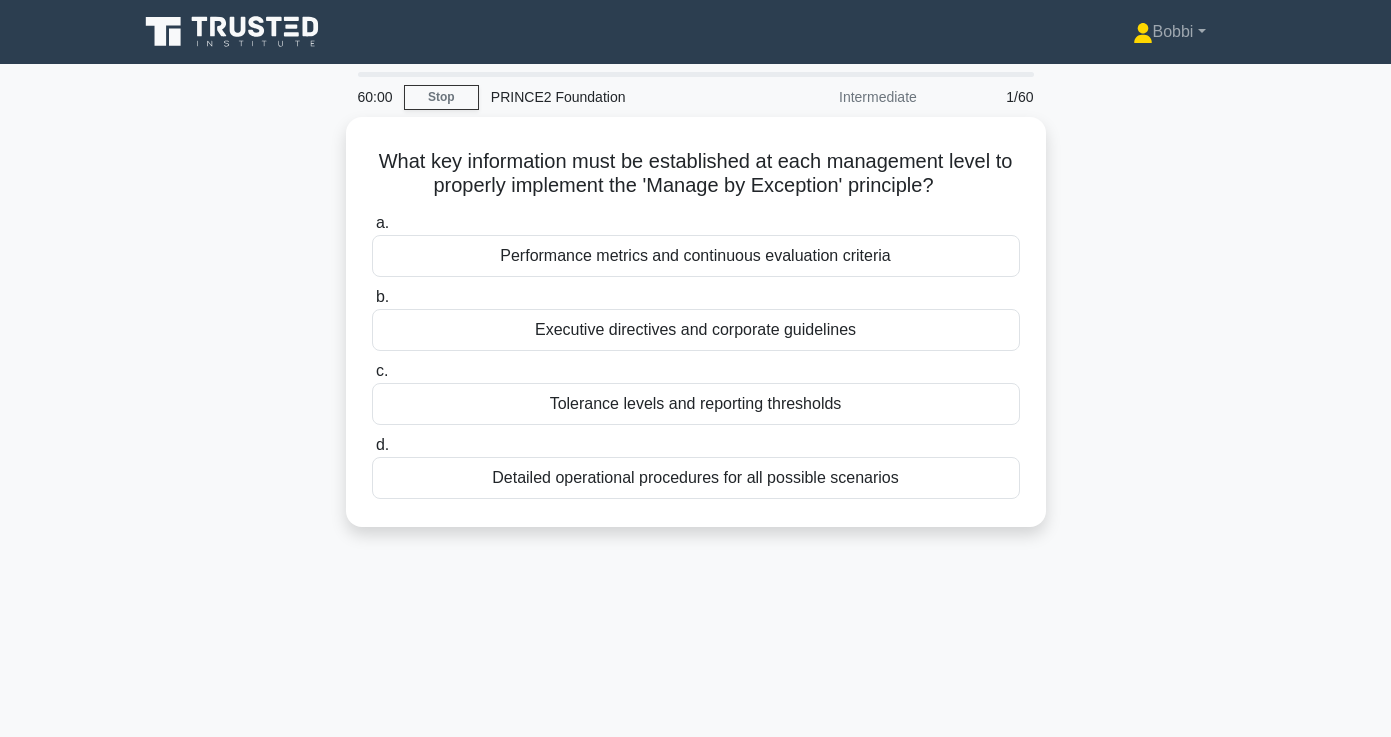scroll, scrollTop: 0, scrollLeft: 0, axis: both 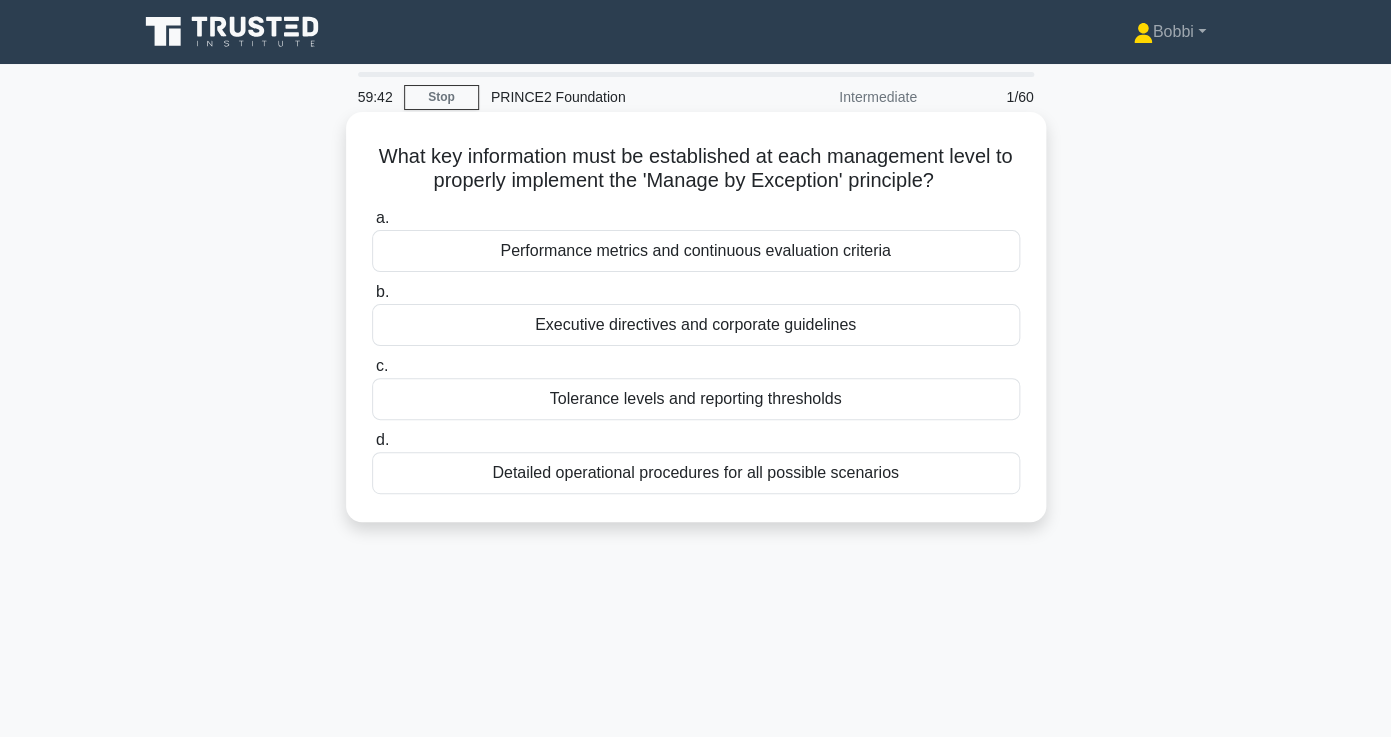 click on "Tolerance levels and reporting thresholds" at bounding box center [696, 399] 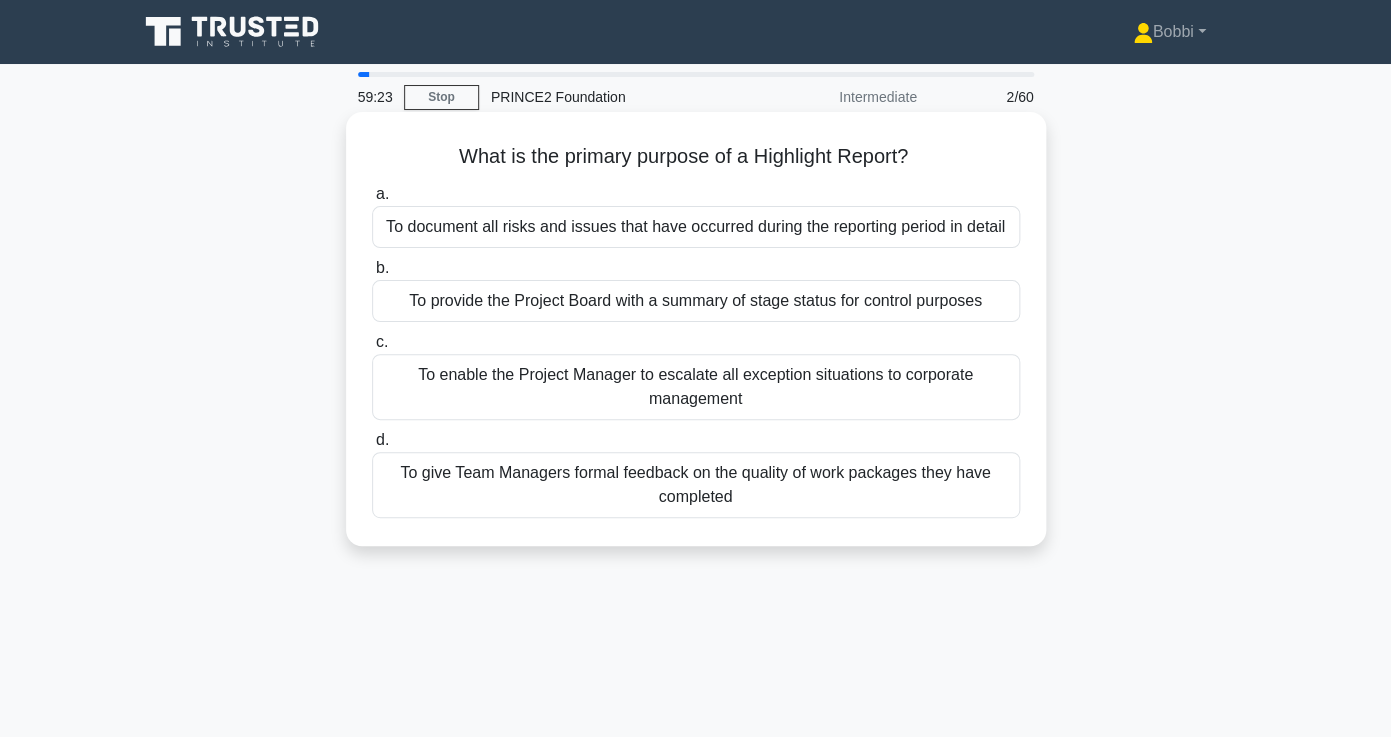 click on "To provide the Project Board with a summary of stage status for control purposes" at bounding box center [696, 301] 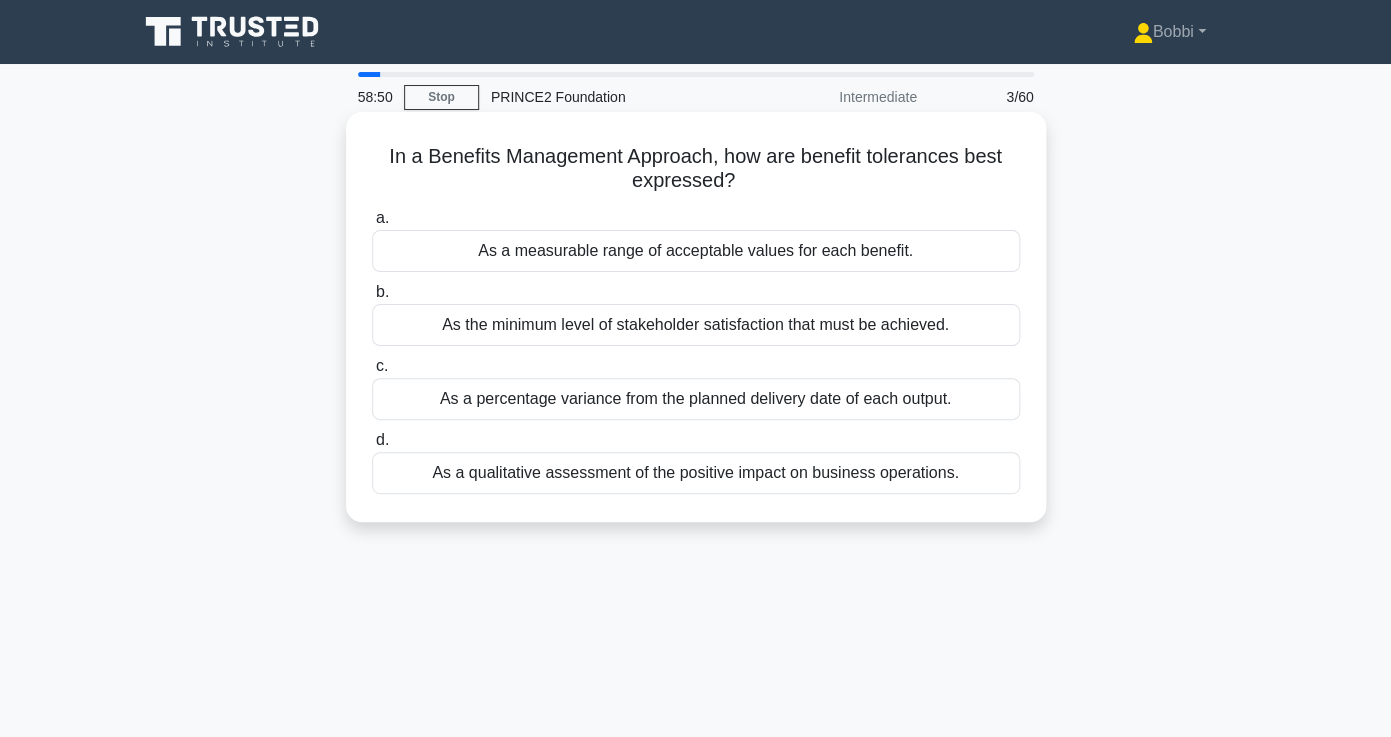 click on "As a qualitative assessment of the positive impact on business operations." at bounding box center [696, 473] 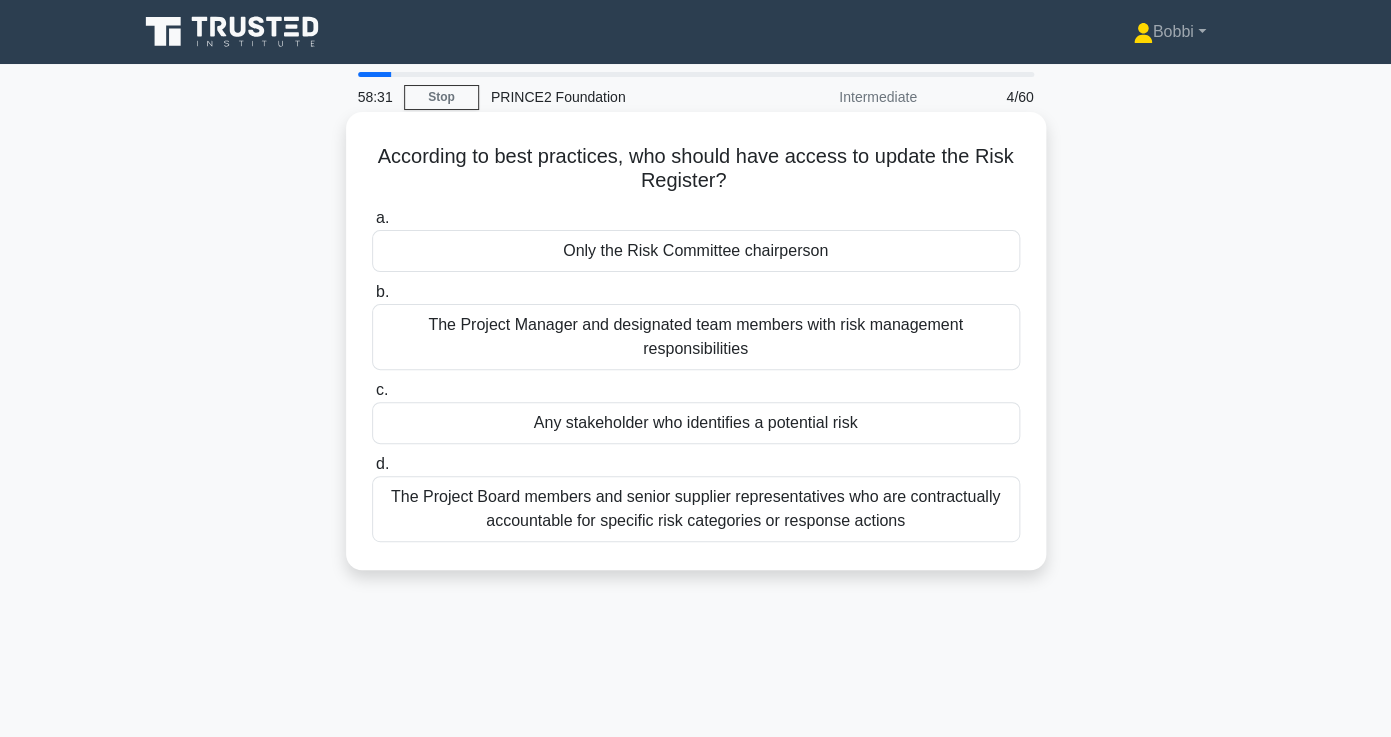 click on "The Project Manager and designated team members with risk management responsibilities" at bounding box center [696, 337] 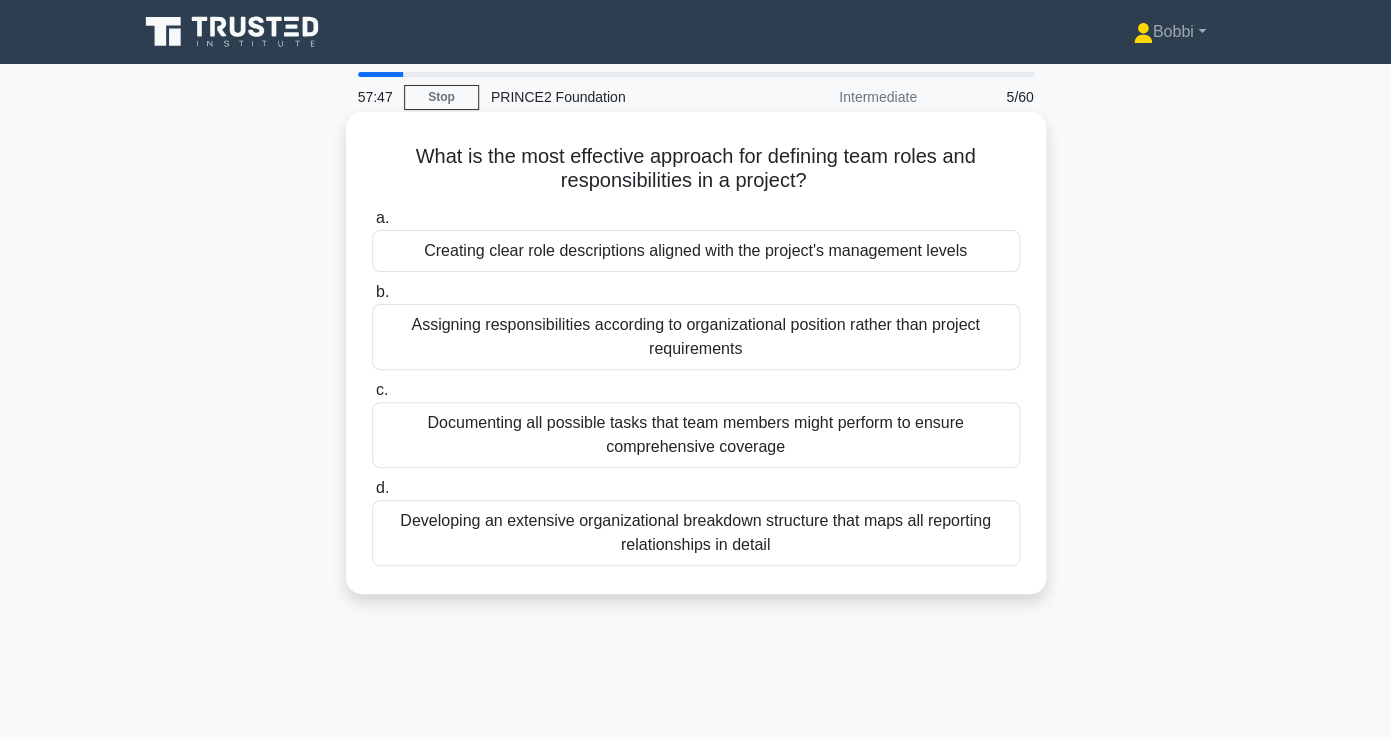 click on "Creating clear role descriptions aligned with the project's management levels" at bounding box center (696, 251) 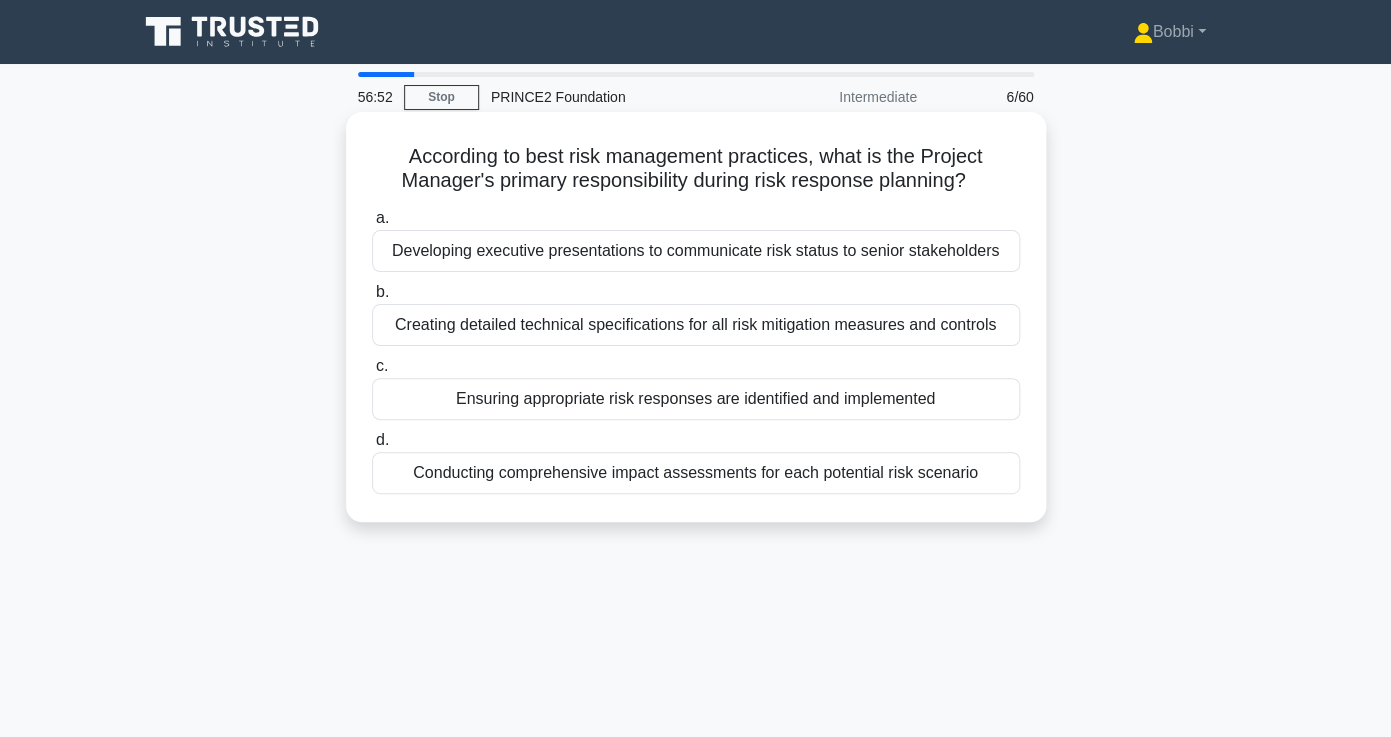 click on "Creating detailed technical specifications for all risk mitigation measures and controls" at bounding box center (696, 325) 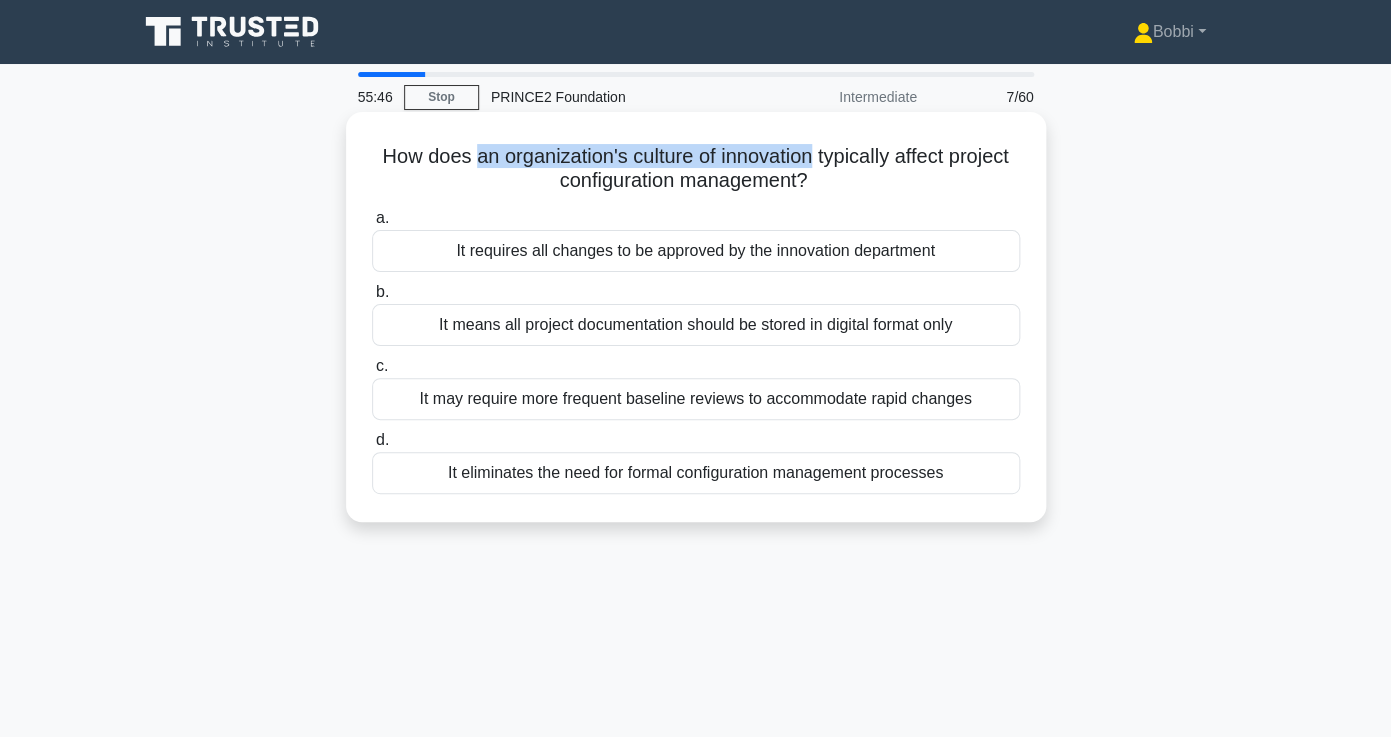 drag, startPoint x: 472, startPoint y: 157, endPoint x: 806, endPoint y: 162, distance: 334.0374 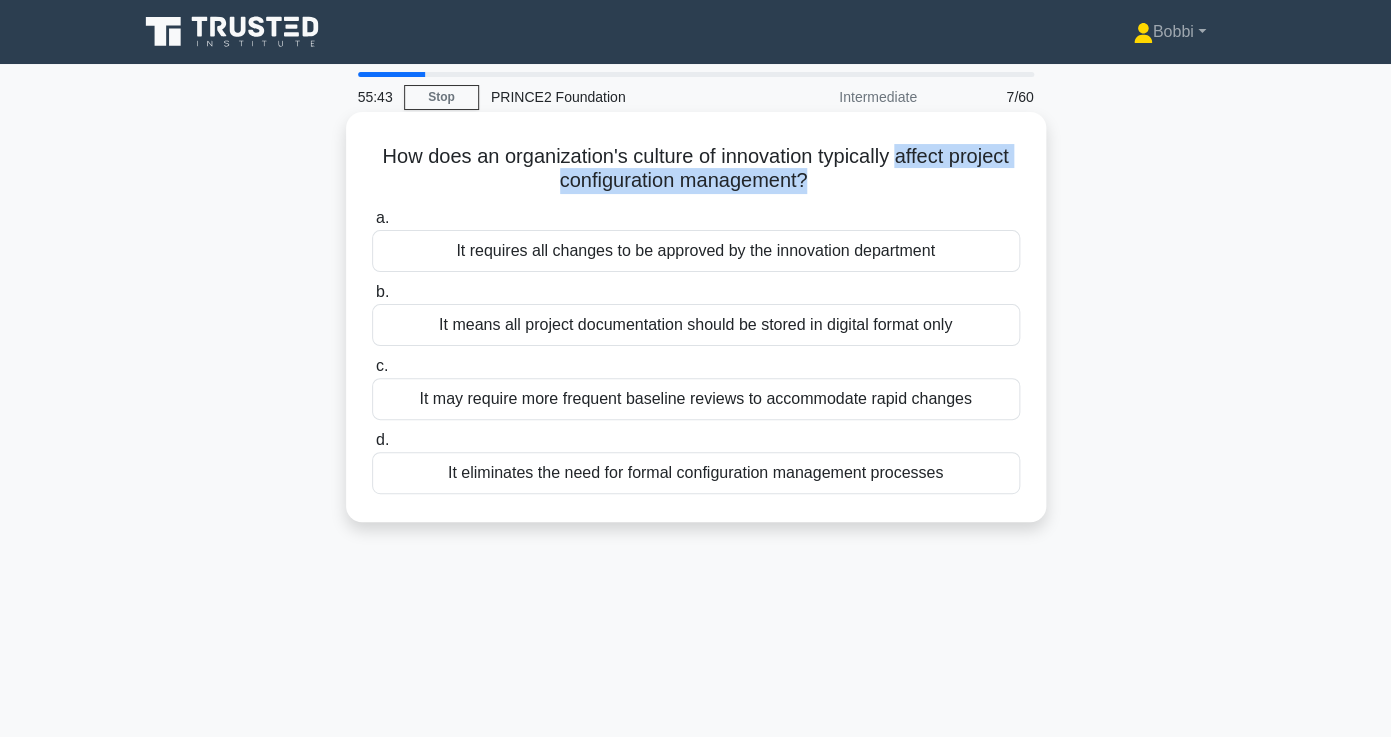 drag, startPoint x: 895, startPoint y: 158, endPoint x: 800, endPoint y: 186, distance: 99.0404 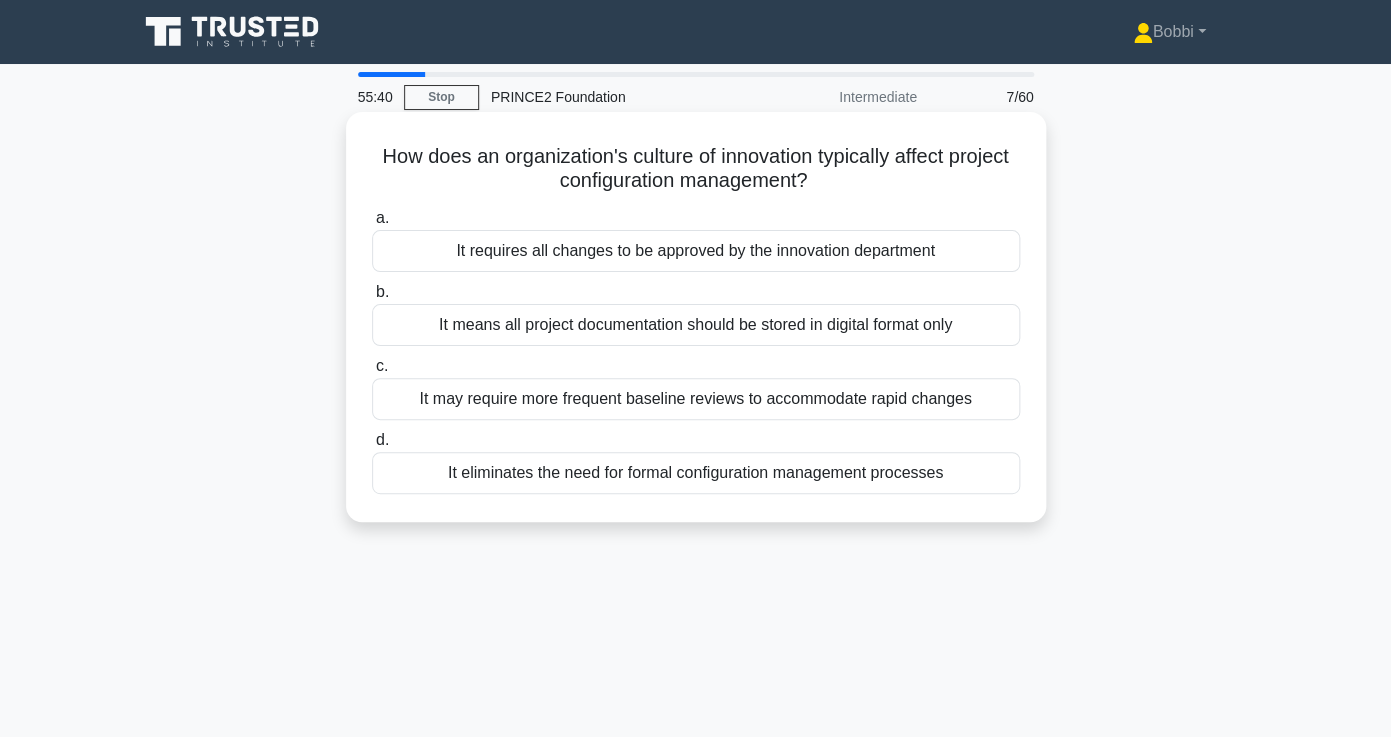 click on "It eliminates the need for formal configuration management processes" at bounding box center [696, 473] 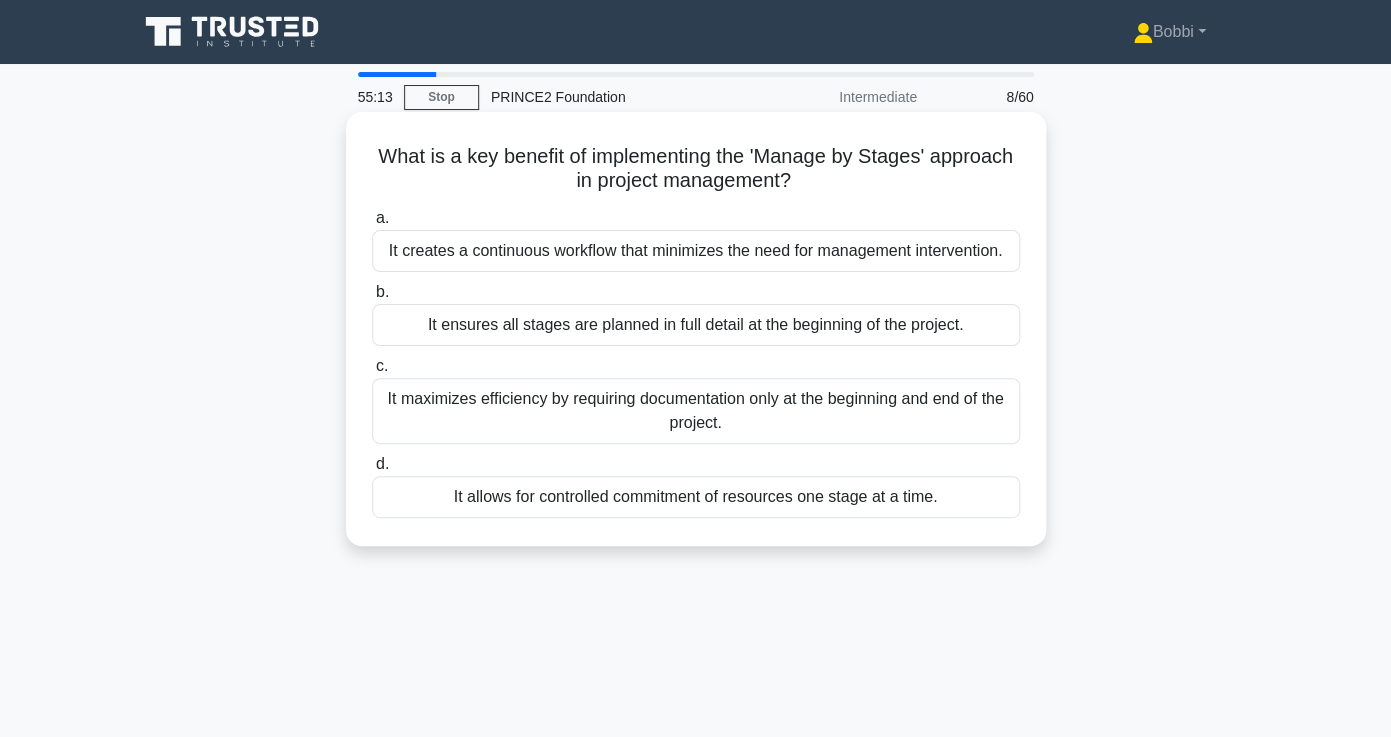 click on "It allows for controlled commitment of resources one stage at a time." at bounding box center (696, 497) 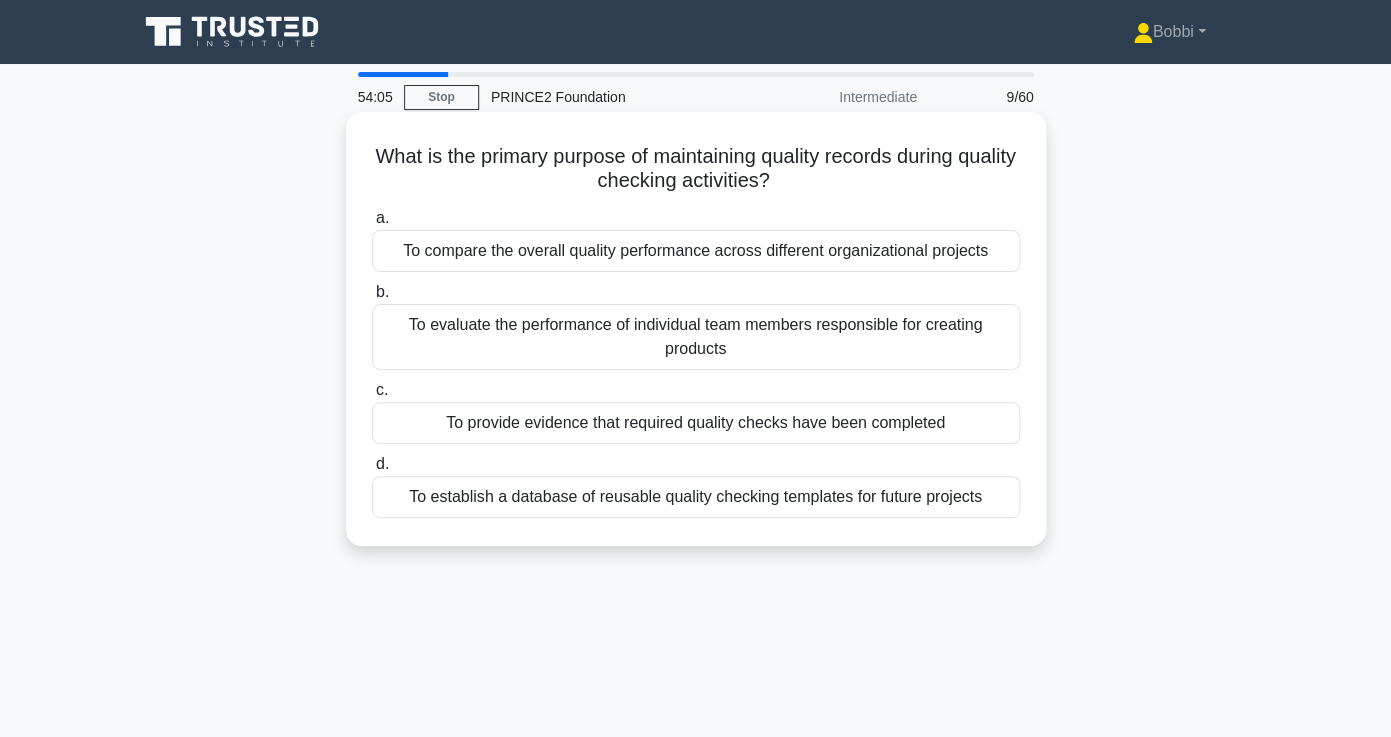 click on "To establish a database of reusable quality checking templates for future projects" at bounding box center [696, 497] 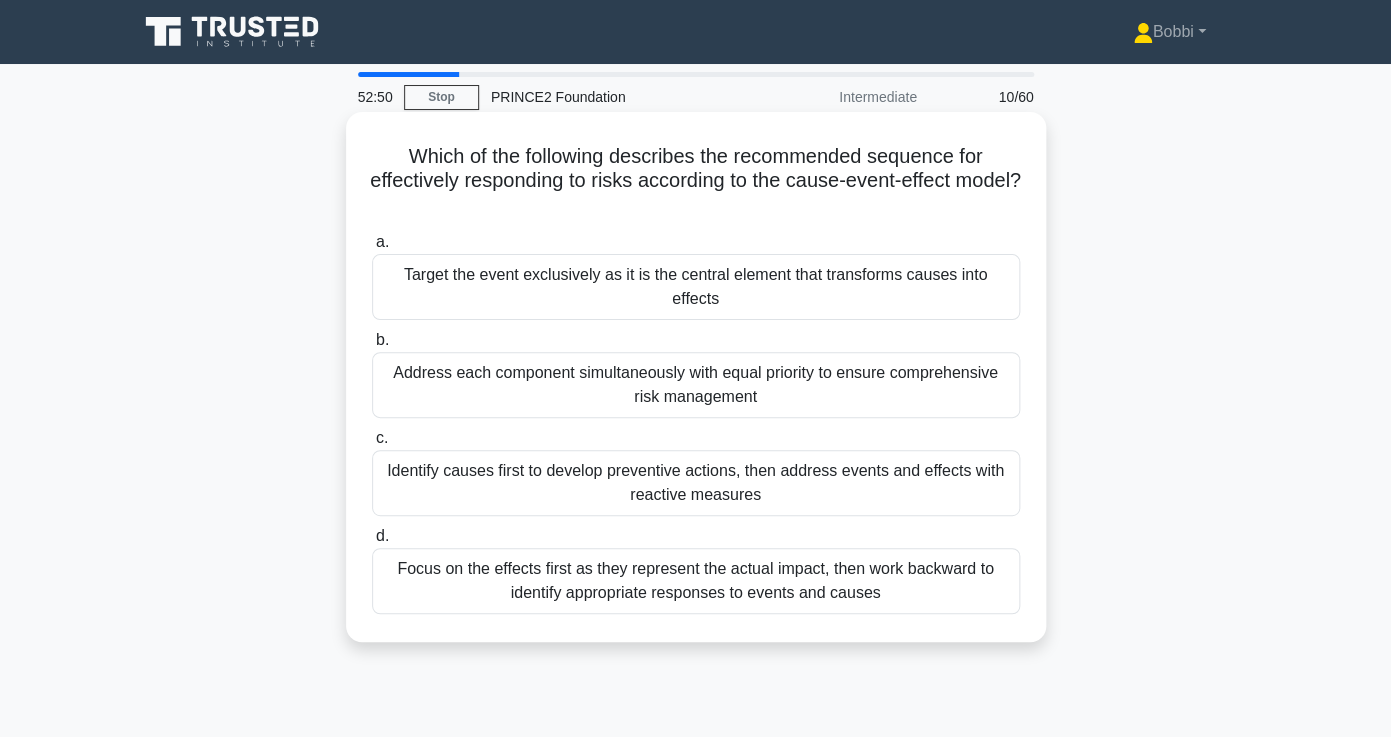 click on "Identify causes first to develop preventive actions, then address events and effects with reactive measures" at bounding box center [696, 483] 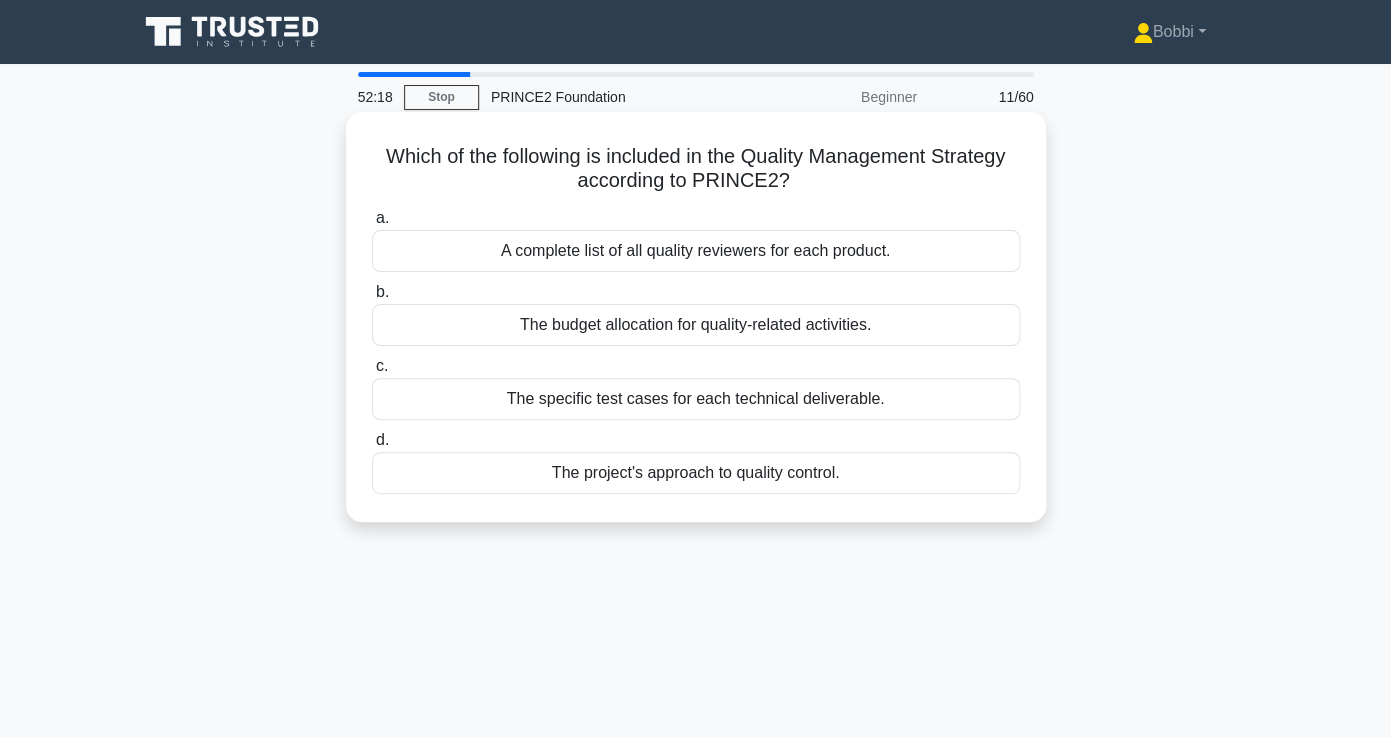 click on "The budget allocation for quality-related activities." at bounding box center (696, 325) 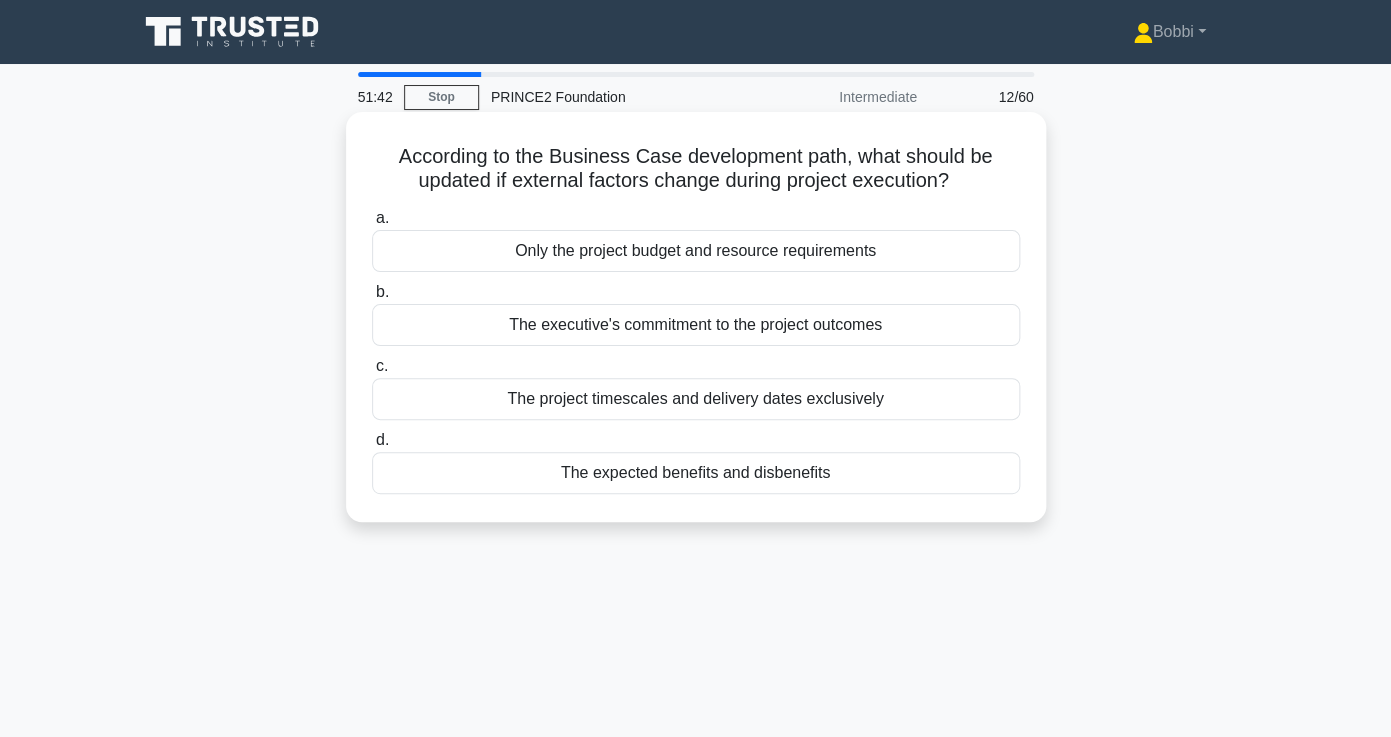 click on "The project timescales and delivery dates exclusively" at bounding box center (696, 399) 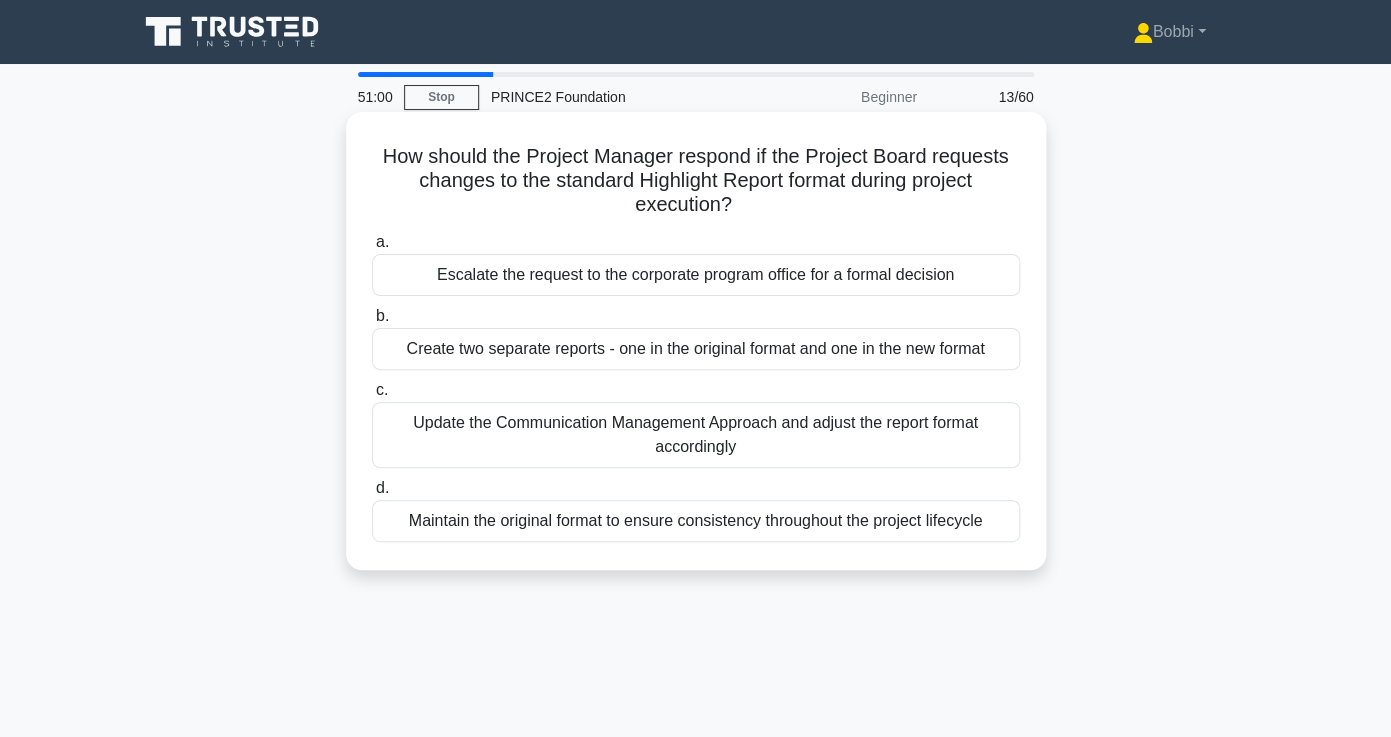 click on "Create two separate reports - one in the original format and one in the new format" at bounding box center [696, 349] 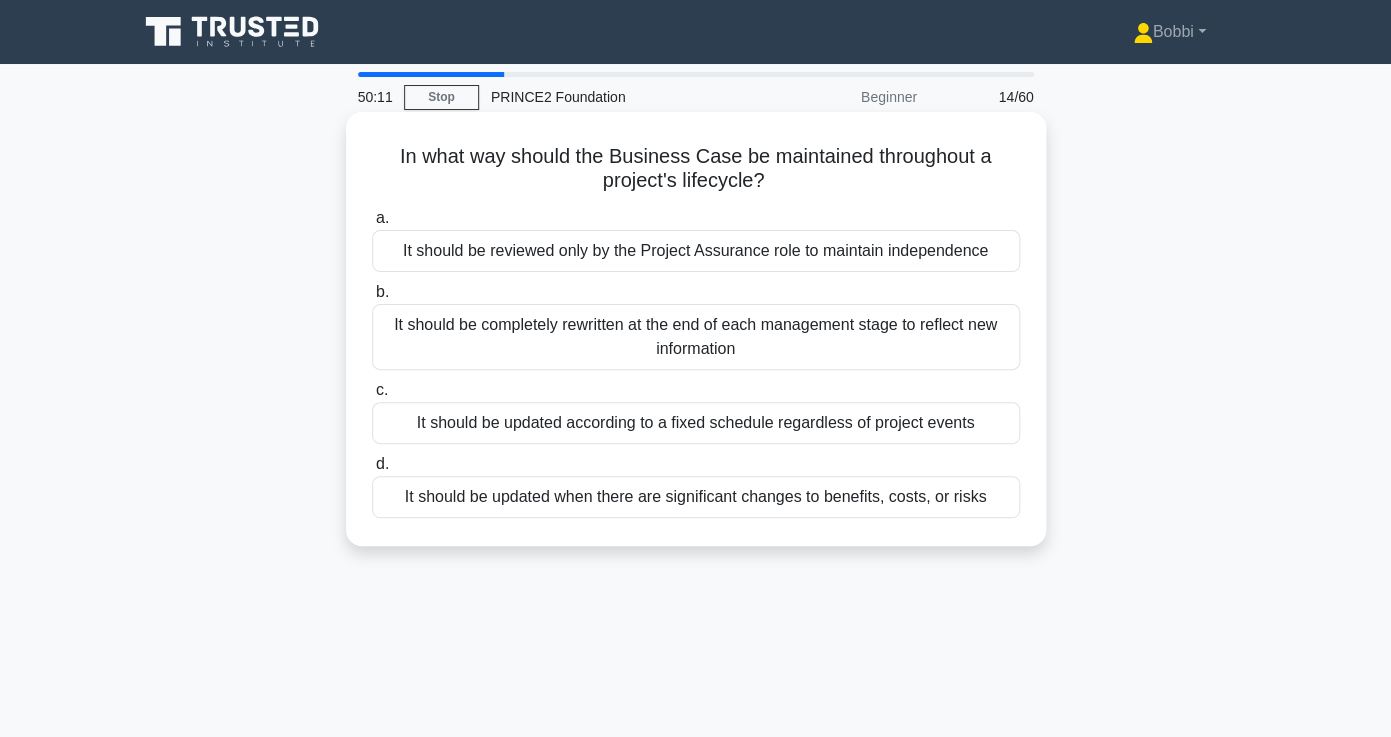 click on "It should be updated when there are significant changes to benefits, costs, or risks" at bounding box center [696, 497] 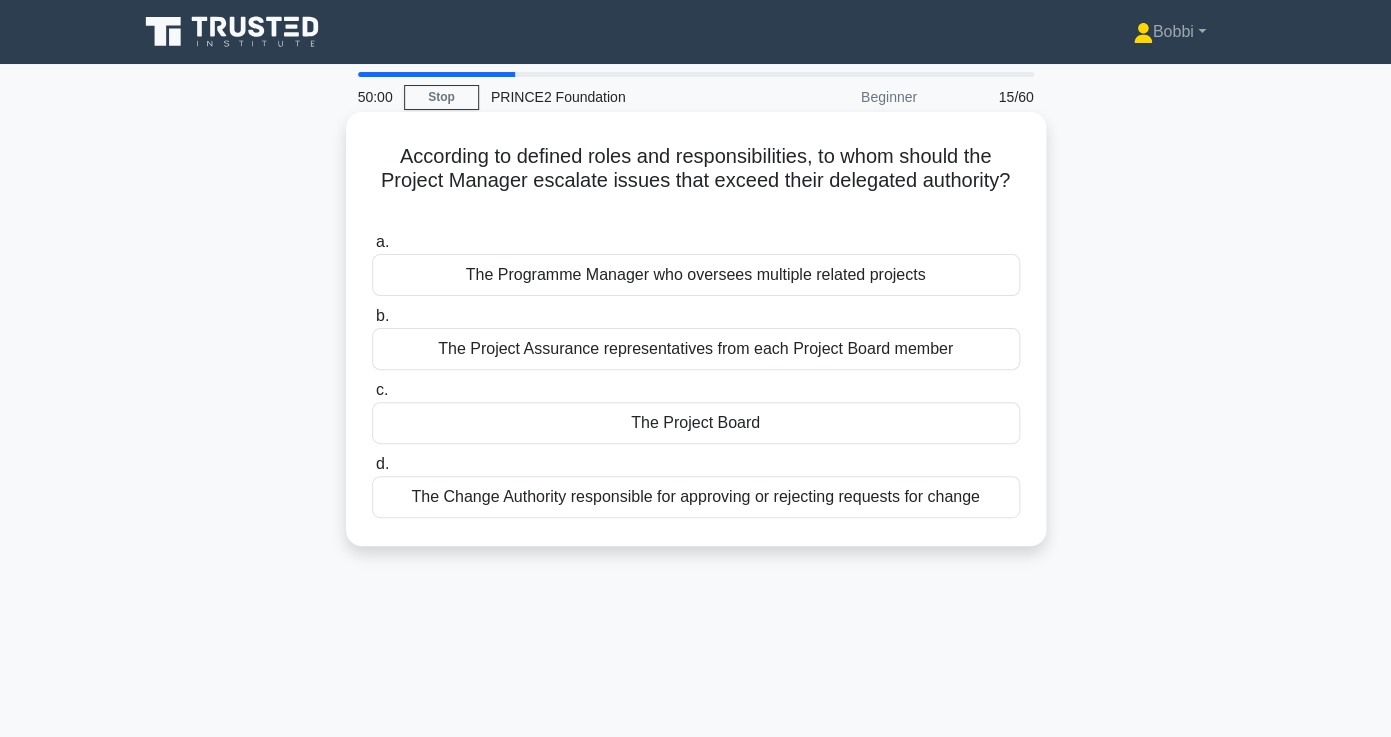 click on "The Project Board" at bounding box center [696, 423] 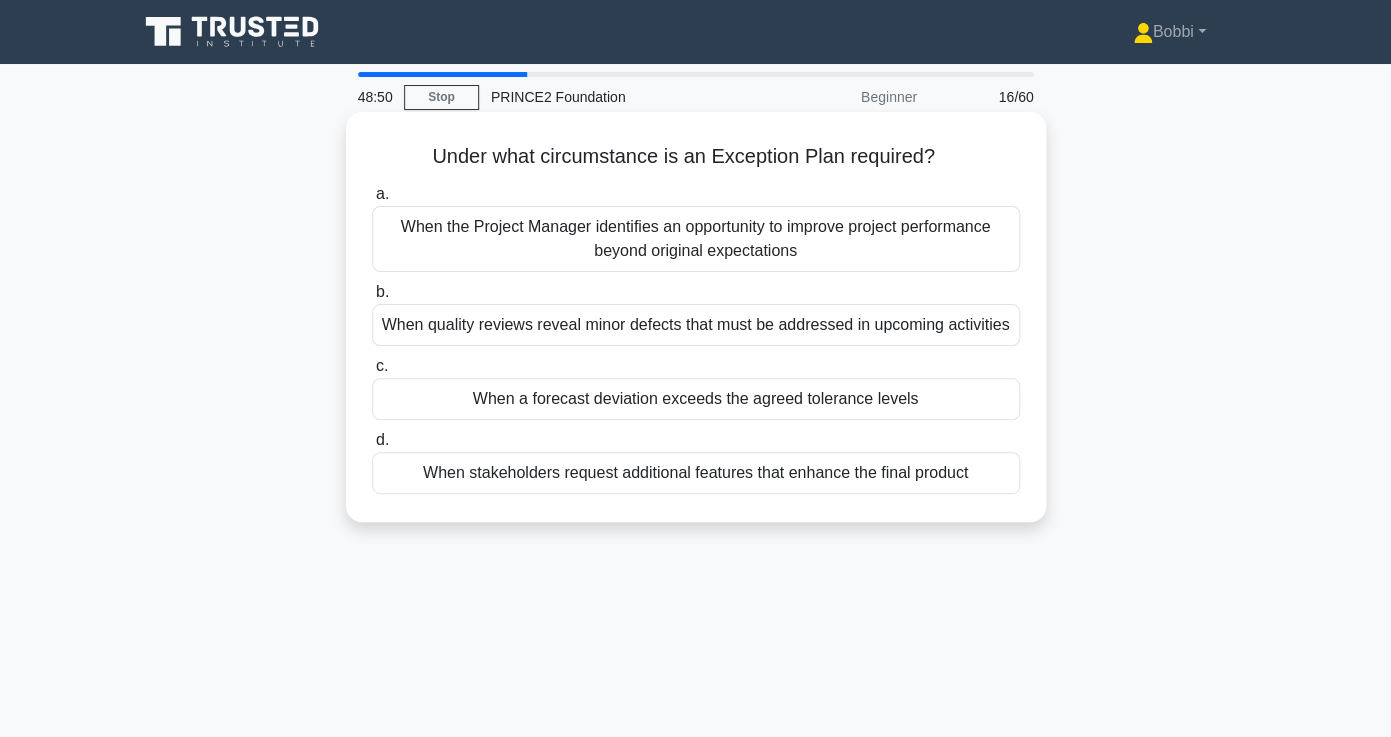 click on "When the Project Manager identifies an opportunity to improve project performance beyond original expectations" at bounding box center (696, 239) 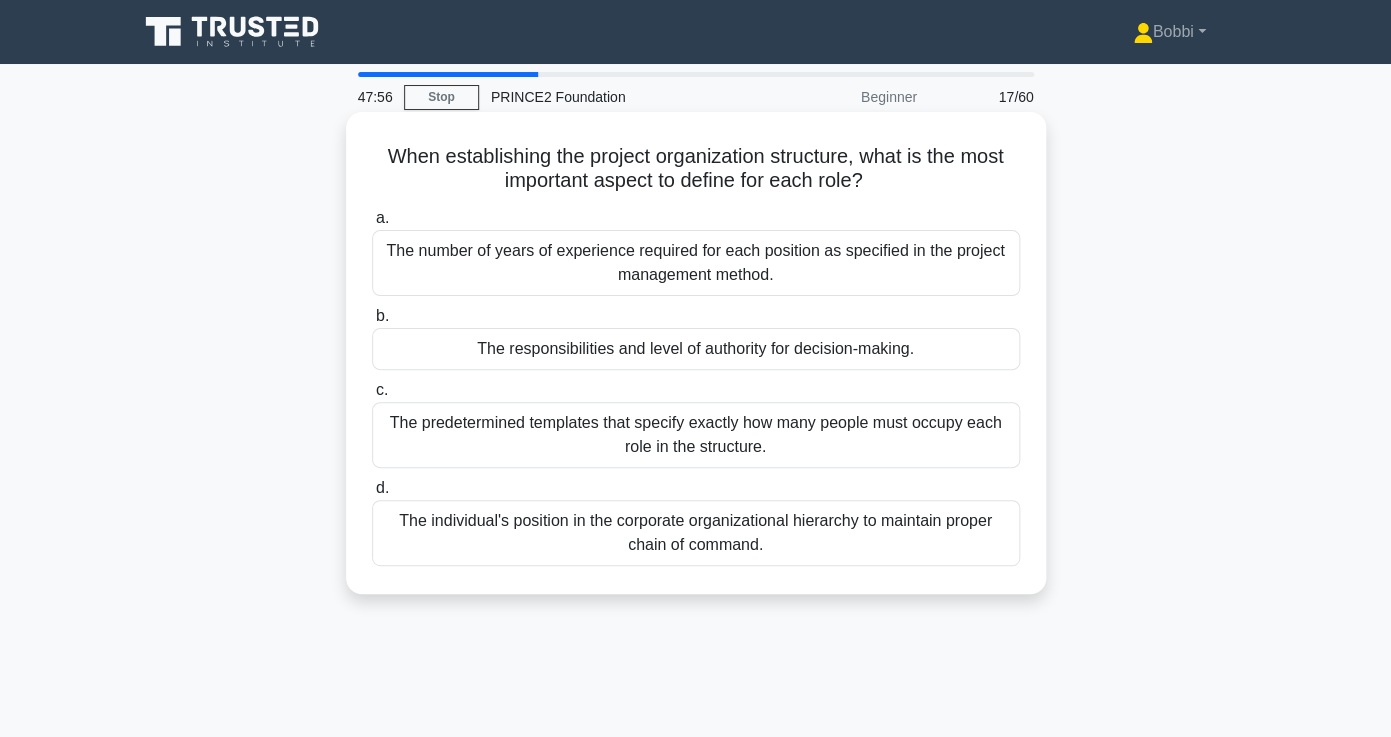 click on "The individual's position in the corporate organizational hierarchy to maintain proper chain of command." at bounding box center (696, 533) 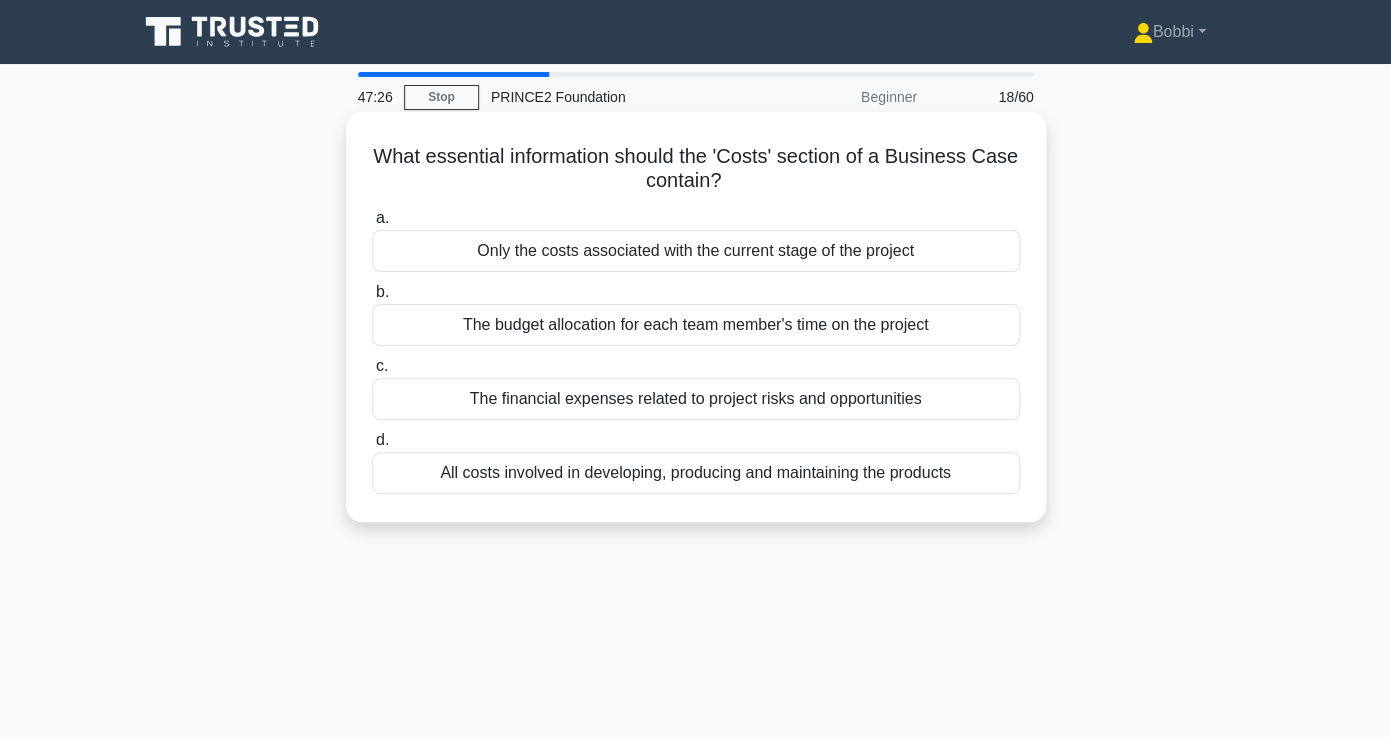 click on "All costs involved in developing, producing and maintaining the products" at bounding box center [696, 473] 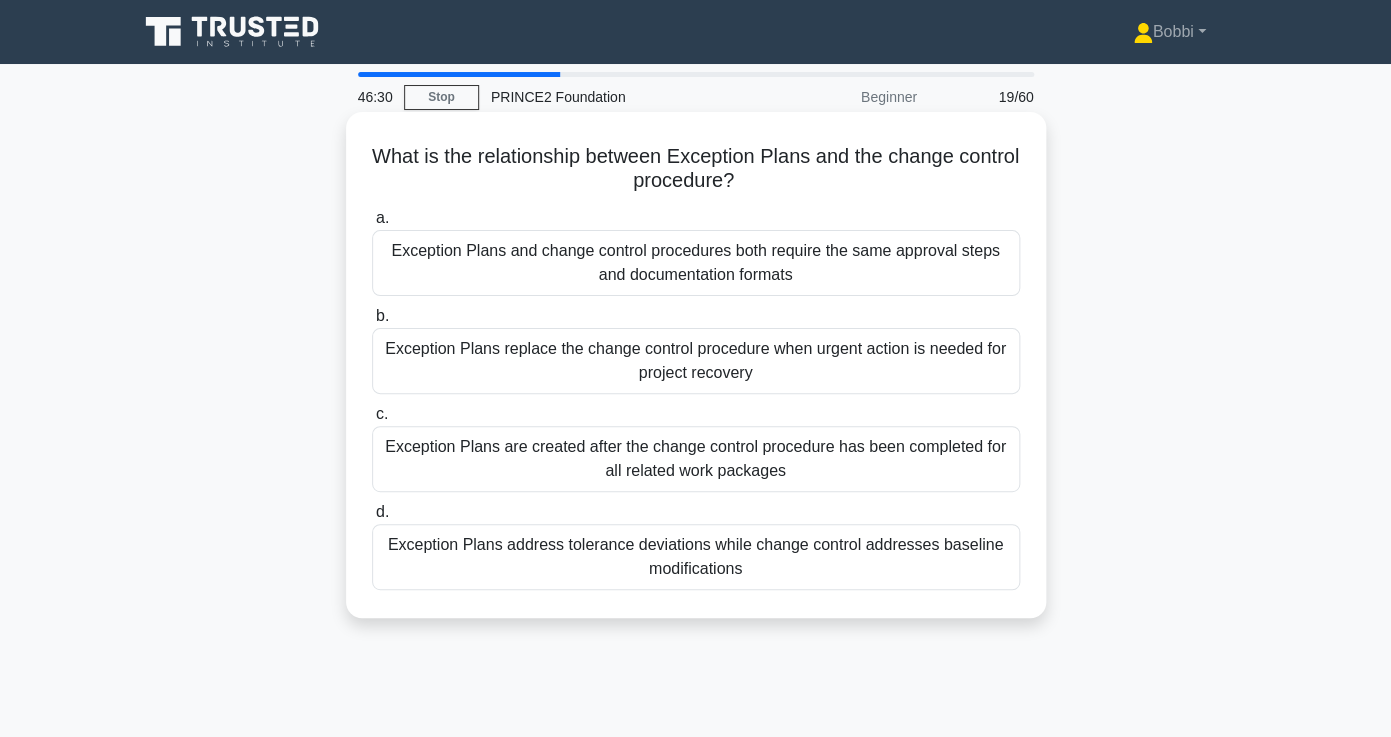 click on "Exception Plans replace the change control procedure when urgent action is needed for project recovery" at bounding box center (696, 361) 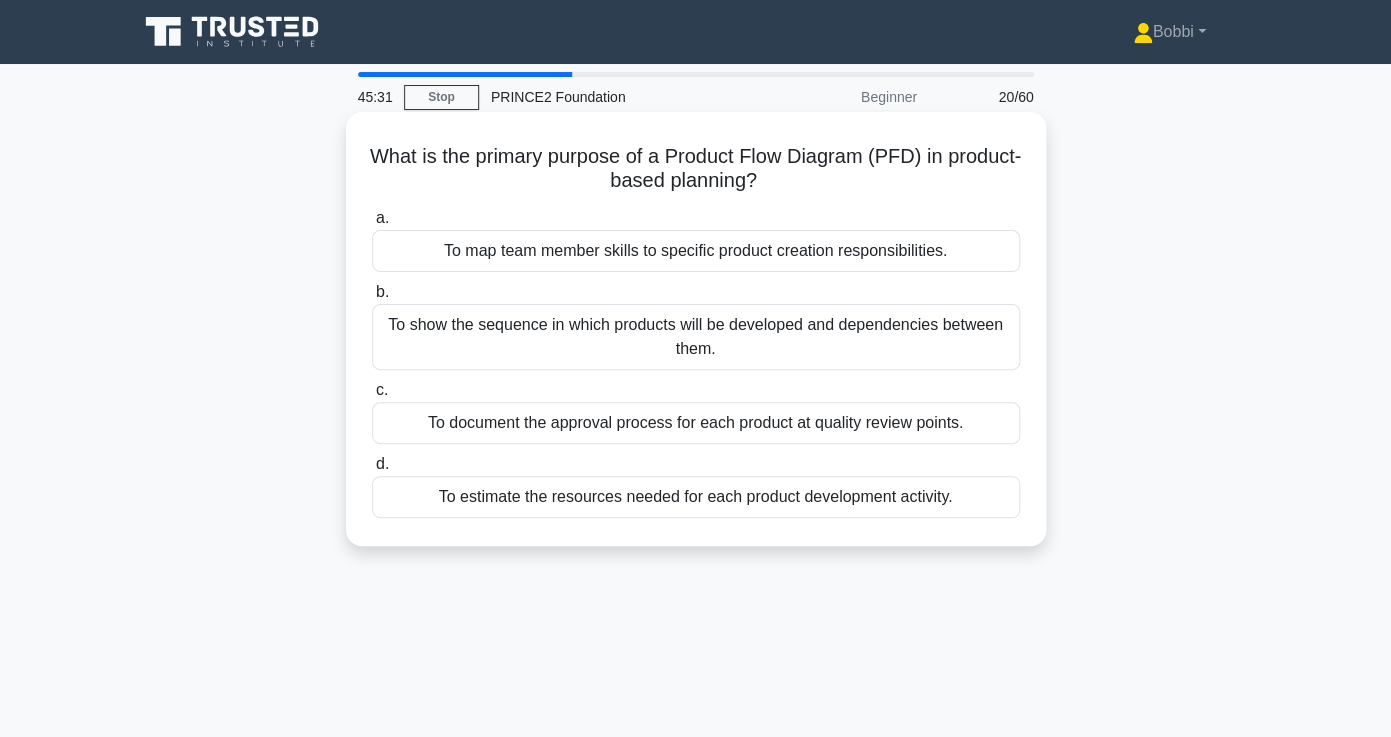 click on "To show the sequence in which products will be developed and dependencies between them." at bounding box center [696, 337] 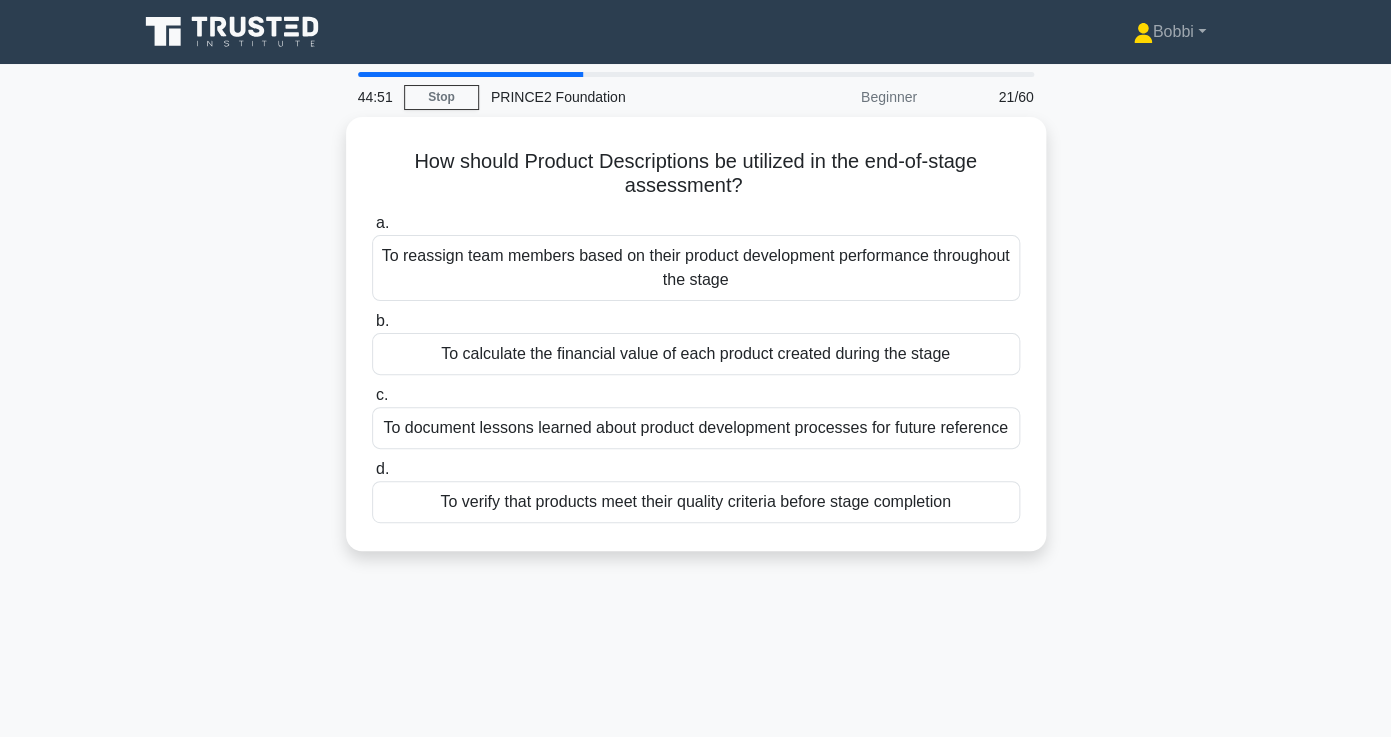 click on "44:51
Stop
PRINCE2 Foundation
Beginner
21/60
How should Product Descriptions be utilized in the end-of-stage assessment?
.spinner_0XTQ{transform-origin:center;animation:spinner_y6GP .75s linear infinite}@keyframes spinner_y6GP{100%{transform:rotate(360deg)}}
a.
b." at bounding box center (696, 572) 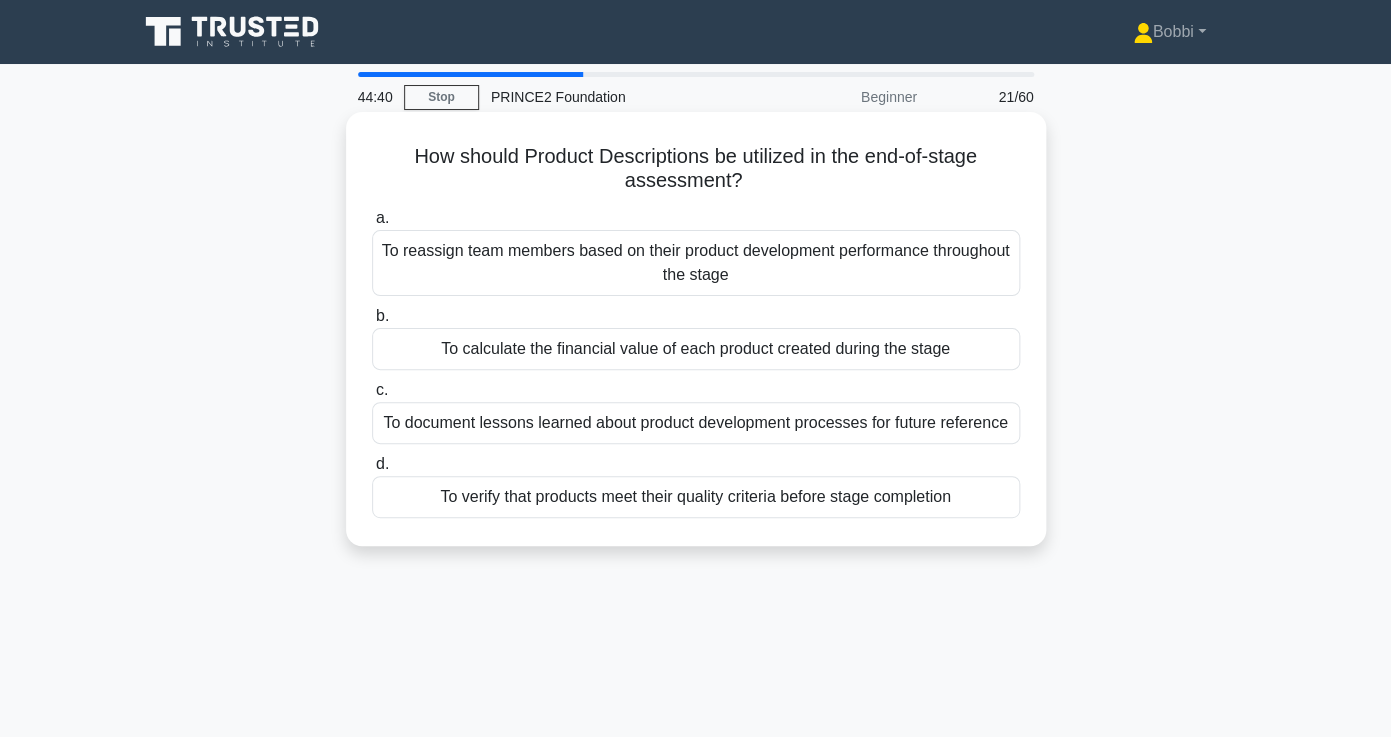click on "To verify that products meet their quality criteria before stage completion" at bounding box center [696, 497] 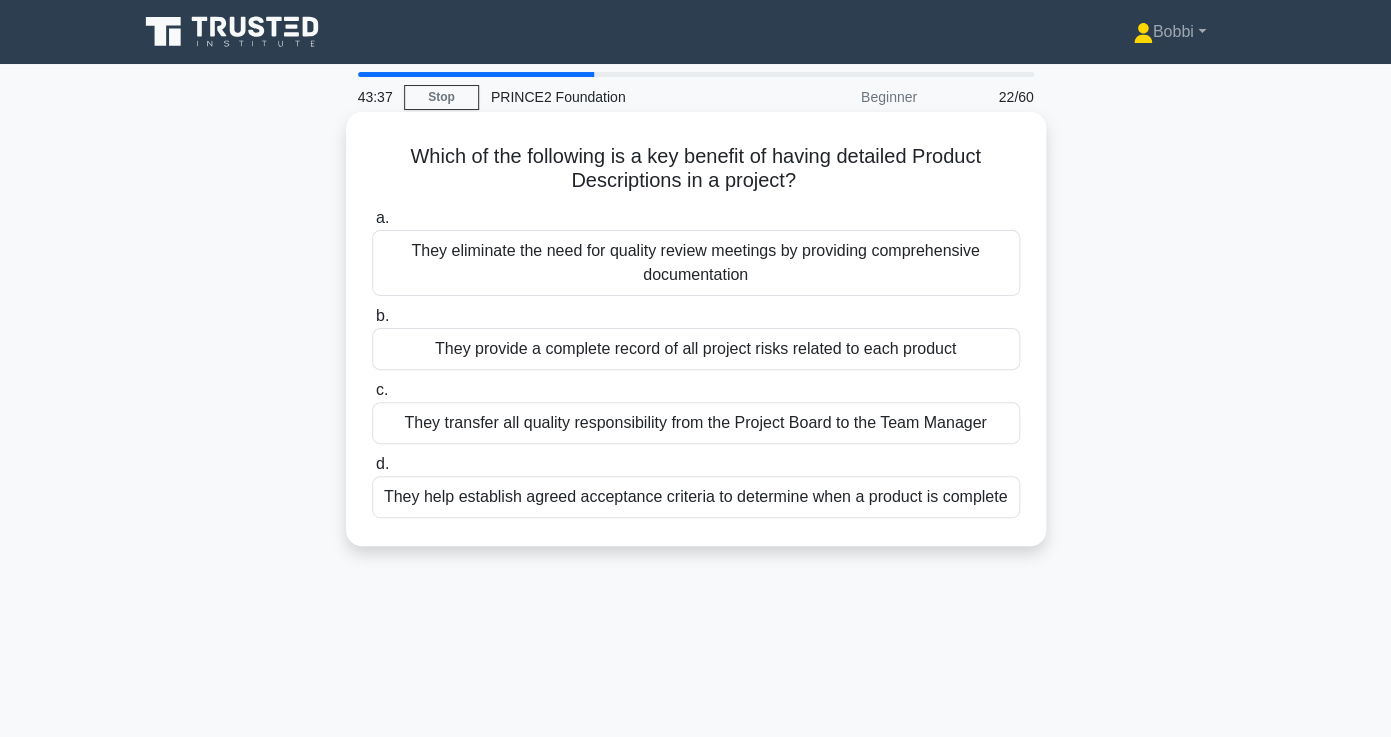 click on "They help establish agreed acceptance criteria to determine when a product is complete" at bounding box center (696, 497) 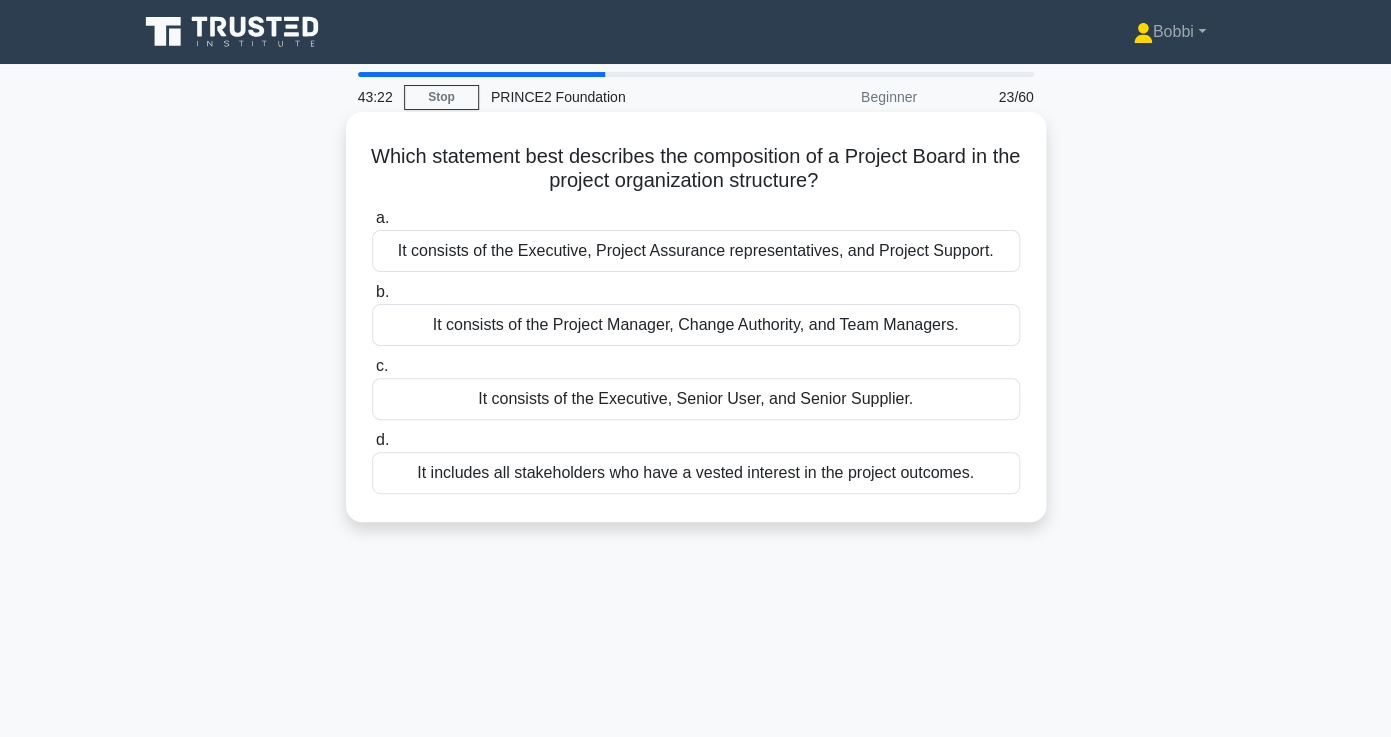 click on "Which statement best describes the composition of a Project Board in the project organization structure?
.spinner_0XTQ{transform-origin:center;animation:spinner_y6GP .75s linear infinite}@keyframes spinner_y6GP{100%{transform:rotate(360deg)}}" at bounding box center (696, 169) 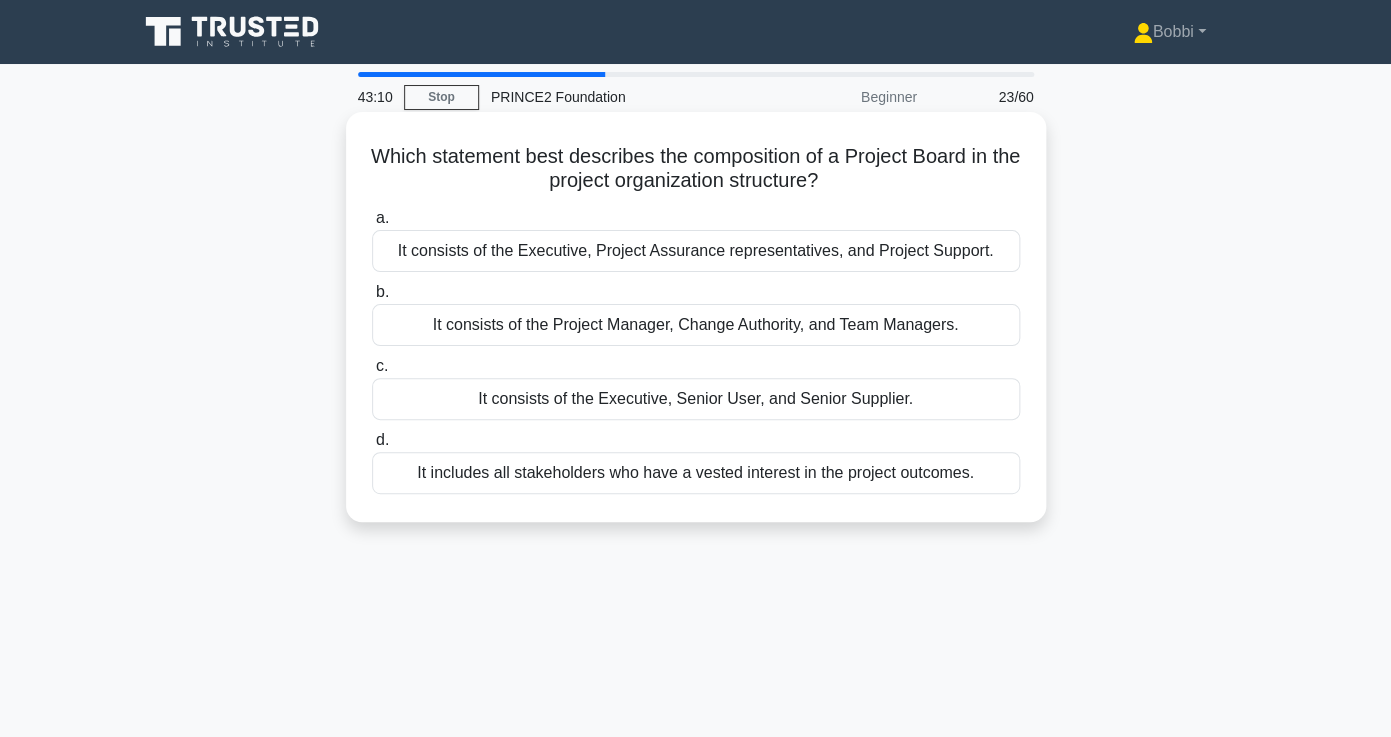 click on "It consists of the Executive, Senior User, and Senior Supplier." at bounding box center [696, 399] 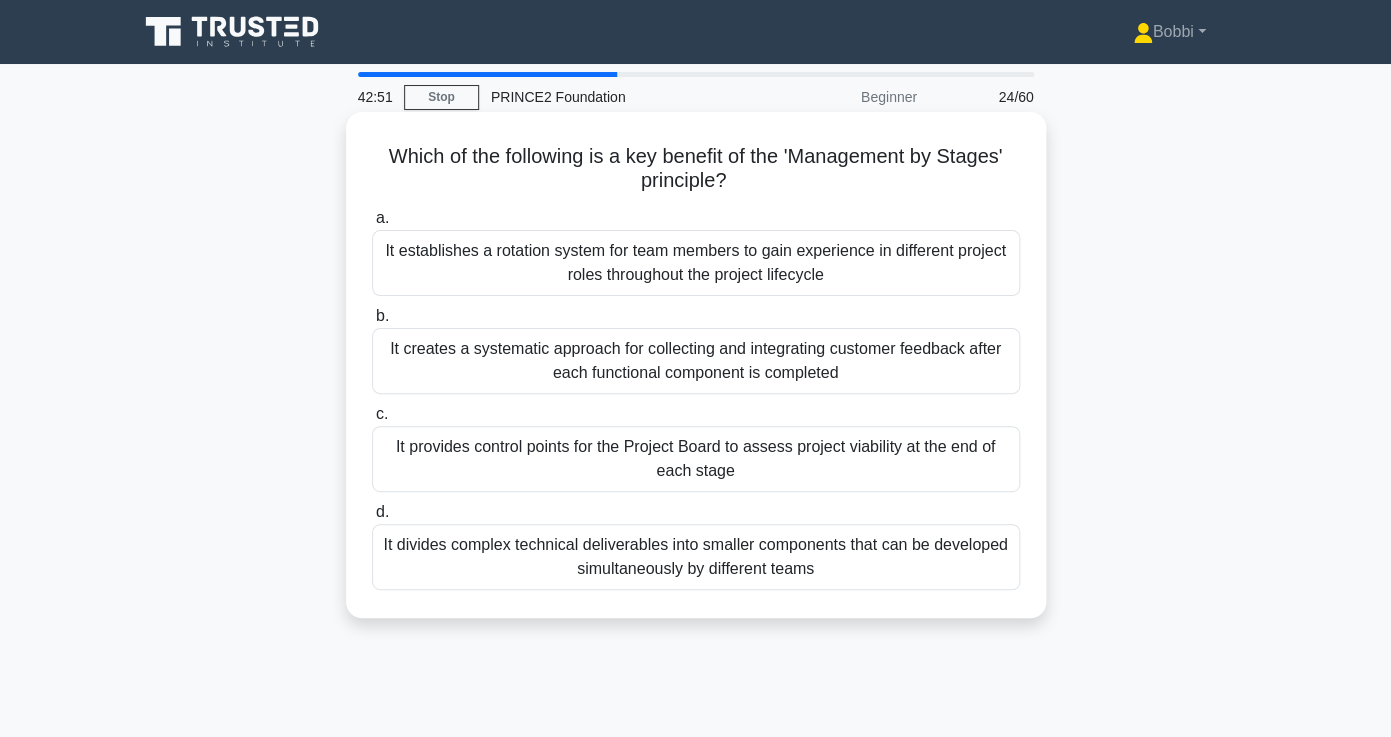 click on "It provides control points for the Project Board to assess project viability at the end of each stage" at bounding box center (696, 459) 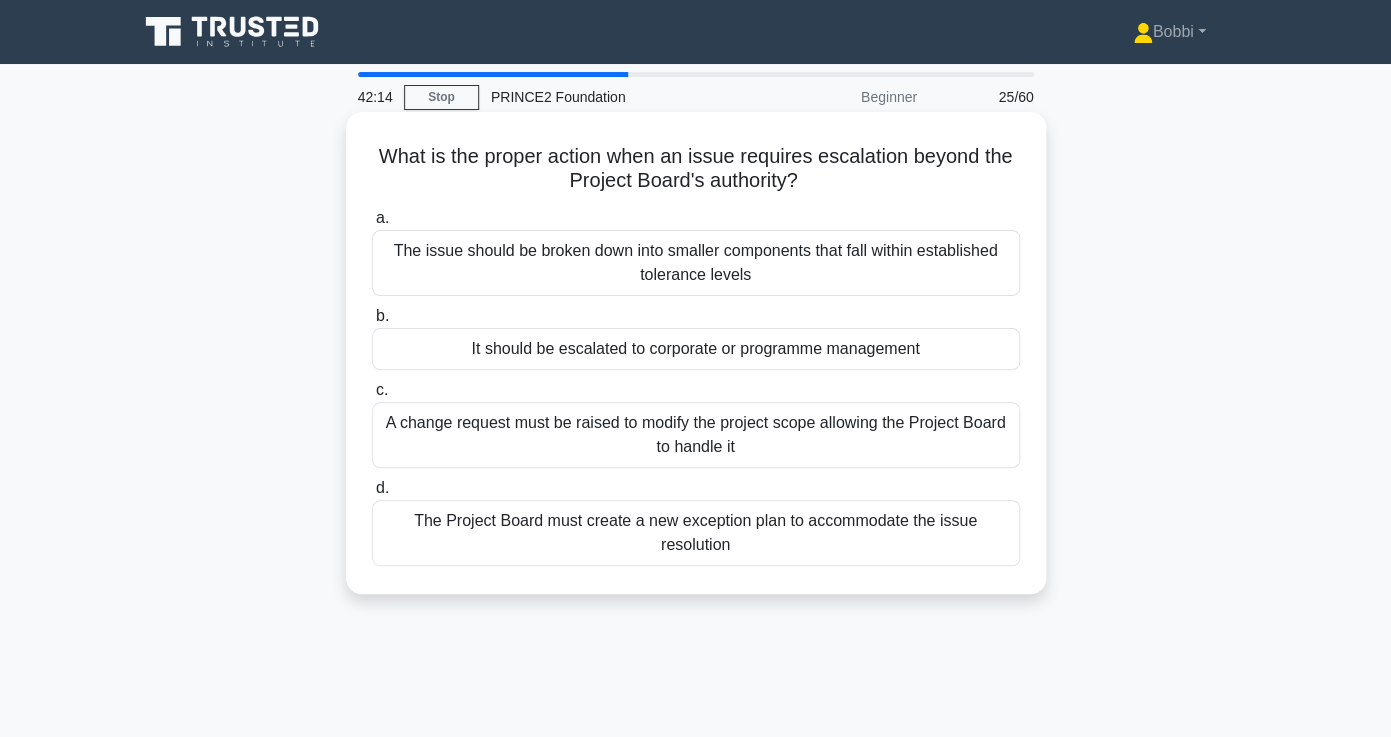 click on "It should be escalated to corporate or programme management" at bounding box center (696, 349) 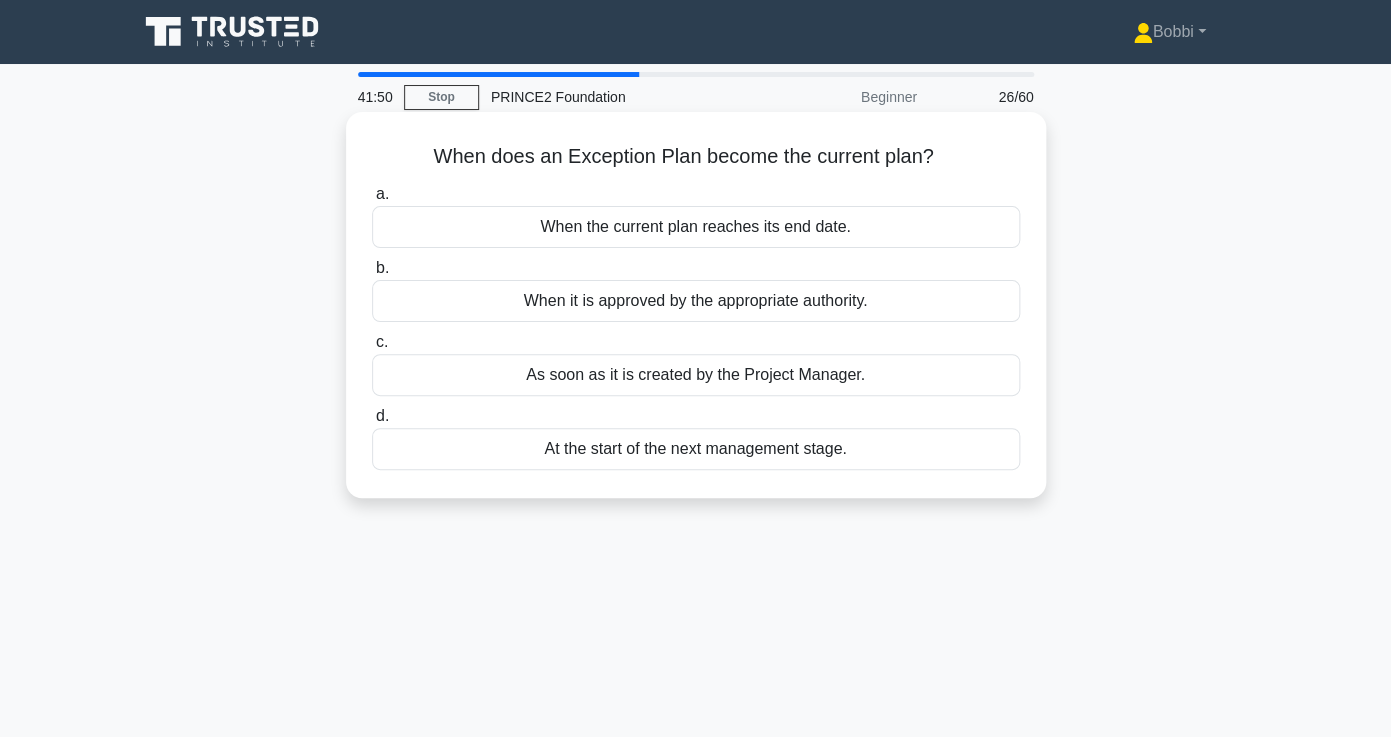 click on "When the current plan reaches its end date." at bounding box center (696, 227) 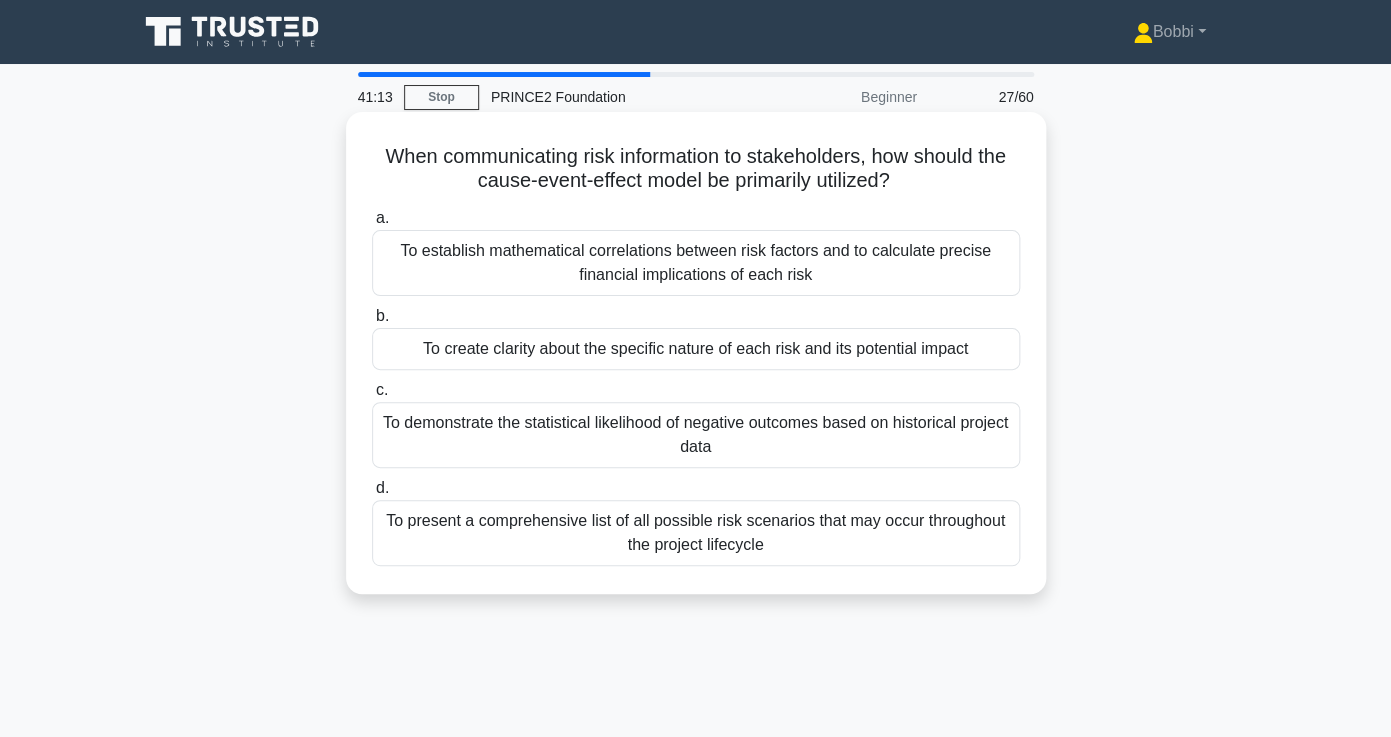 click on "To demonstrate the statistical likelihood of negative outcomes based on historical project data" at bounding box center [696, 435] 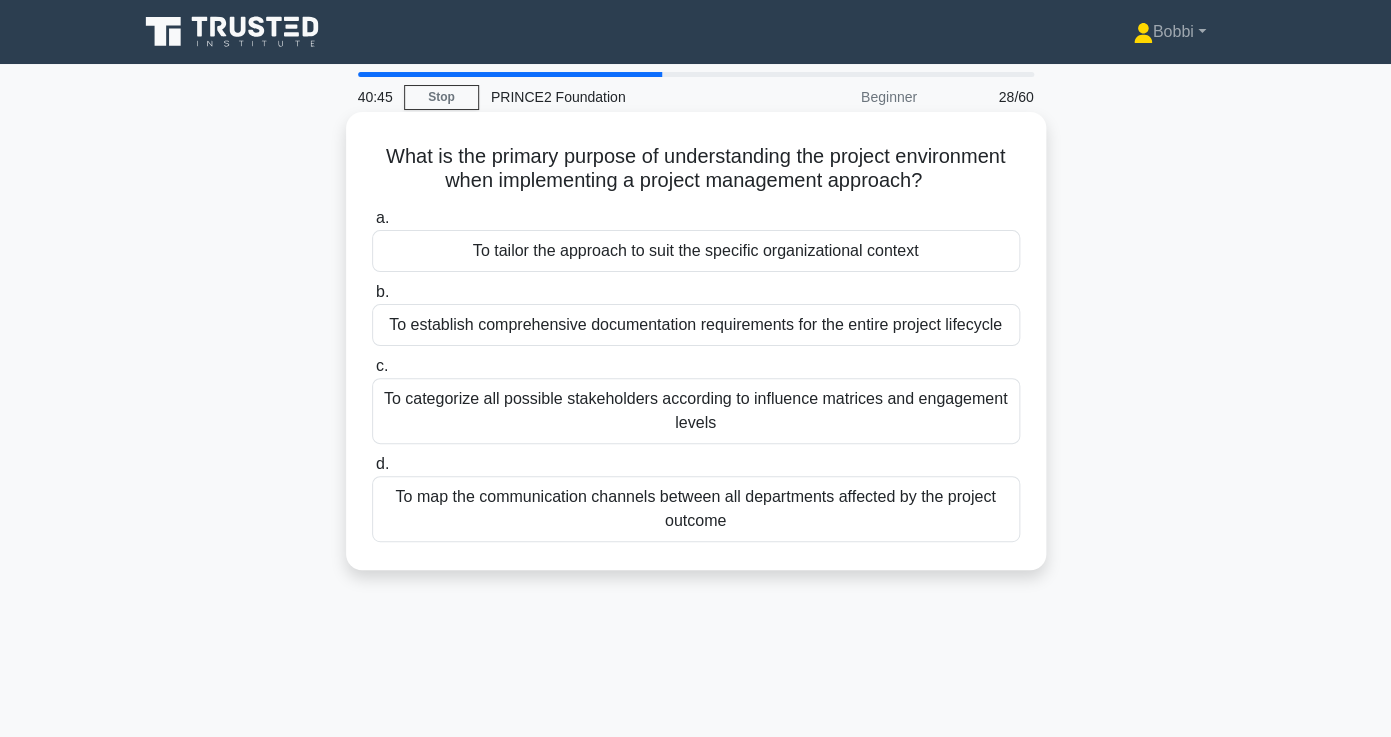 click on "To tailor the approach to suit the specific organizational context" at bounding box center [696, 251] 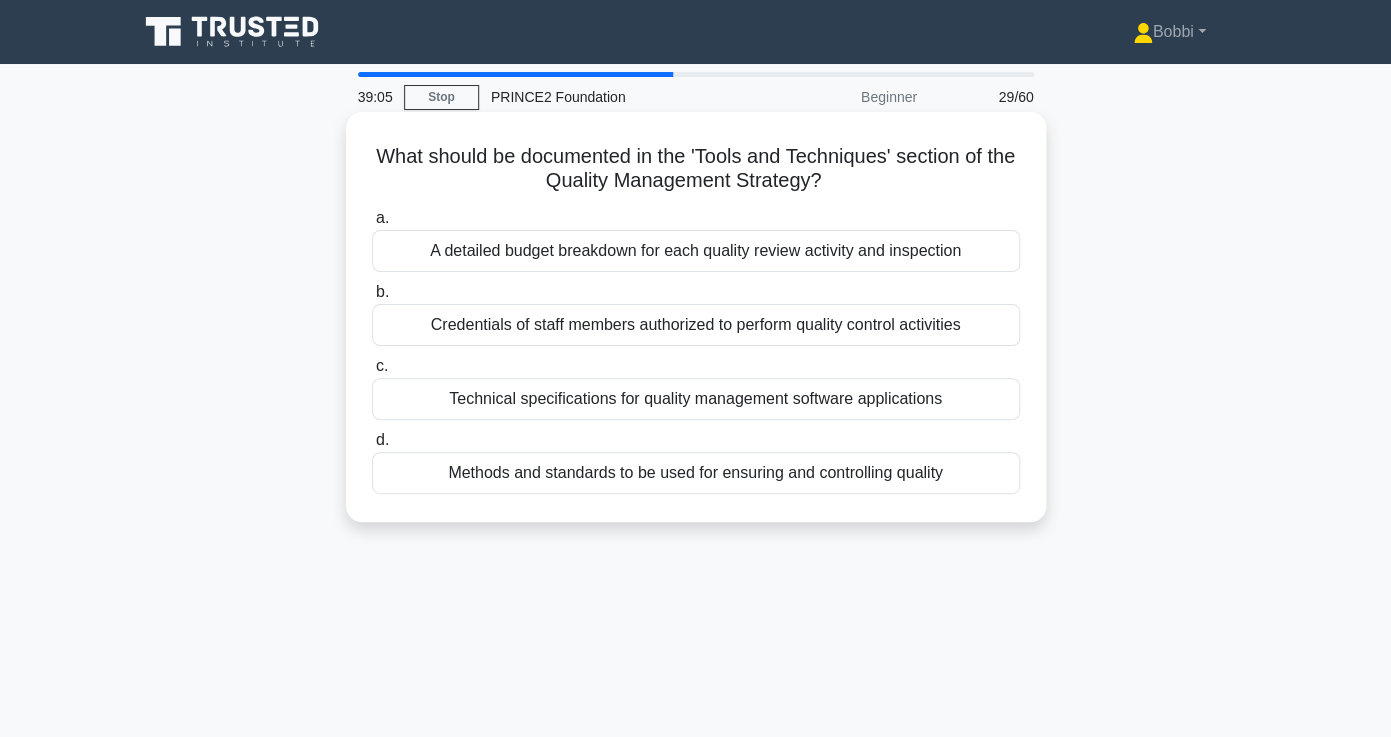 click on "Methods and standards to be used for ensuring and controlling quality" at bounding box center [696, 473] 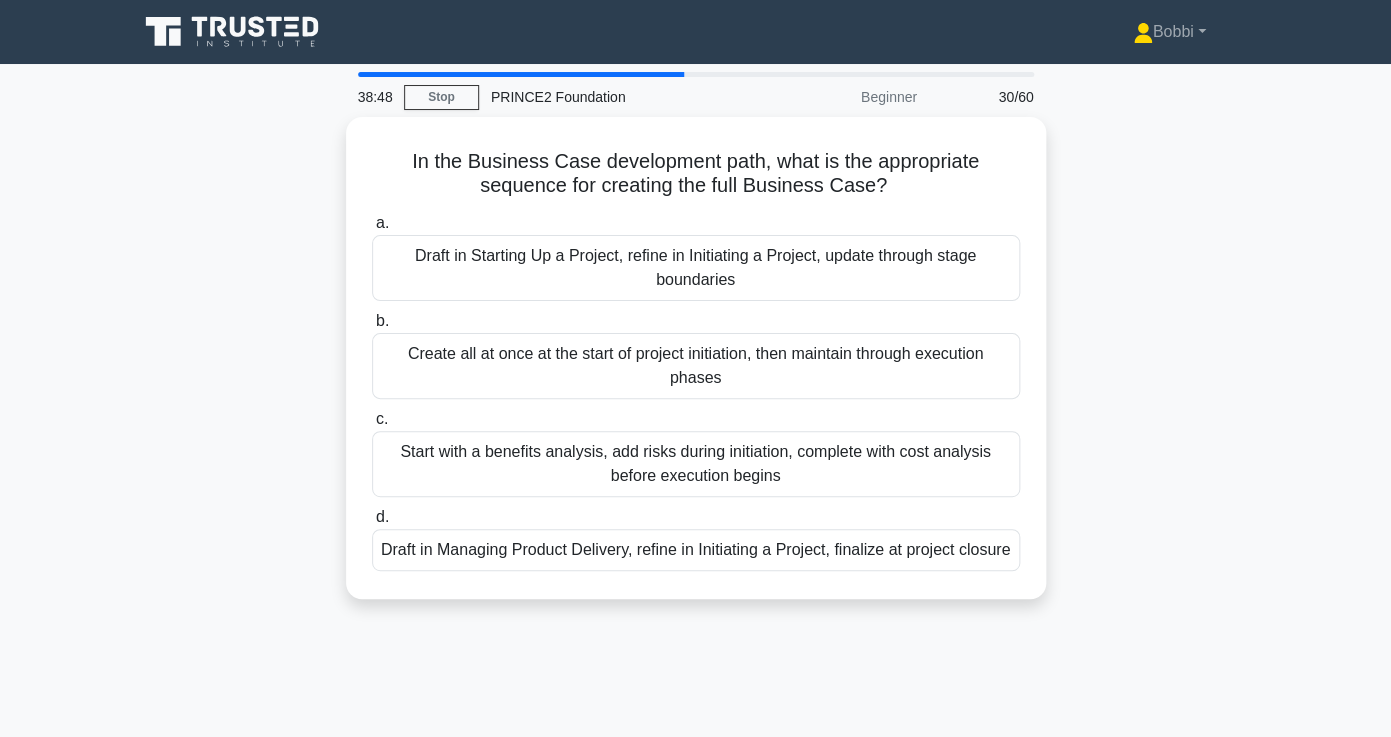 click on "In the Business Case development path, what is the appropriate sequence for creating the full Business Case?
.spinner_0XTQ{transform-origin:center;animation:spinner_y6GP .75s linear infinite}@keyframes spinner_y6GP{100%{transform:rotate(360deg)}}
a.
Draft in Starting Up a Project, refine in Initiating a Project, update through stage boundaries
b. c. d." at bounding box center (696, 370) 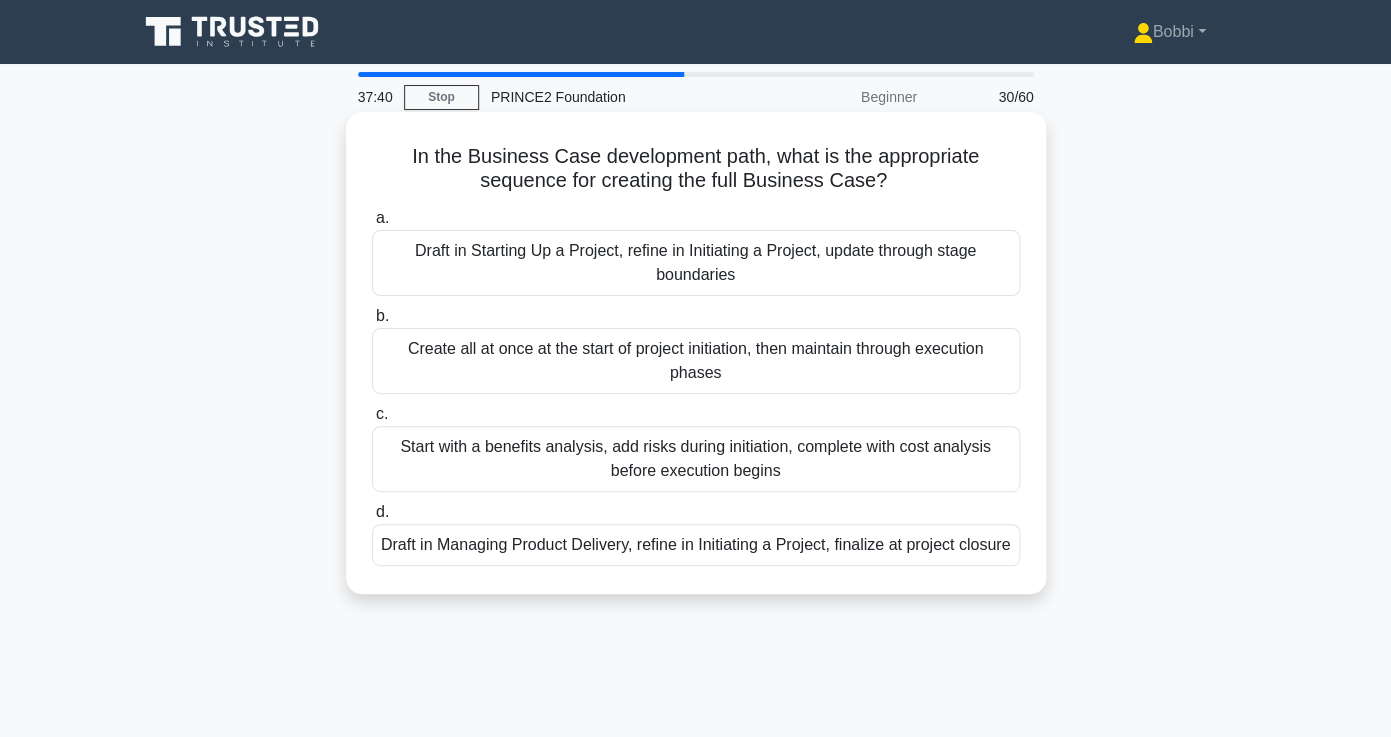 click on "Start with a benefits analysis, add risks during initiation, complete with cost analysis before execution begins" at bounding box center [696, 459] 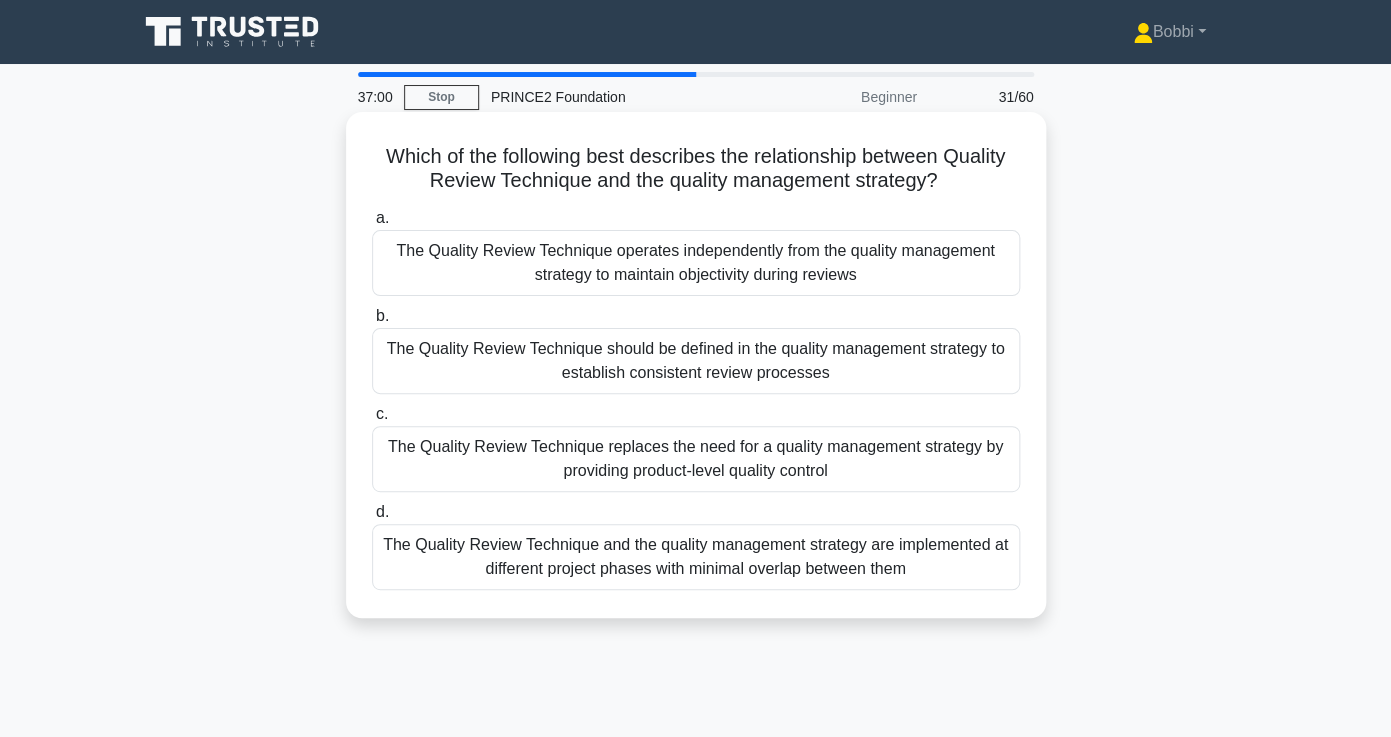 click on "The Quality Review Technique and the quality management strategy are implemented at different project phases with minimal overlap between them" at bounding box center [696, 557] 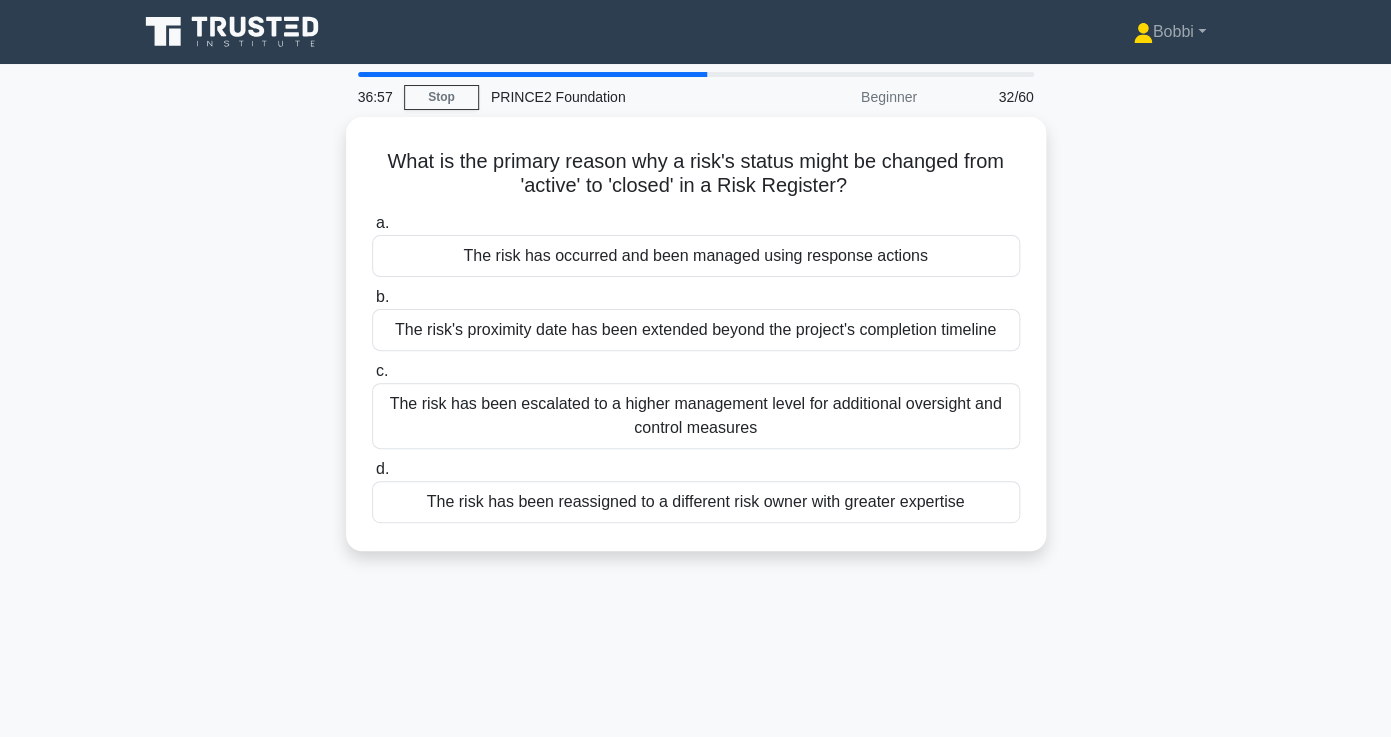 click on "What is the primary reason why a risk's status might be changed from 'active' to 'closed' in a Risk Register?
.spinner_0XTQ{transform-origin:center;animation:spinner_y6GP .75s linear infinite}@keyframes spinner_y6GP{100%{transform:rotate(360deg)}}
a.
The risk has occurred and been managed using response actions" at bounding box center (696, 346) 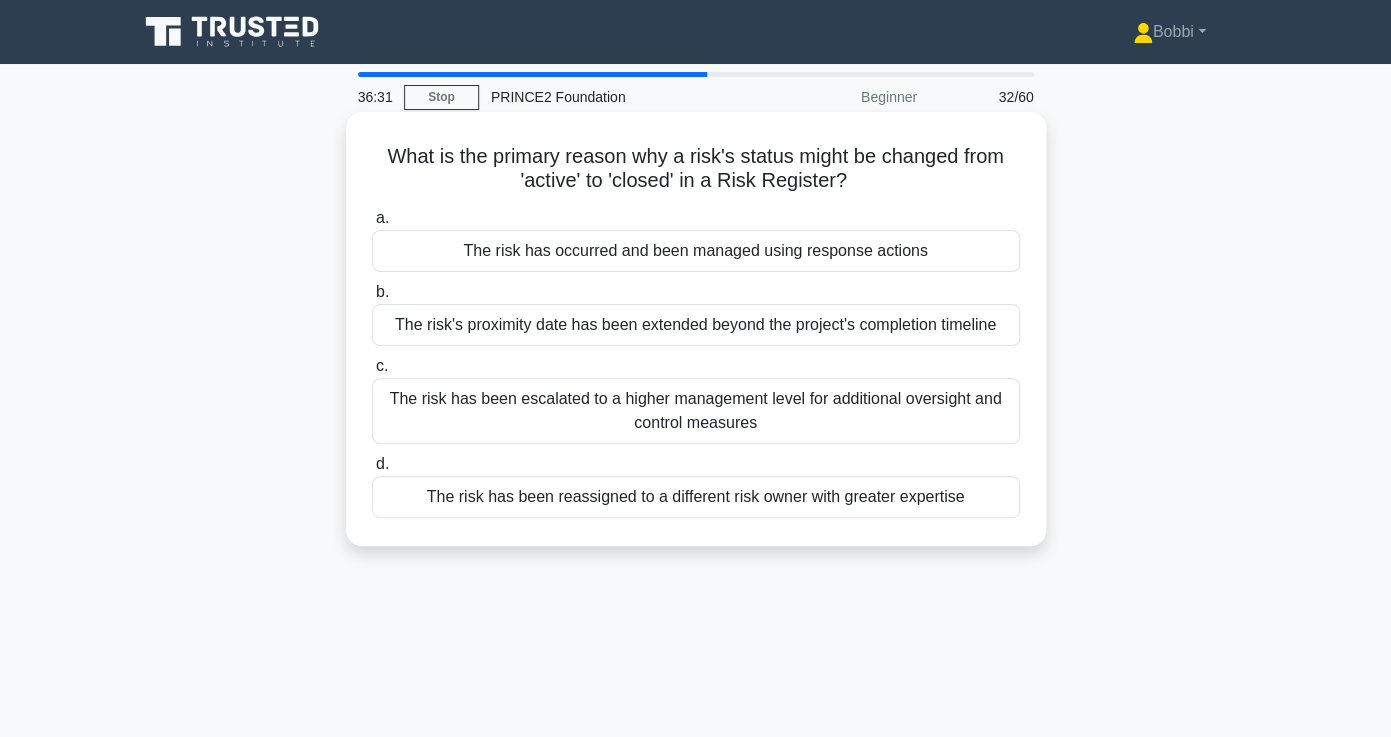 click on "The risk has occurred and been managed using response actions" at bounding box center (696, 251) 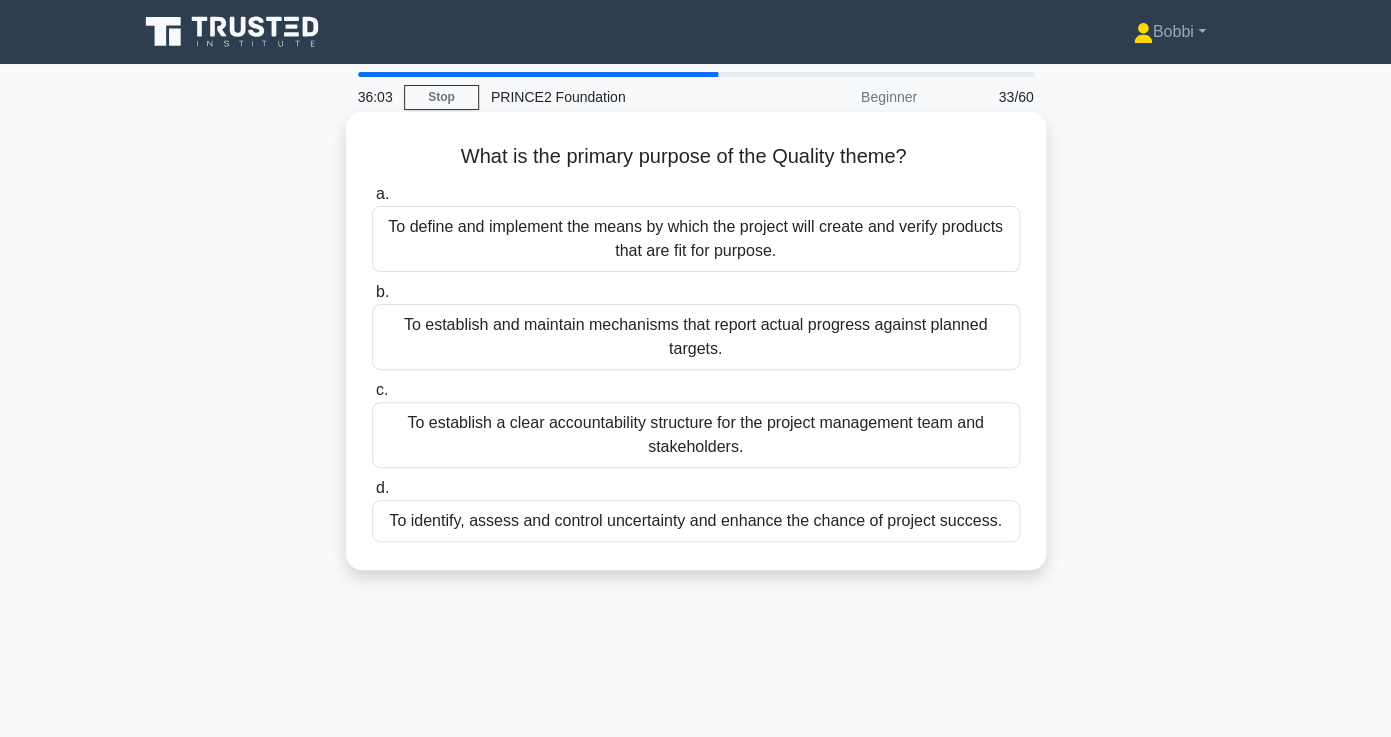 click on "To define and implement the means by which the project will create and verify products that are fit for purpose." at bounding box center (696, 239) 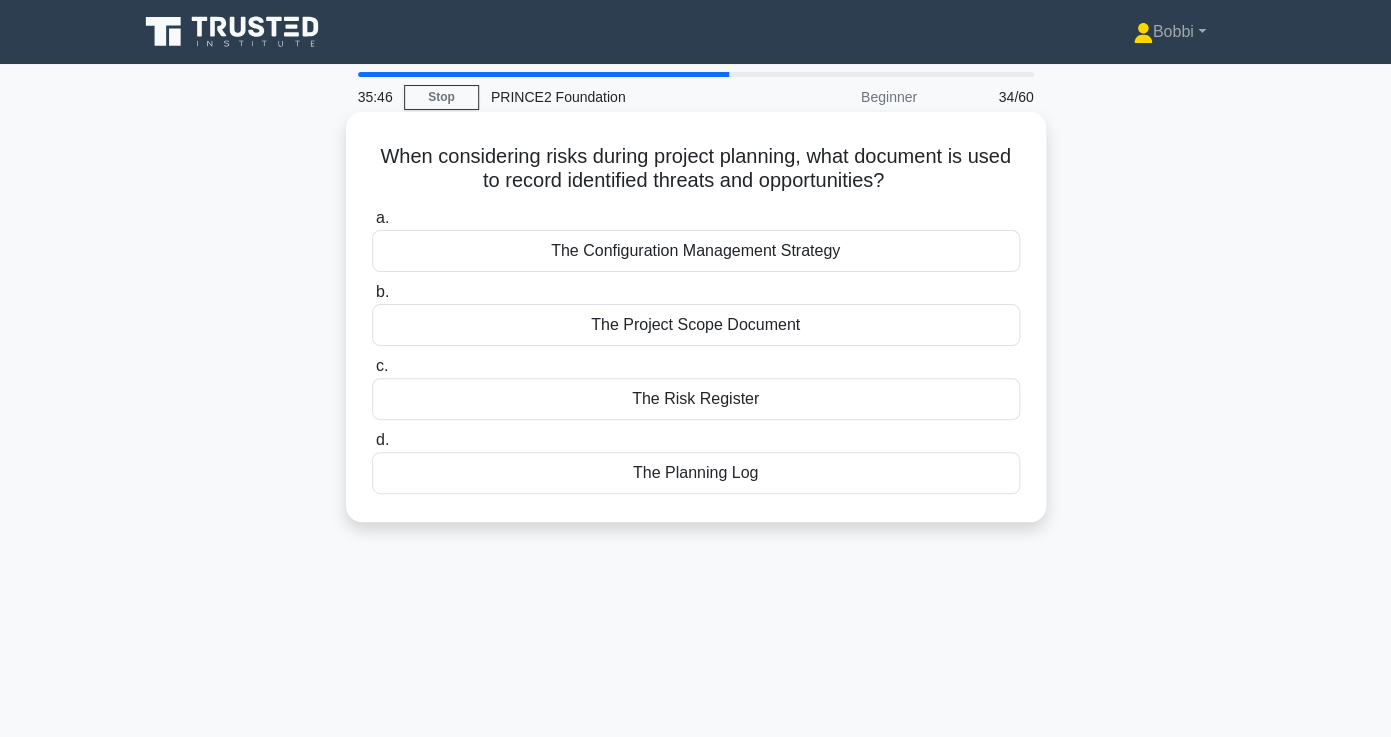 click on "The Risk Register" at bounding box center (696, 399) 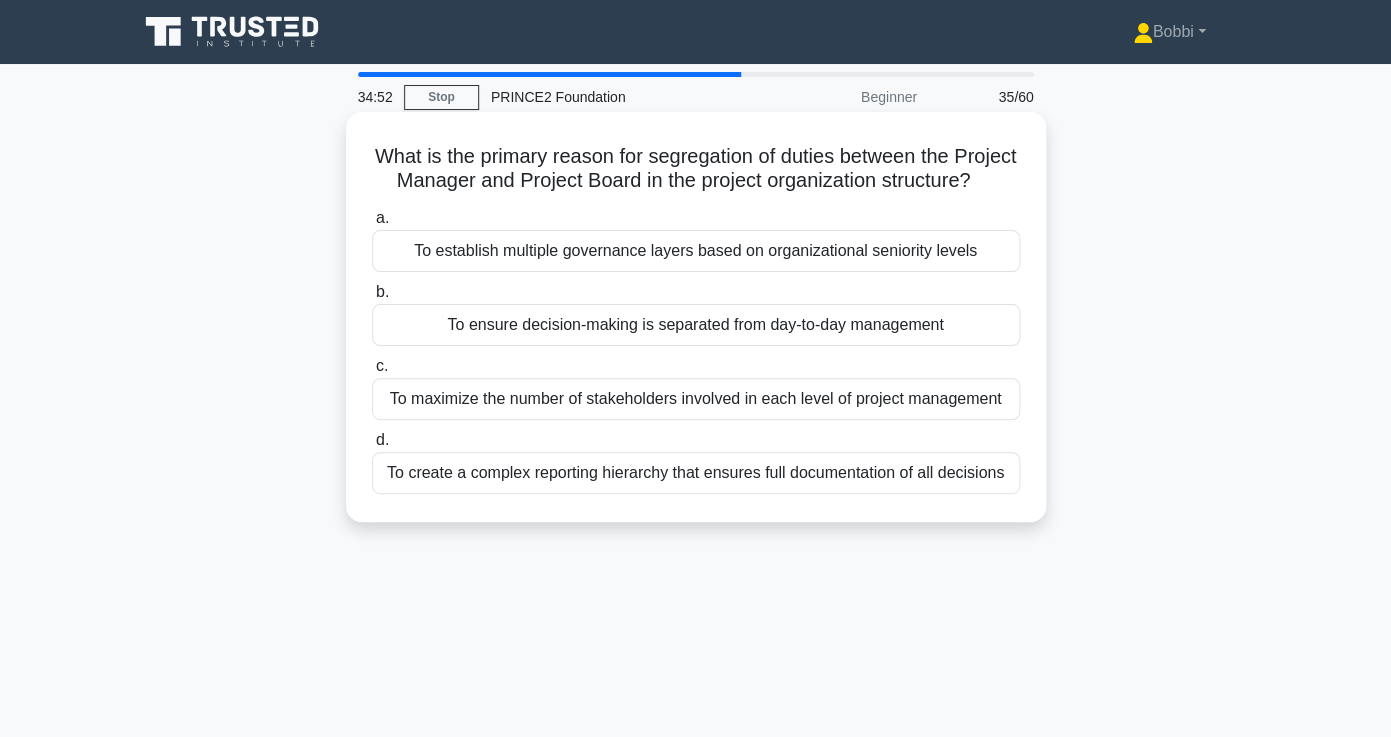 click on "To ensure decision-making is separated from day-to-day management" at bounding box center [696, 325] 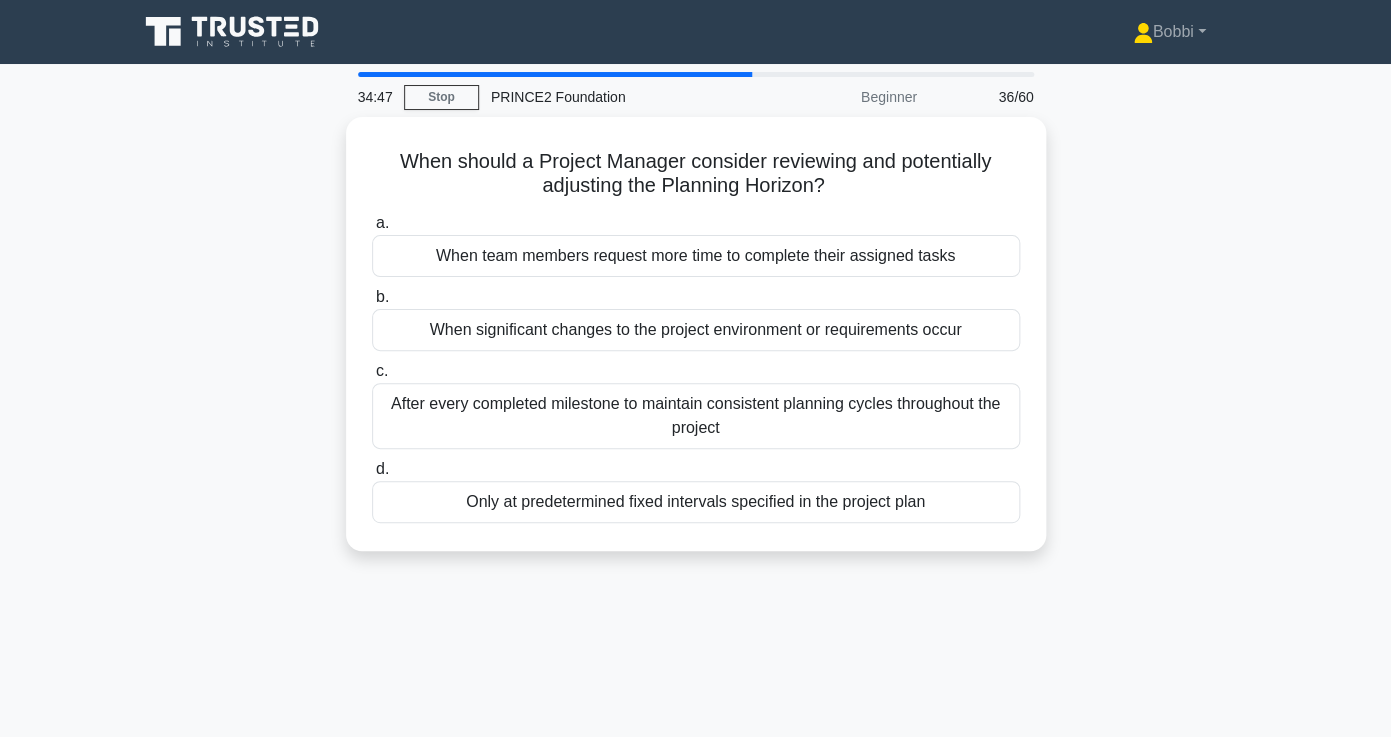 click on "When should a Project Manager consider reviewing and potentially adjusting the Planning Horizon?
.spinner_0XTQ{transform-origin:center;animation:spinner_y6GP .75s linear infinite}@keyframes spinner_y6GP{100%{transform:rotate(360deg)}}
a.
When team members request more time to complete their assigned tasks
b. c." at bounding box center [696, 346] 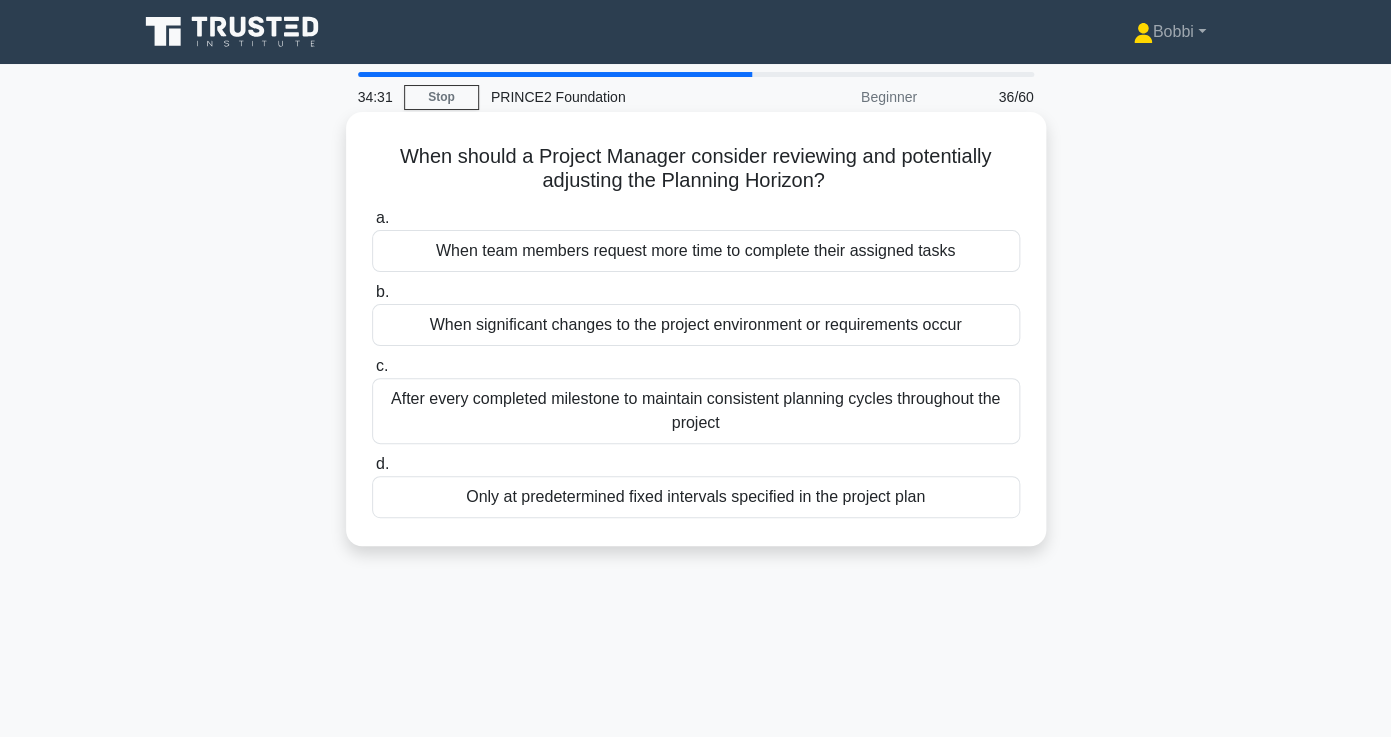 click on "When significant changes to the project environment or requirements occur" at bounding box center (696, 325) 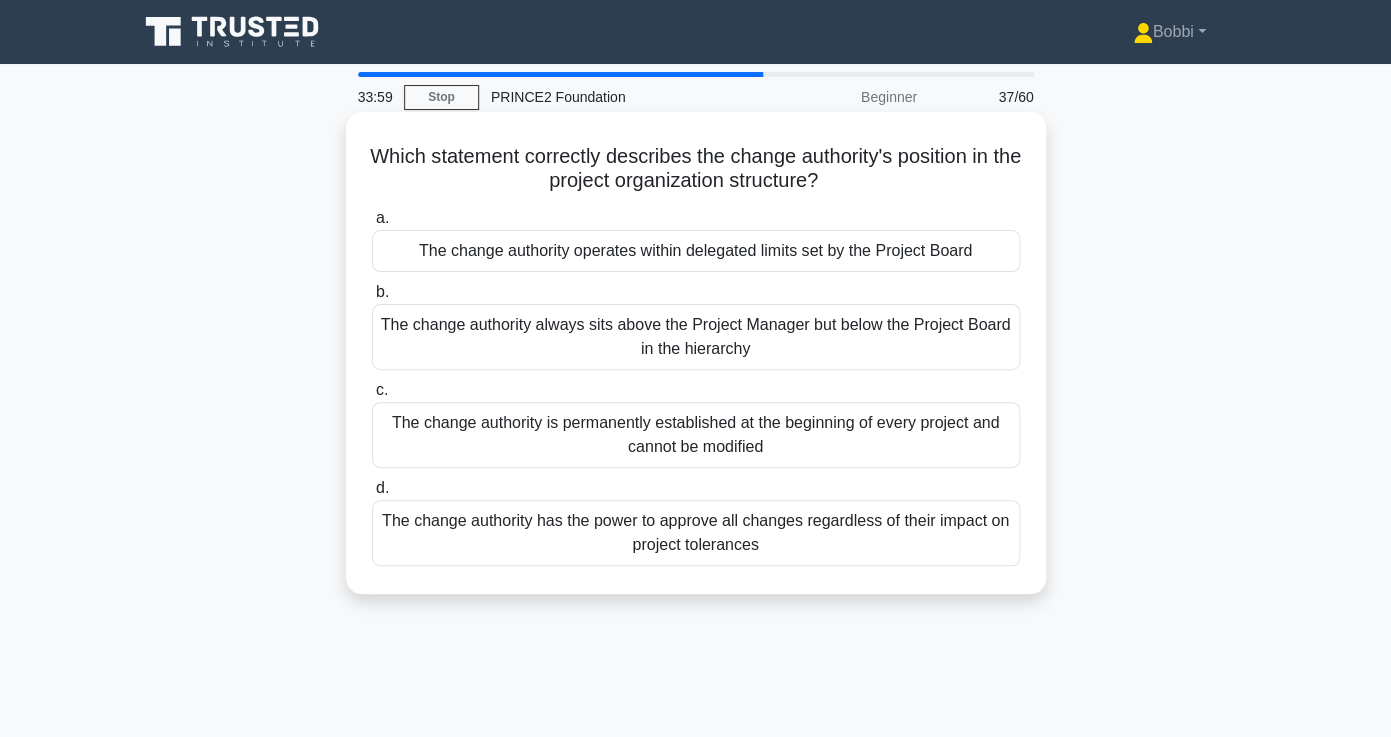 click on "The change authority operates within delegated limits set by the Project Board" at bounding box center [696, 251] 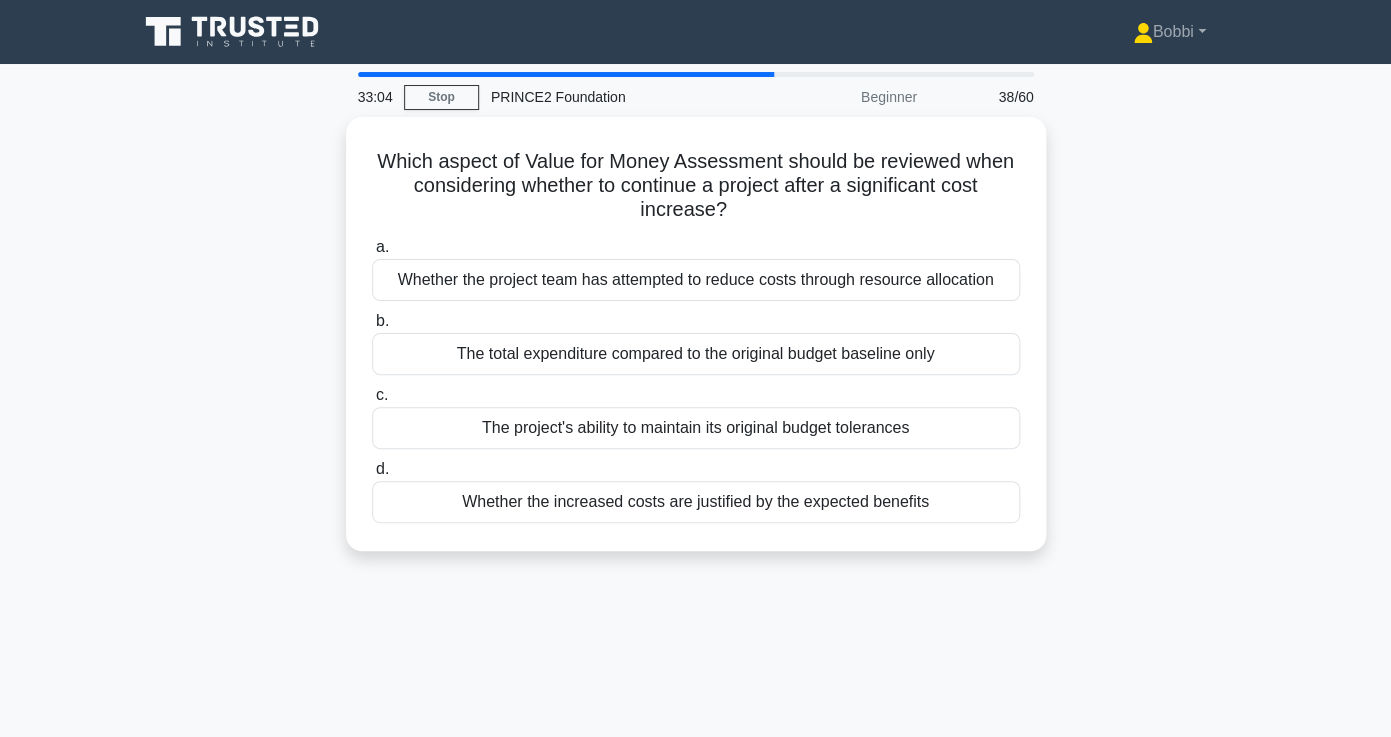 click on "33:04
Stop
PRINCE2 Foundation
Beginner
38/60
Which aspect of Value for Money Assessment should be reviewed when considering whether to continue a project after a significant cost increase?
.spinner_0XTQ{transform-origin:center;animation:spinner_y6GP .75s linear infinite}@keyframes spinner_y6GP{100%{transform:rotate(360deg)}}
a.
b. c. d." at bounding box center [696, 572] 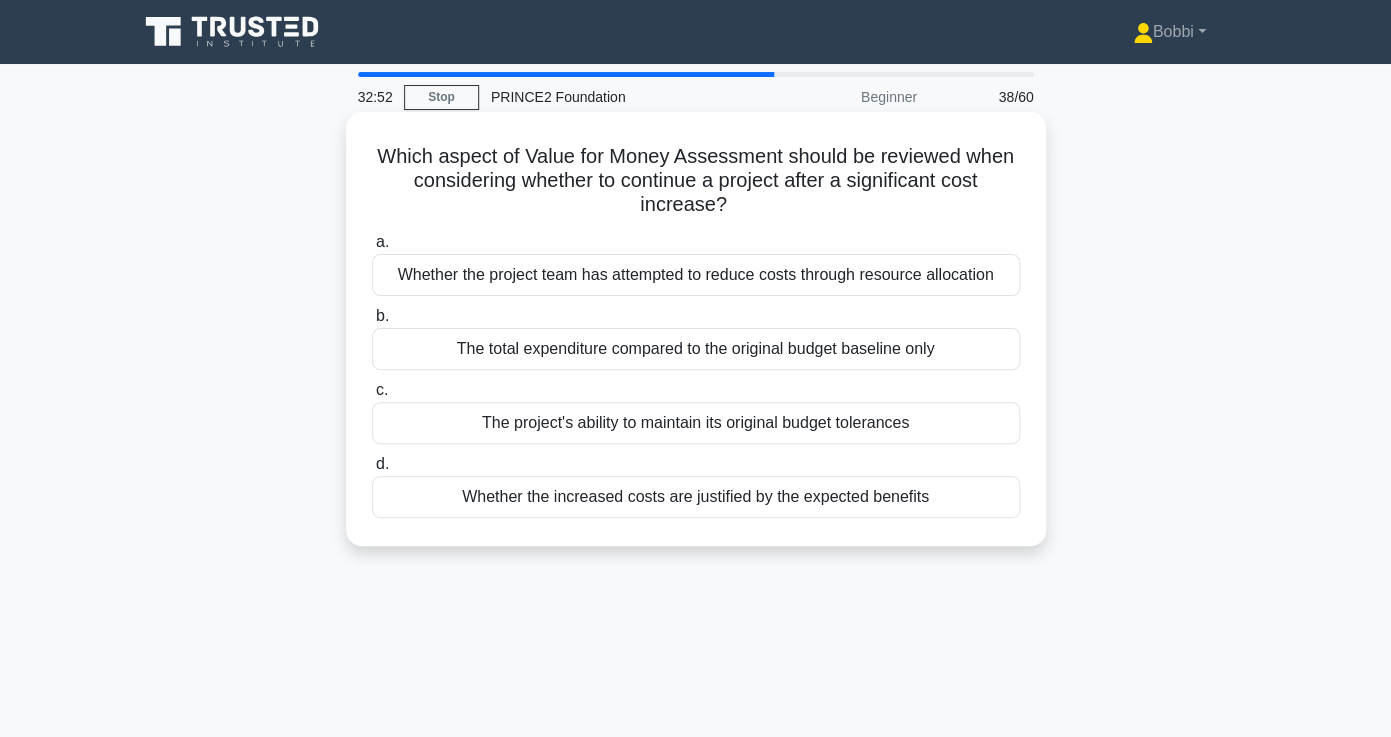 click on "The total expenditure compared to the original budget baseline only" at bounding box center [696, 349] 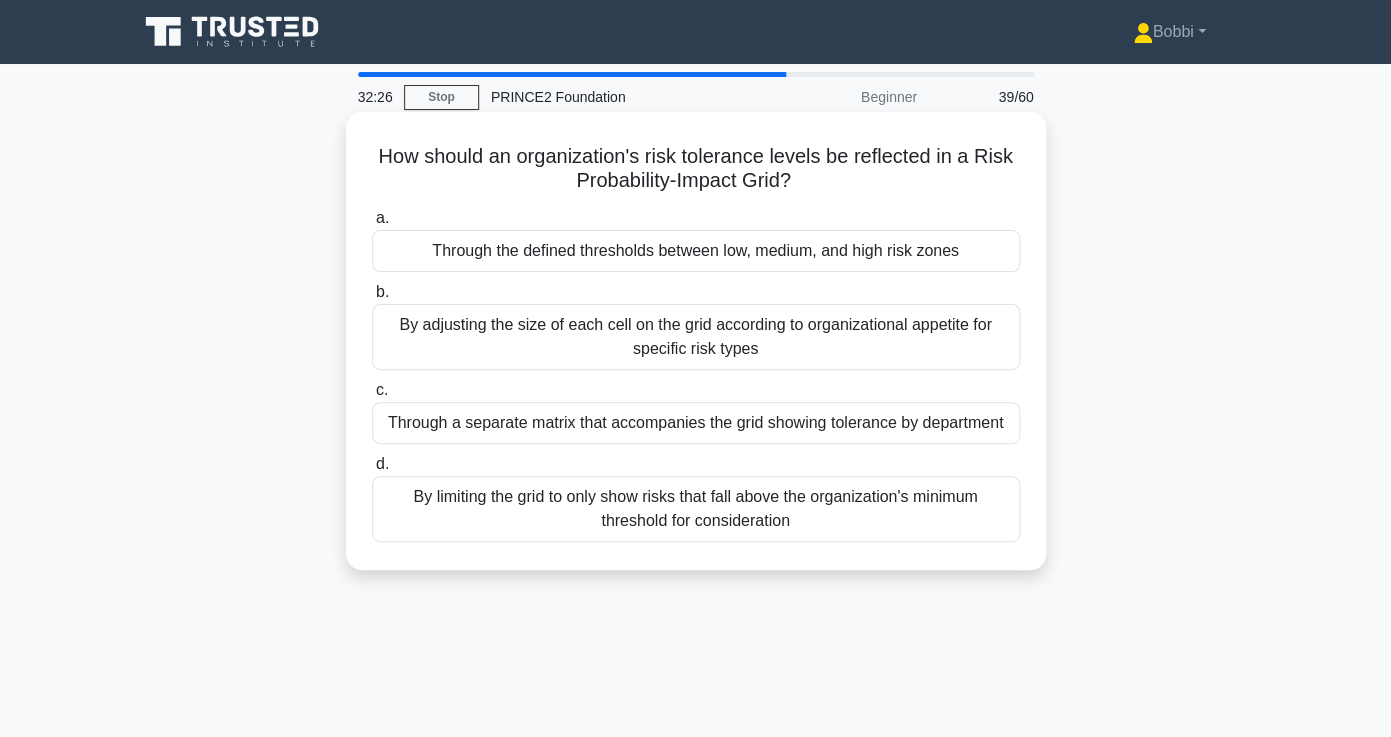 click on "Through the defined thresholds between low, medium, and high risk zones" at bounding box center [696, 251] 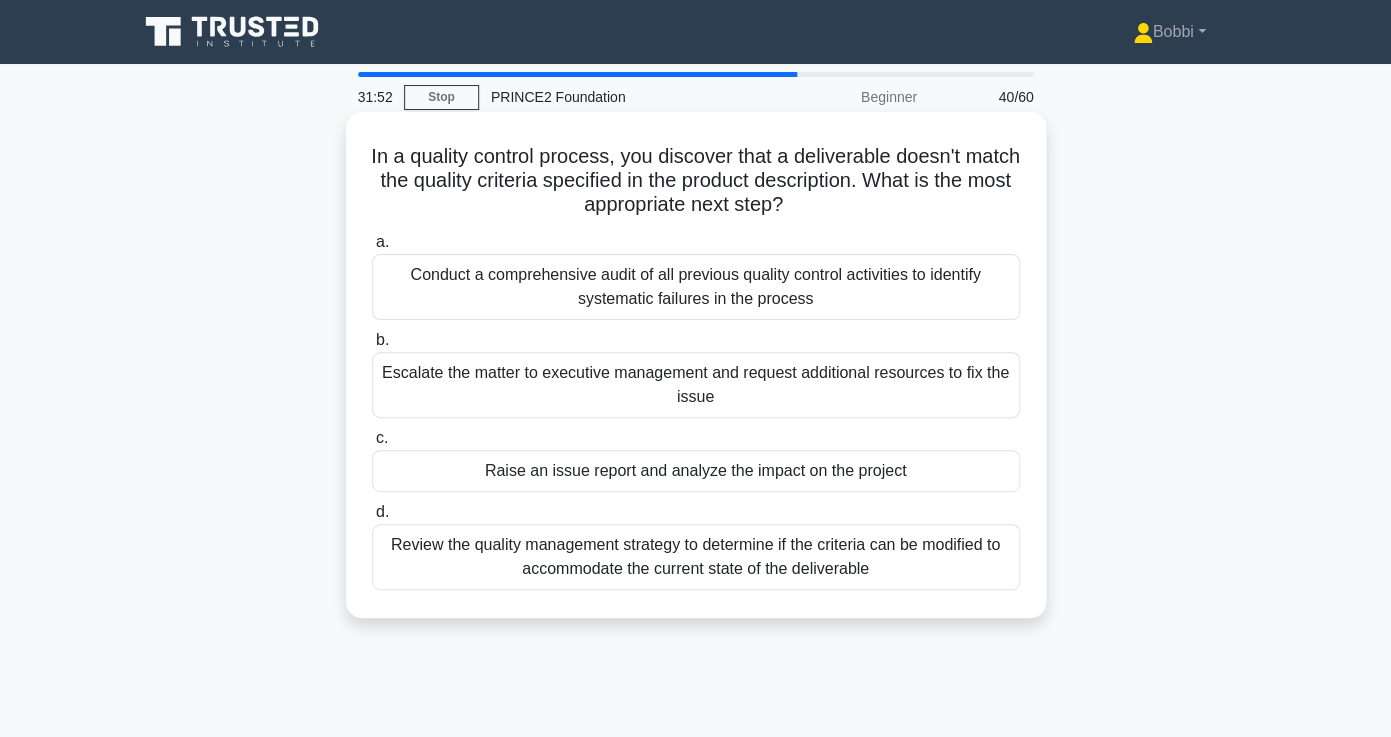 click on "Raise an issue report and analyze the impact on the project" at bounding box center [696, 471] 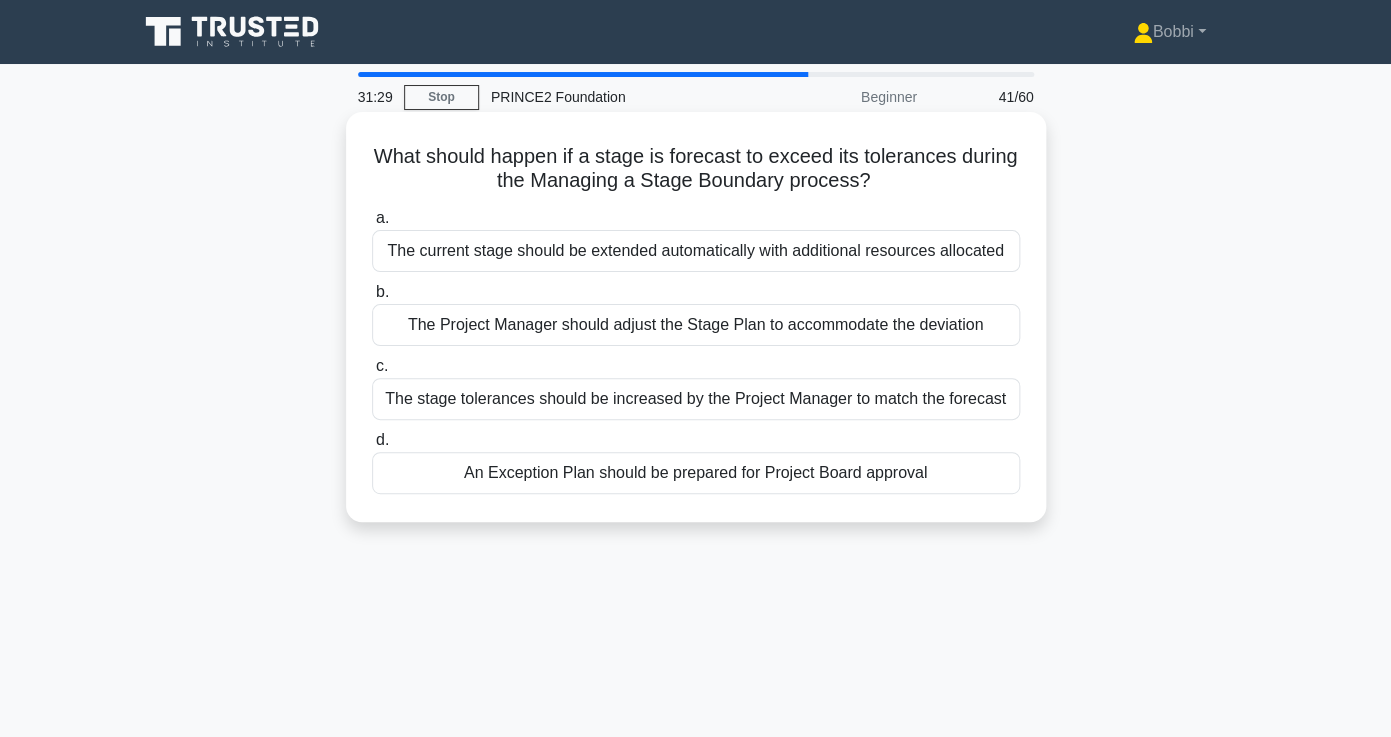 click on "An Exception Plan should be prepared for Project Board approval" at bounding box center [696, 473] 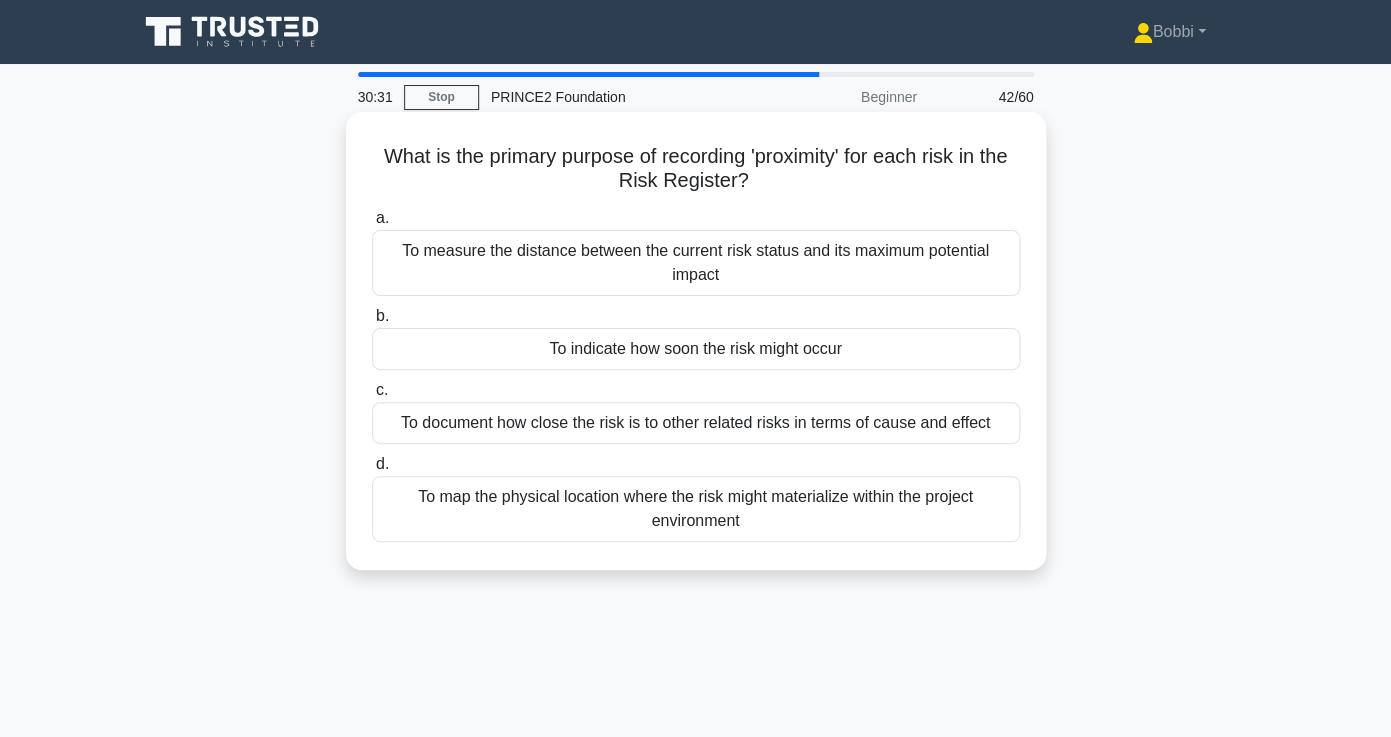 click on "To document how close the risk is to other related risks in terms of cause and effect" at bounding box center [696, 423] 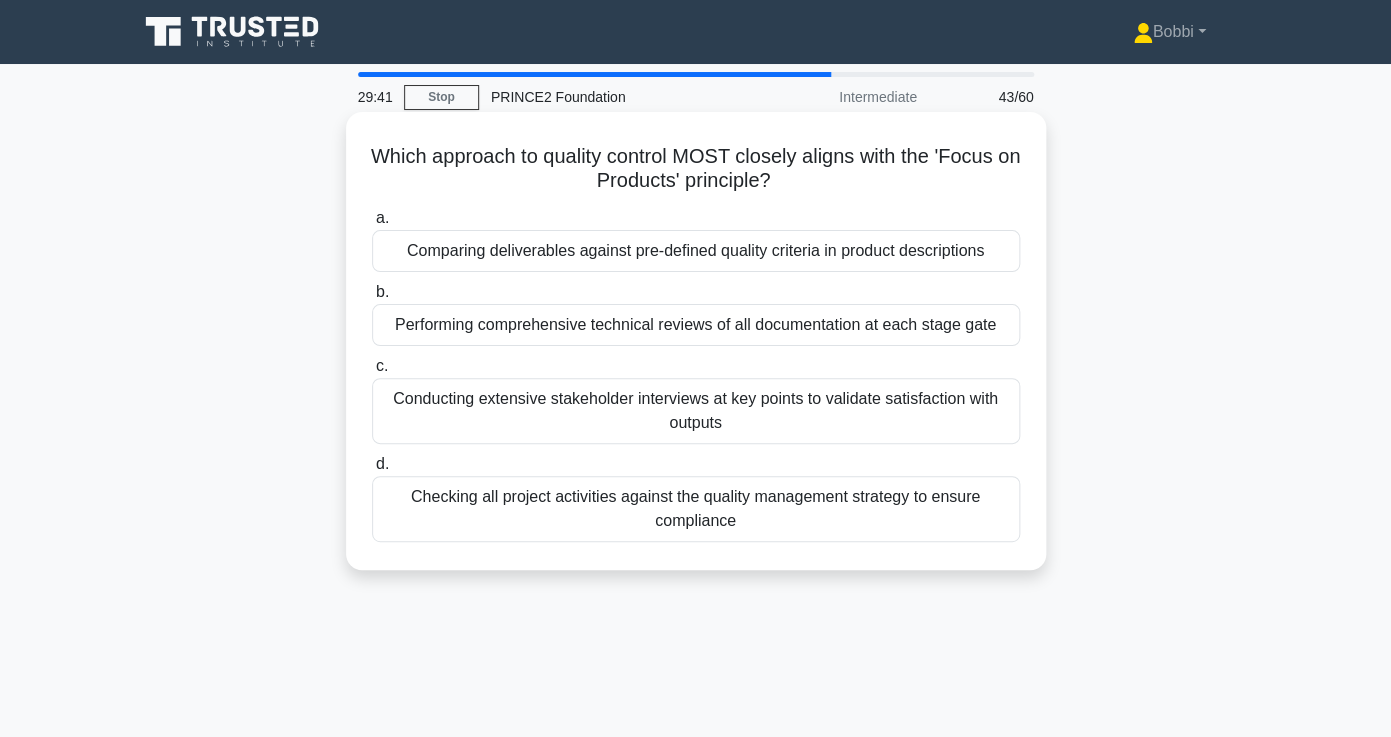click on "Conducting extensive stakeholder interviews at key points to validate satisfaction with outputs" at bounding box center [696, 411] 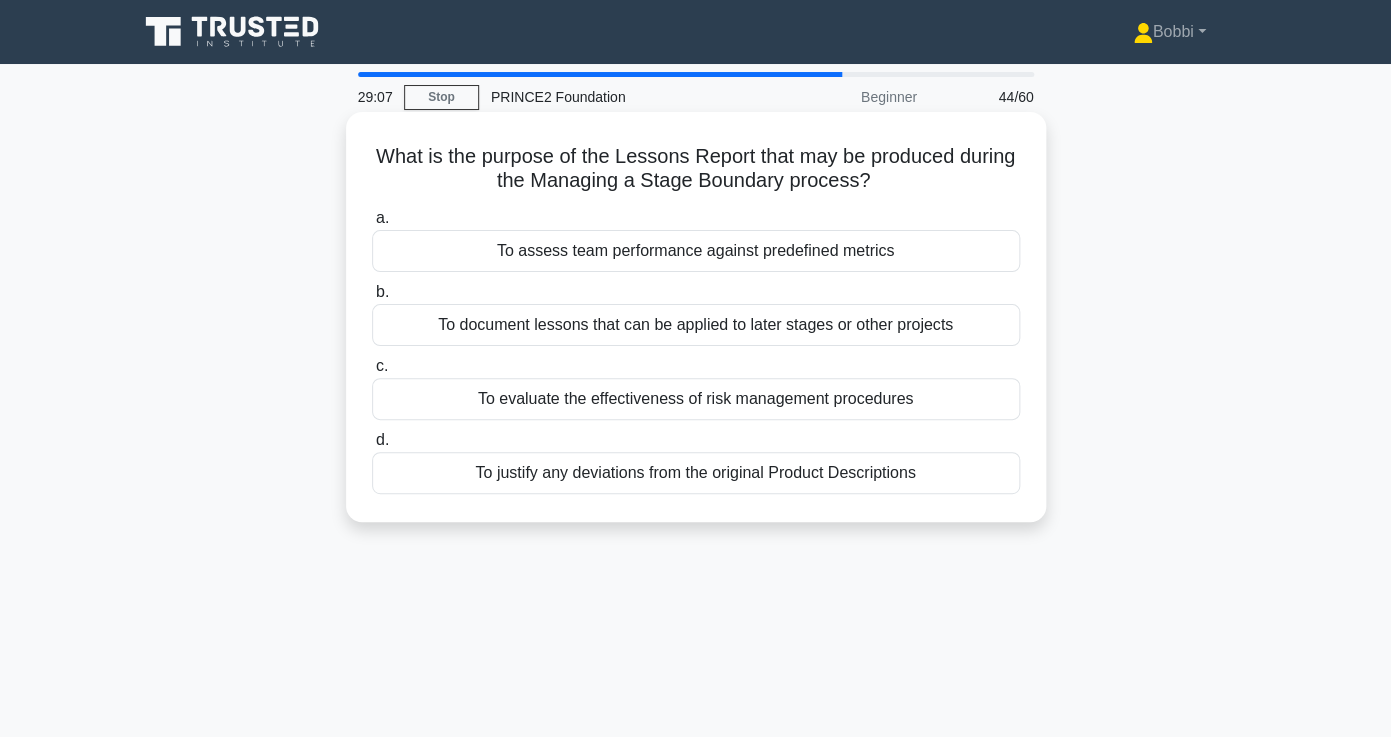 click on "To document lessons that can be applied to later stages or other projects" at bounding box center [696, 325] 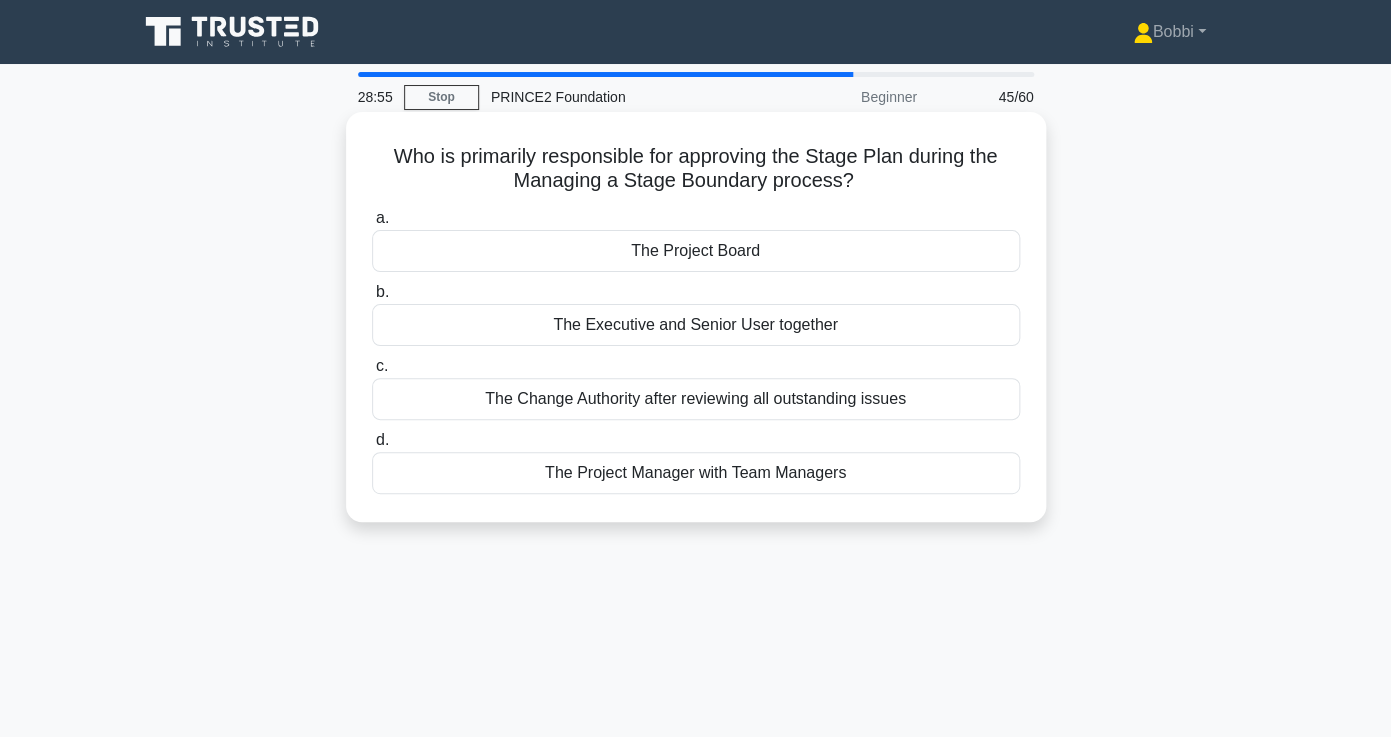 click on "The Project Board" at bounding box center [696, 251] 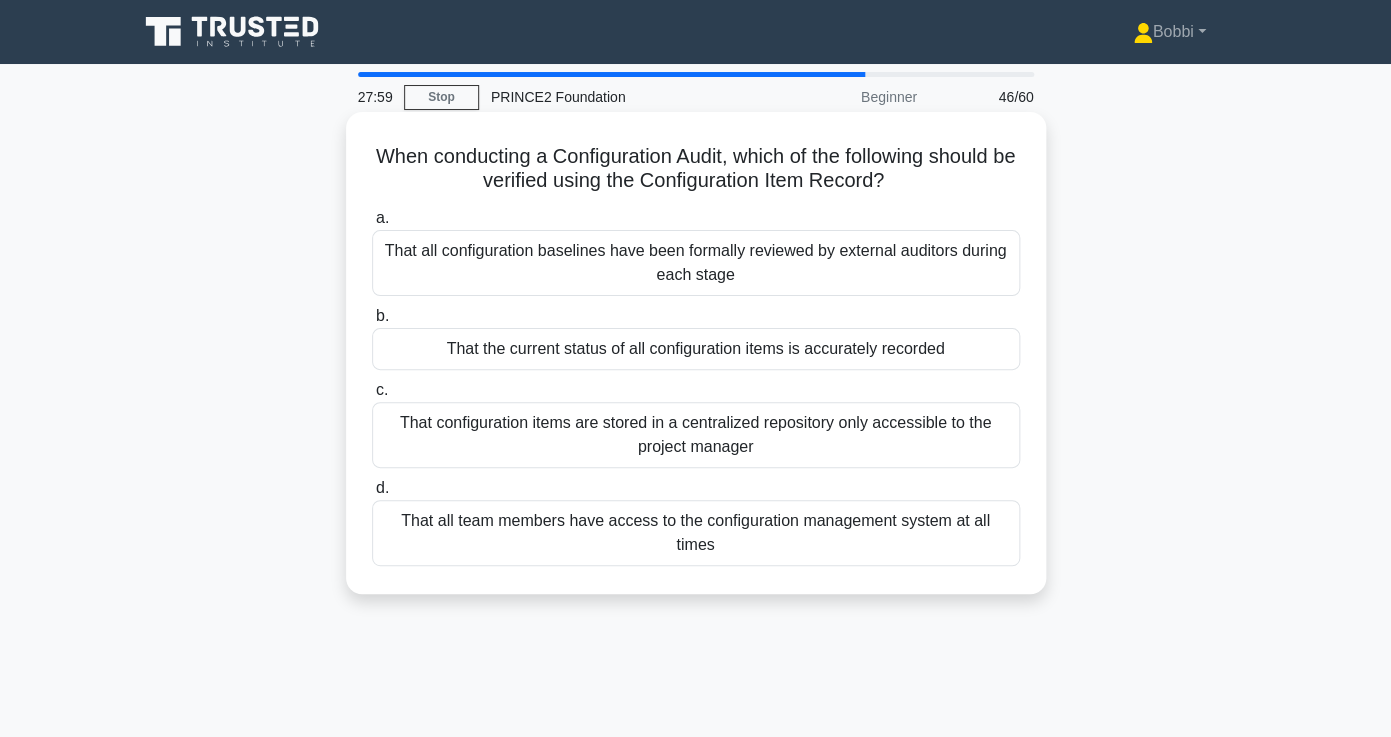 click on "That the current status of all configuration items is accurately recorded" at bounding box center [696, 349] 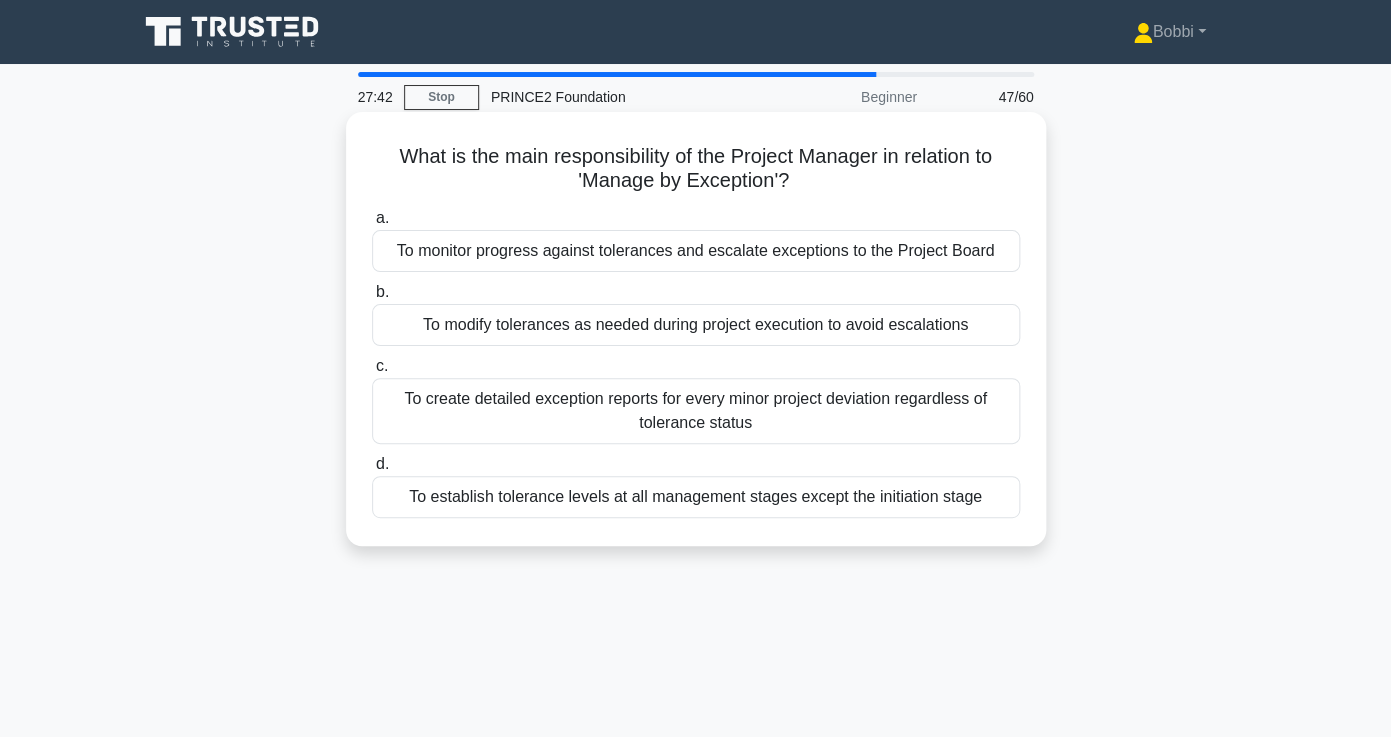 click on "To create detailed exception reports for every minor project deviation regardless of tolerance status" at bounding box center (696, 411) 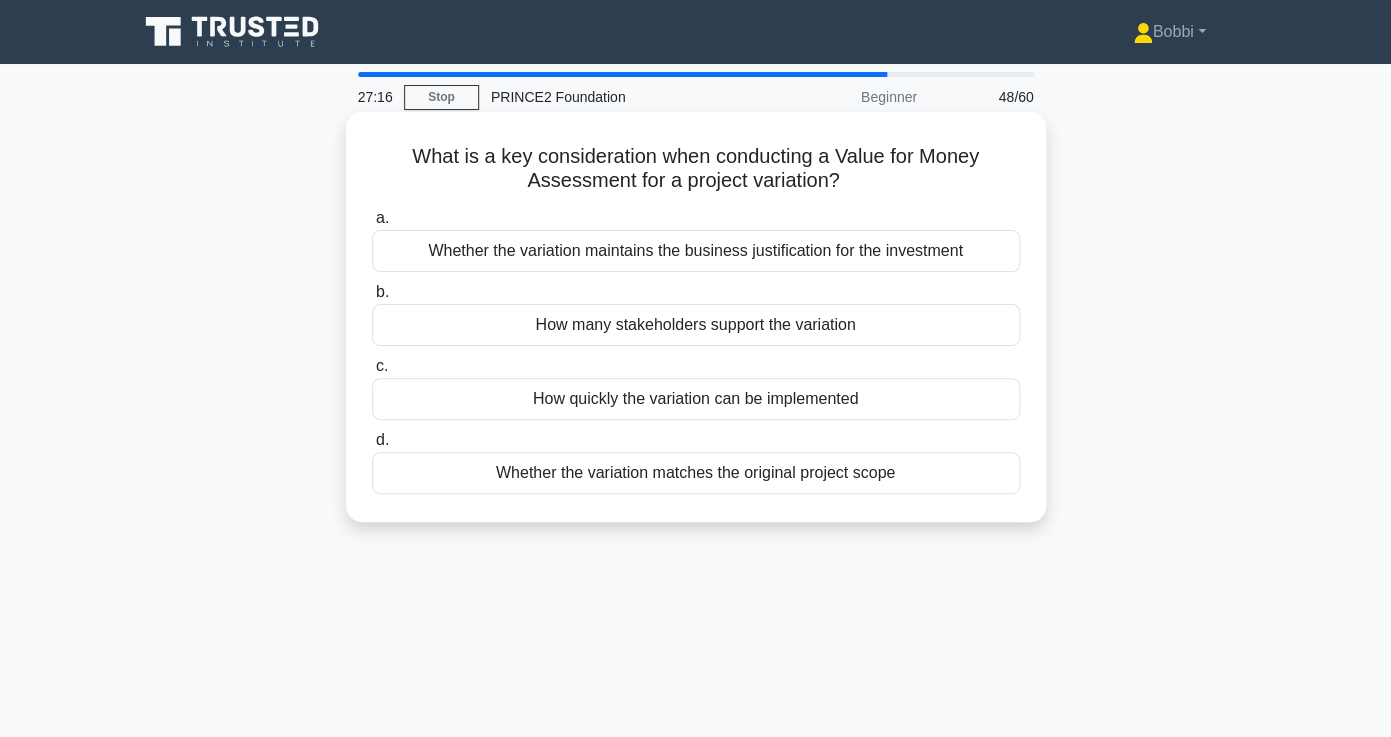 click on "Whether the variation maintains the business justification for the investment" at bounding box center [696, 251] 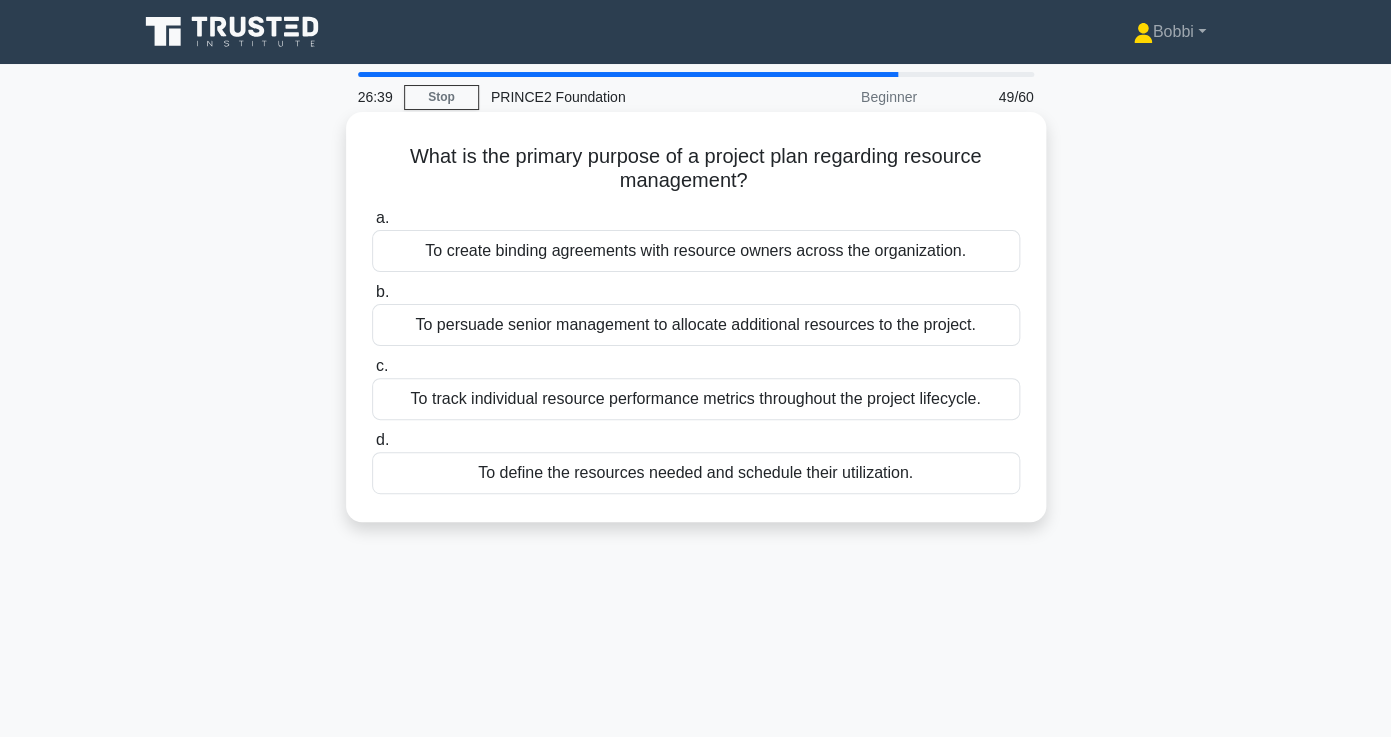 click on "To define the resources needed and schedule their utilization." at bounding box center (696, 473) 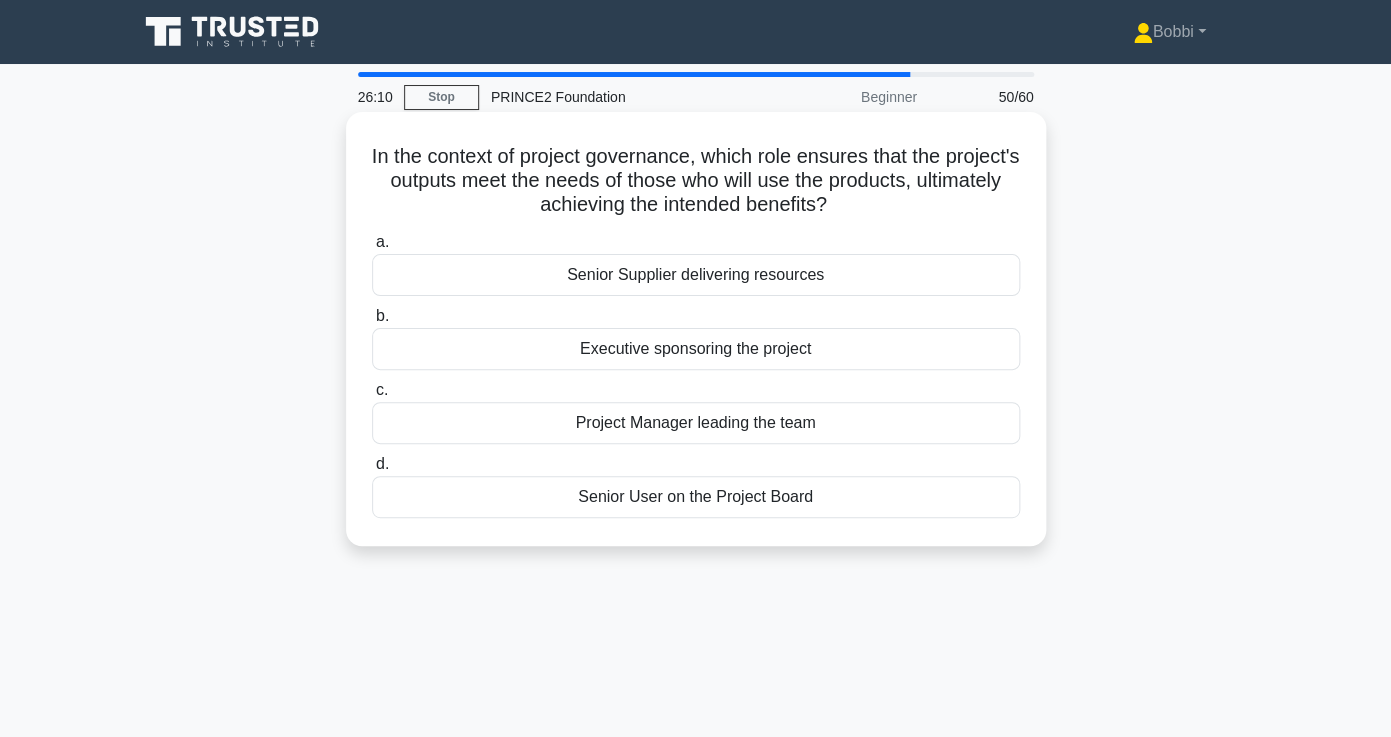 click on "Senior User on the Project Board" at bounding box center (696, 497) 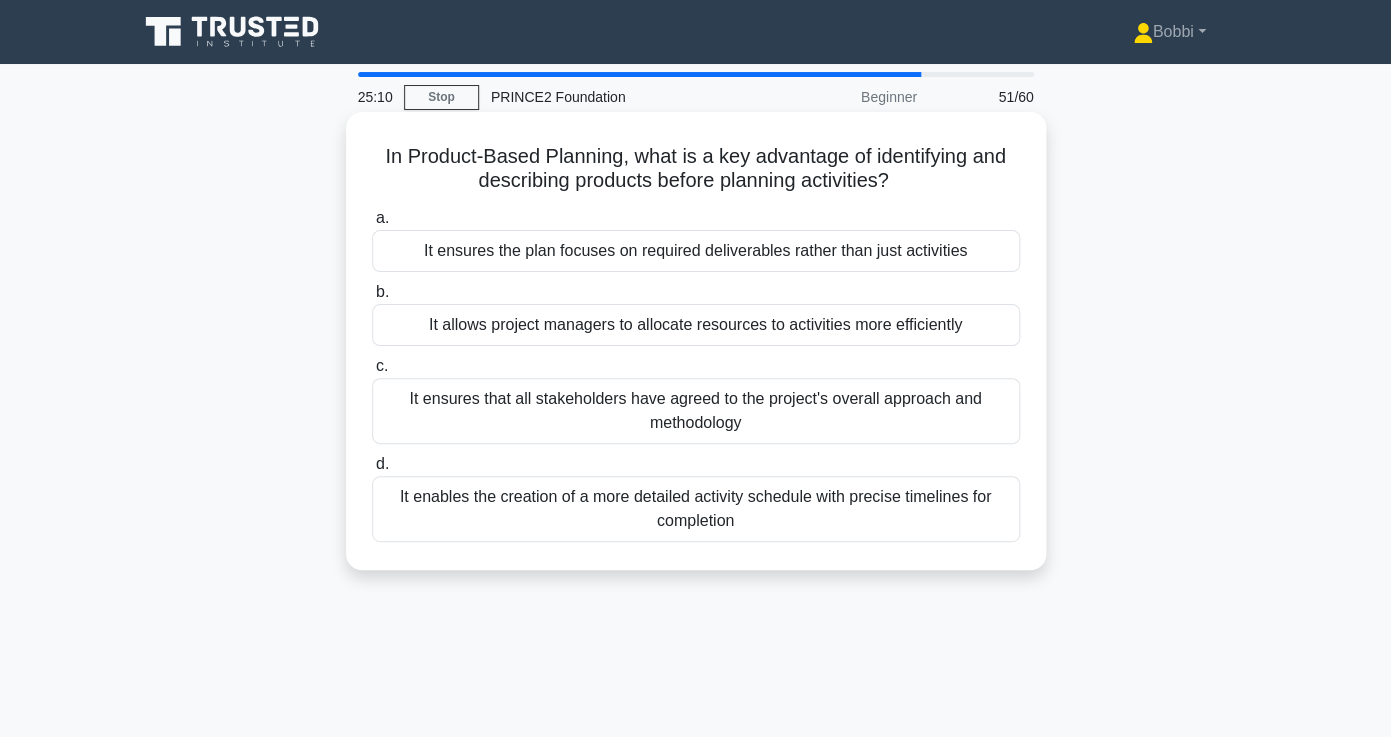 click on "It allows project managers to allocate resources to activities more efficiently" at bounding box center (696, 325) 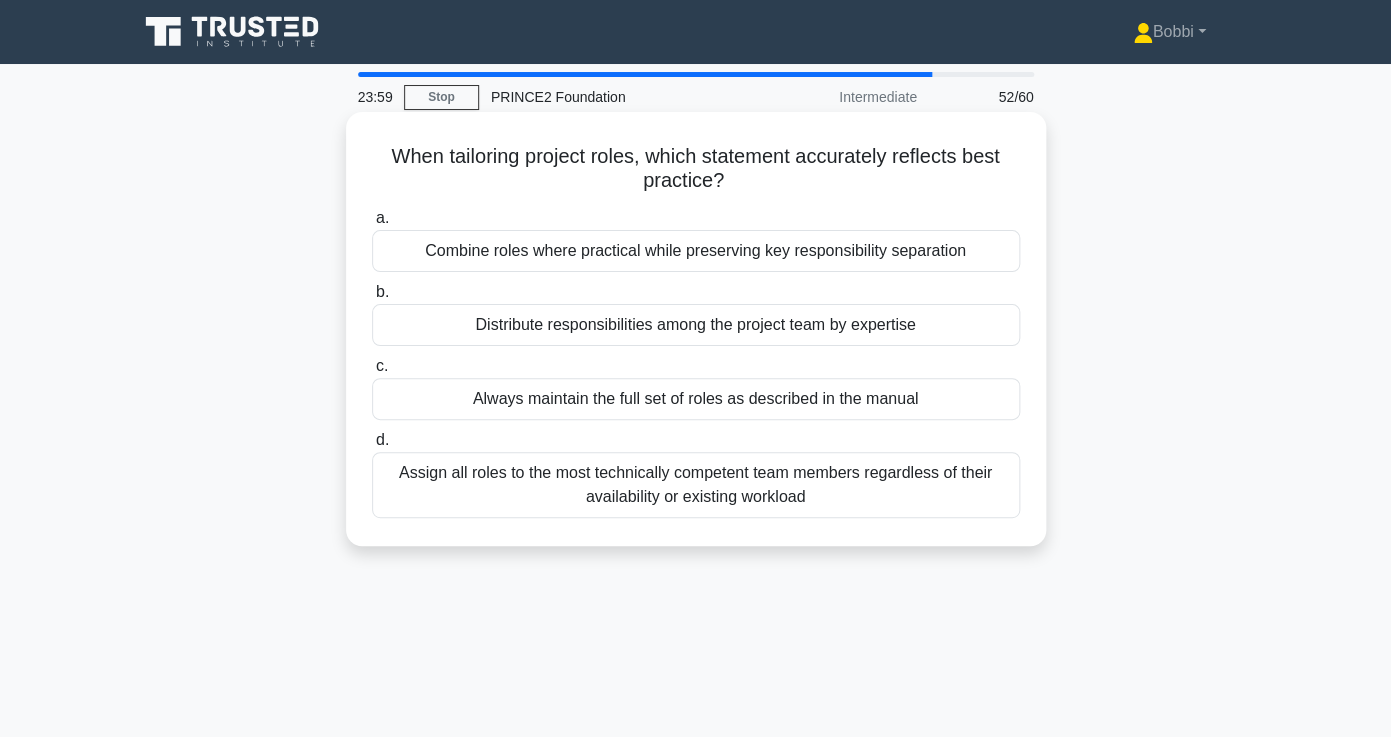 click on "Always maintain the full set of roles as described in the manual" at bounding box center [696, 399] 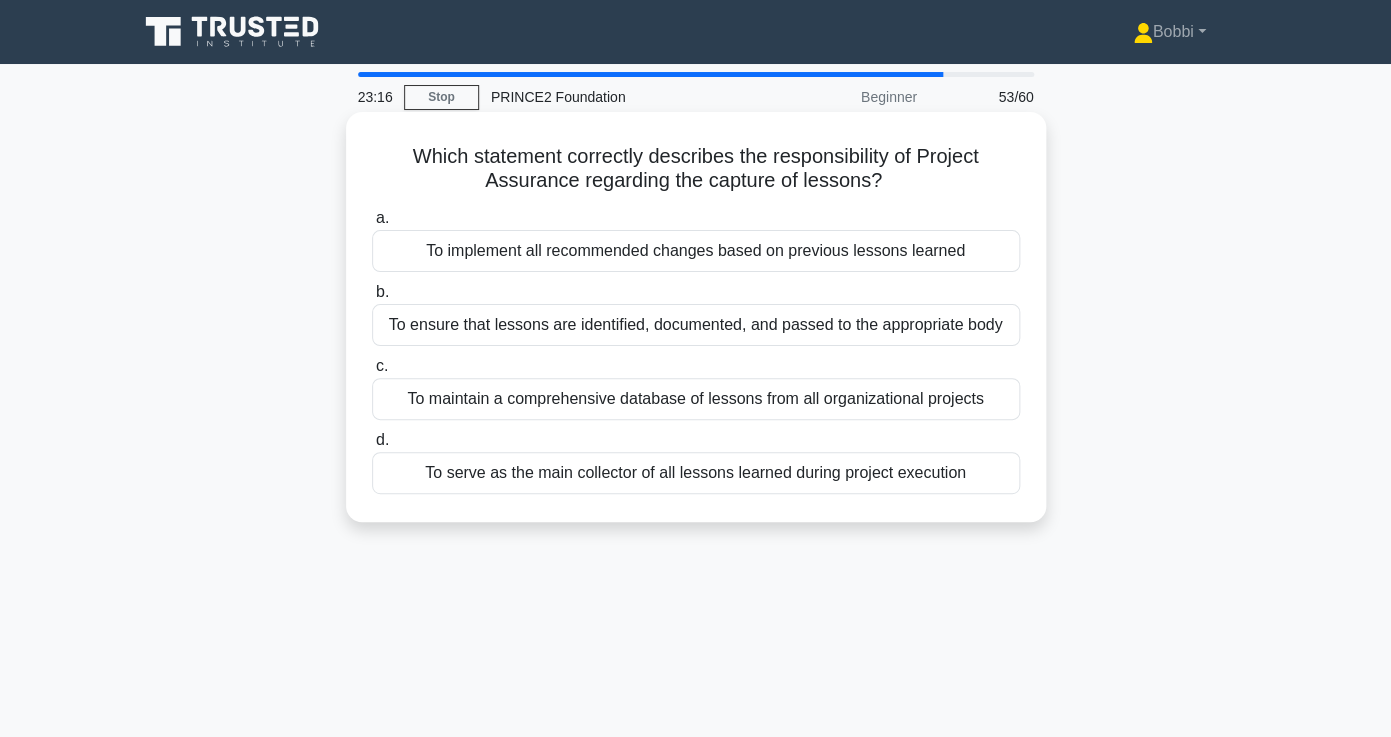 click on "To serve as the main collector of all lessons learned during project execution" at bounding box center (696, 473) 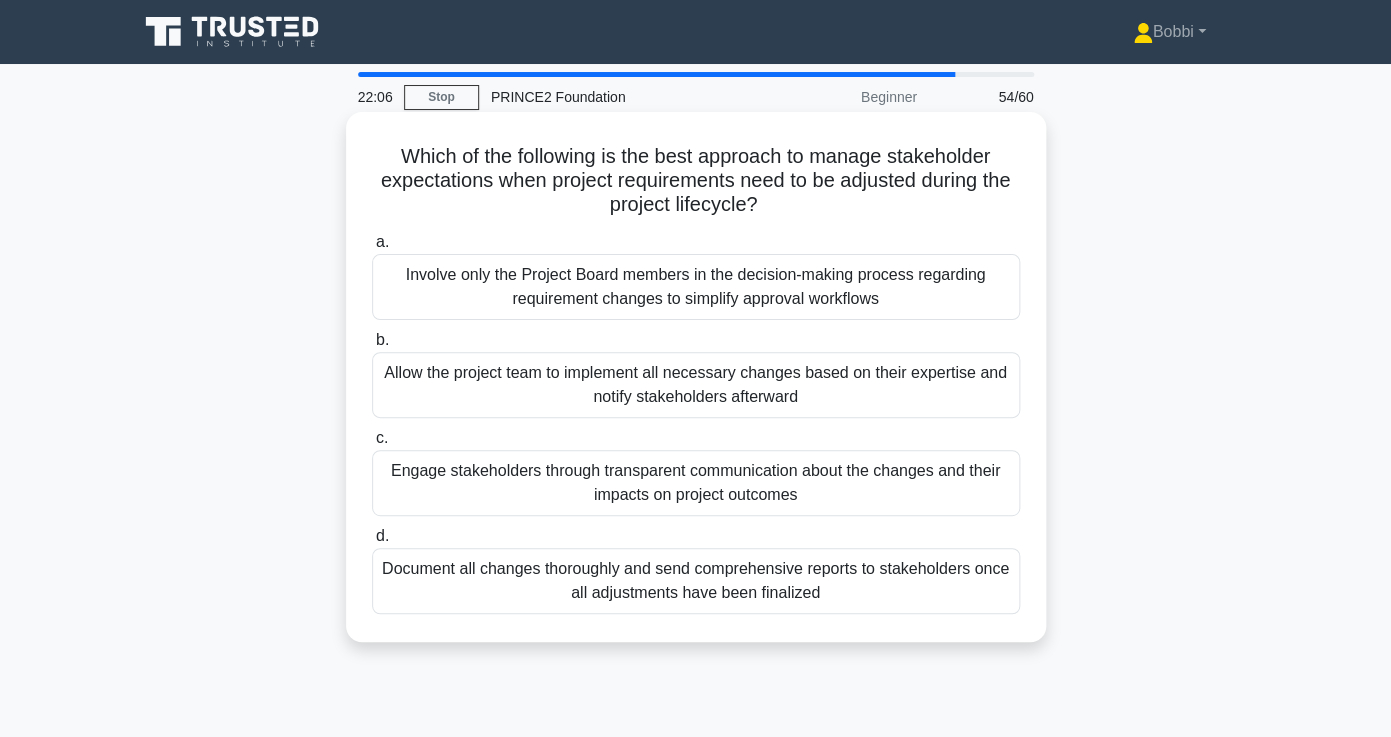 click on "Engage stakeholders through transparent communication about the changes and their impacts on project outcomes" at bounding box center [696, 483] 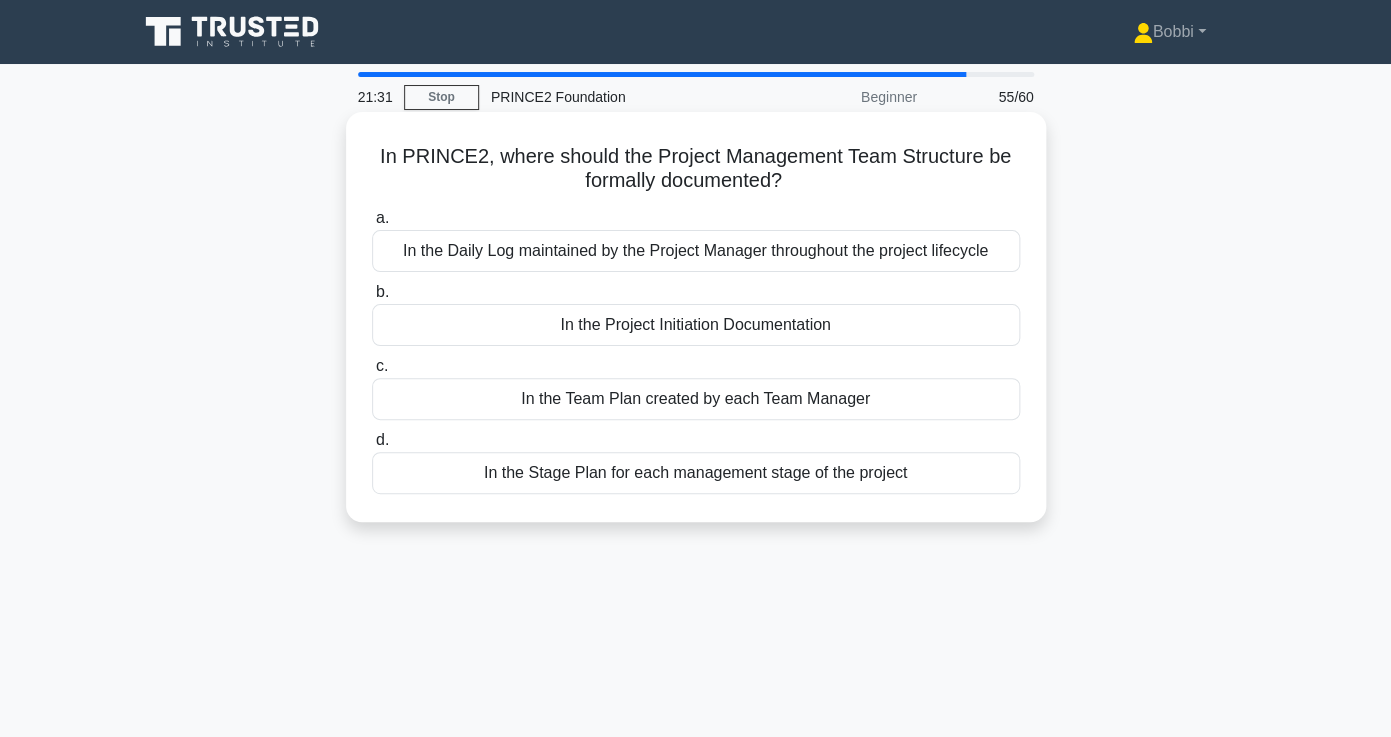 click on "In the Project Initiation Documentation" at bounding box center (696, 325) 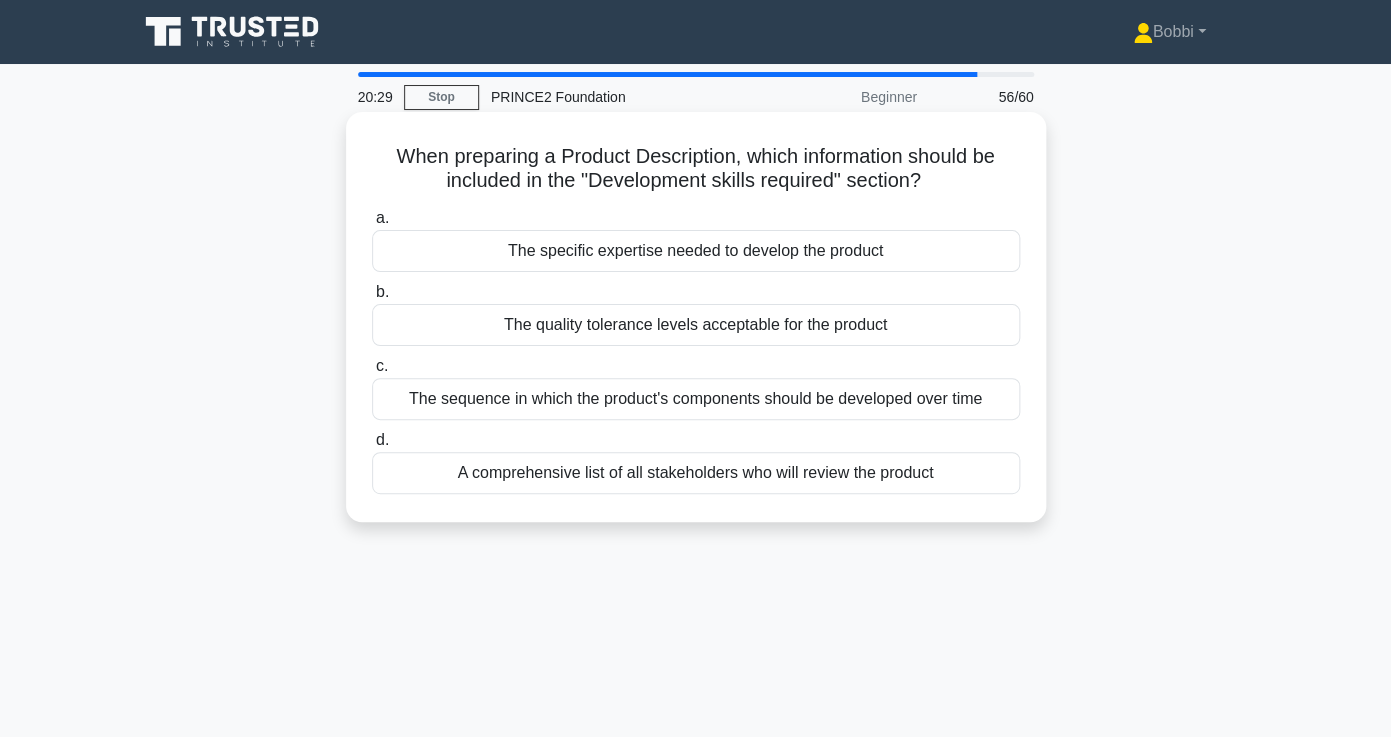 click on "The sequence in which the product's components should be developed over time" at bounding box center (696, 399) 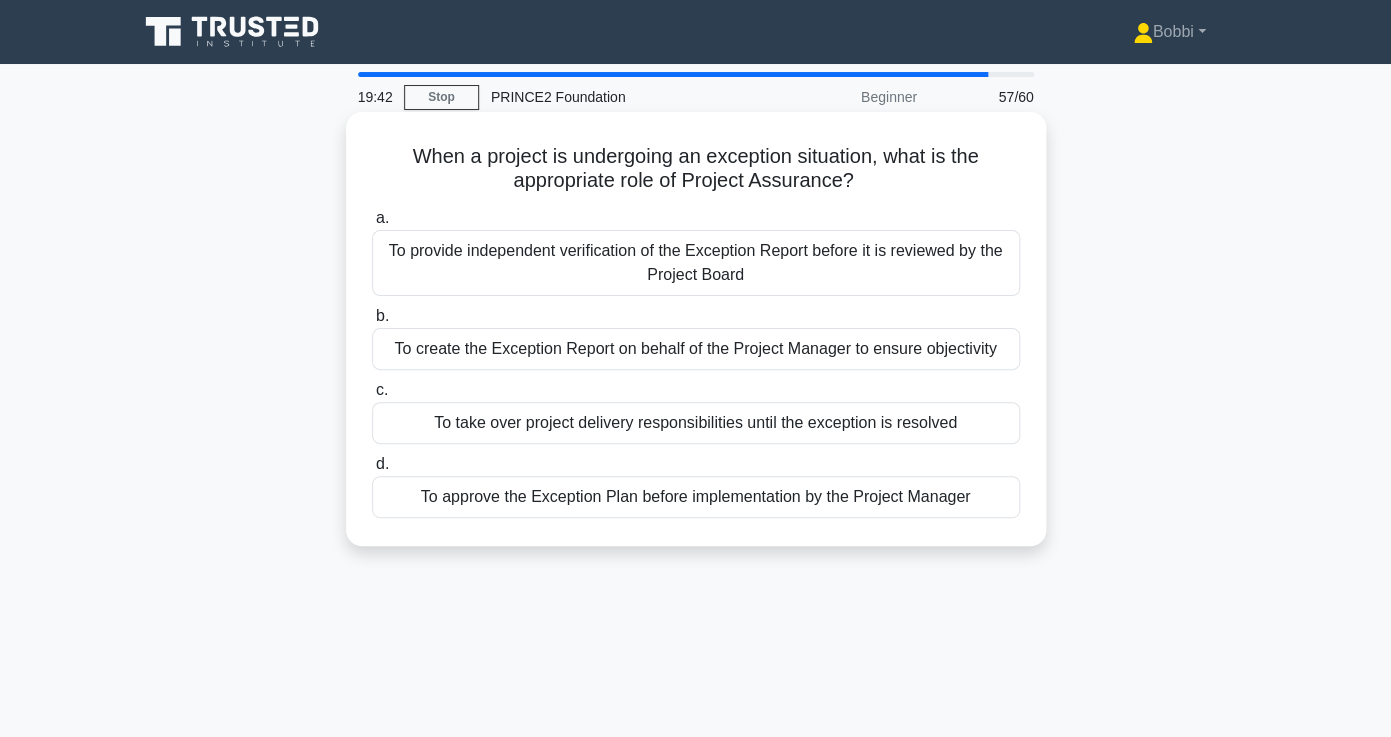 click on "To take over project delivery responsibilities until the exception is resolved" at bounding box center [696, 423] 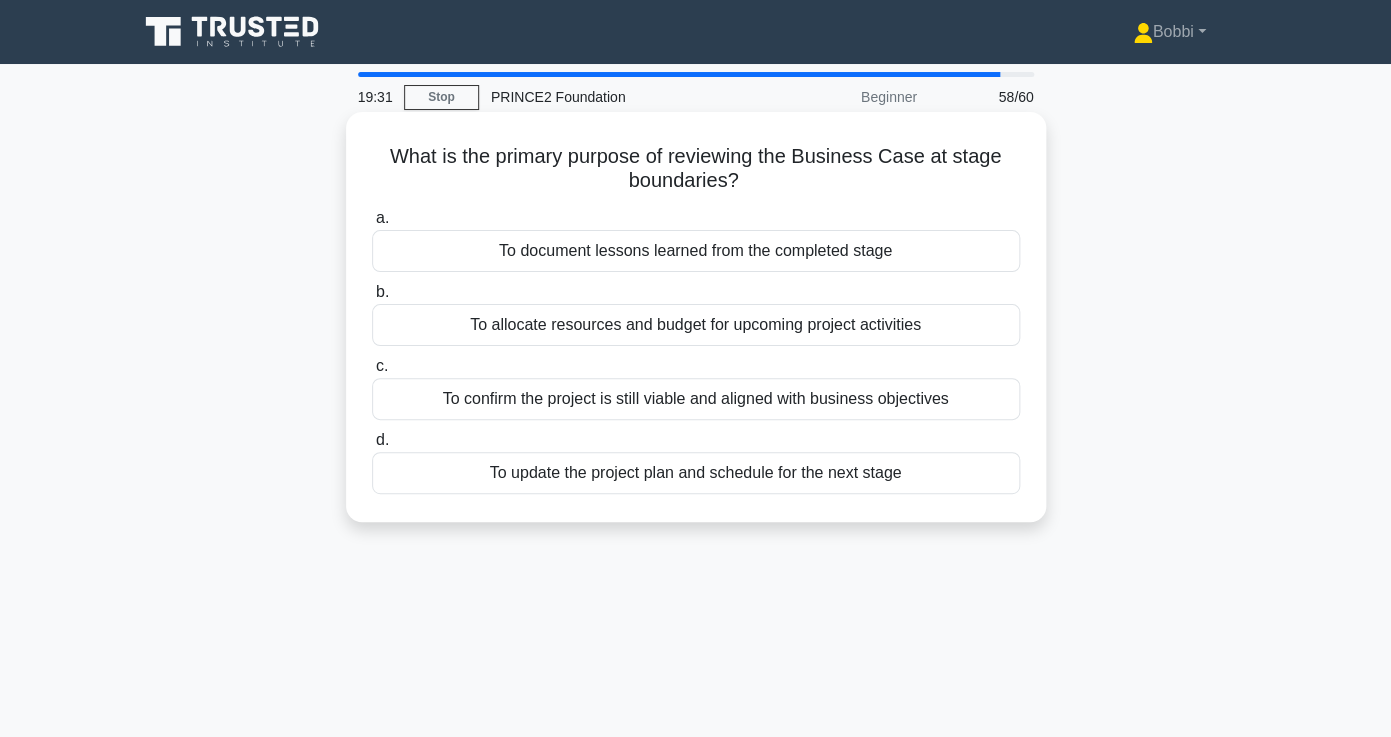 click on "To confirm the project is still viable and aligned with business objectives" at bounding box center [696, 399] 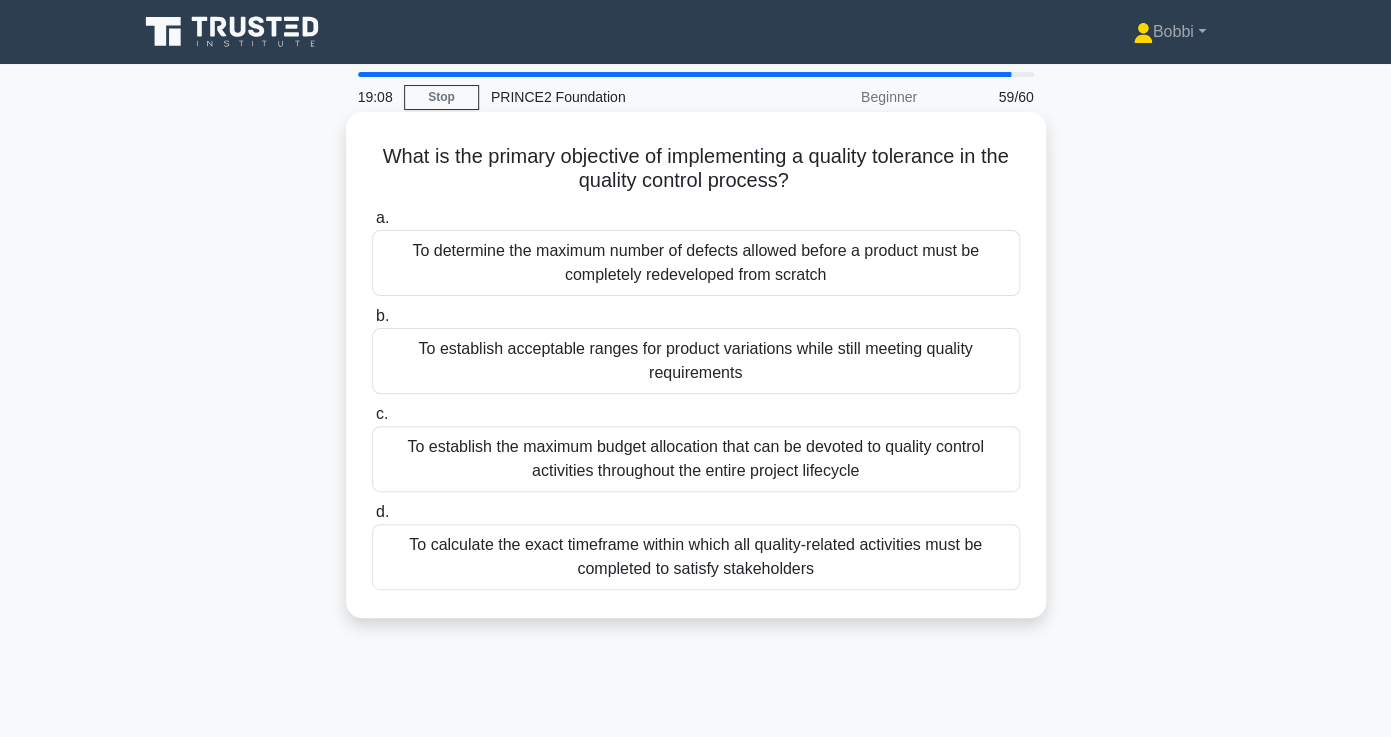 click on "To establish acceptable ranges for product variations while still meeting quality requirements" at bounding box center [696, 361] 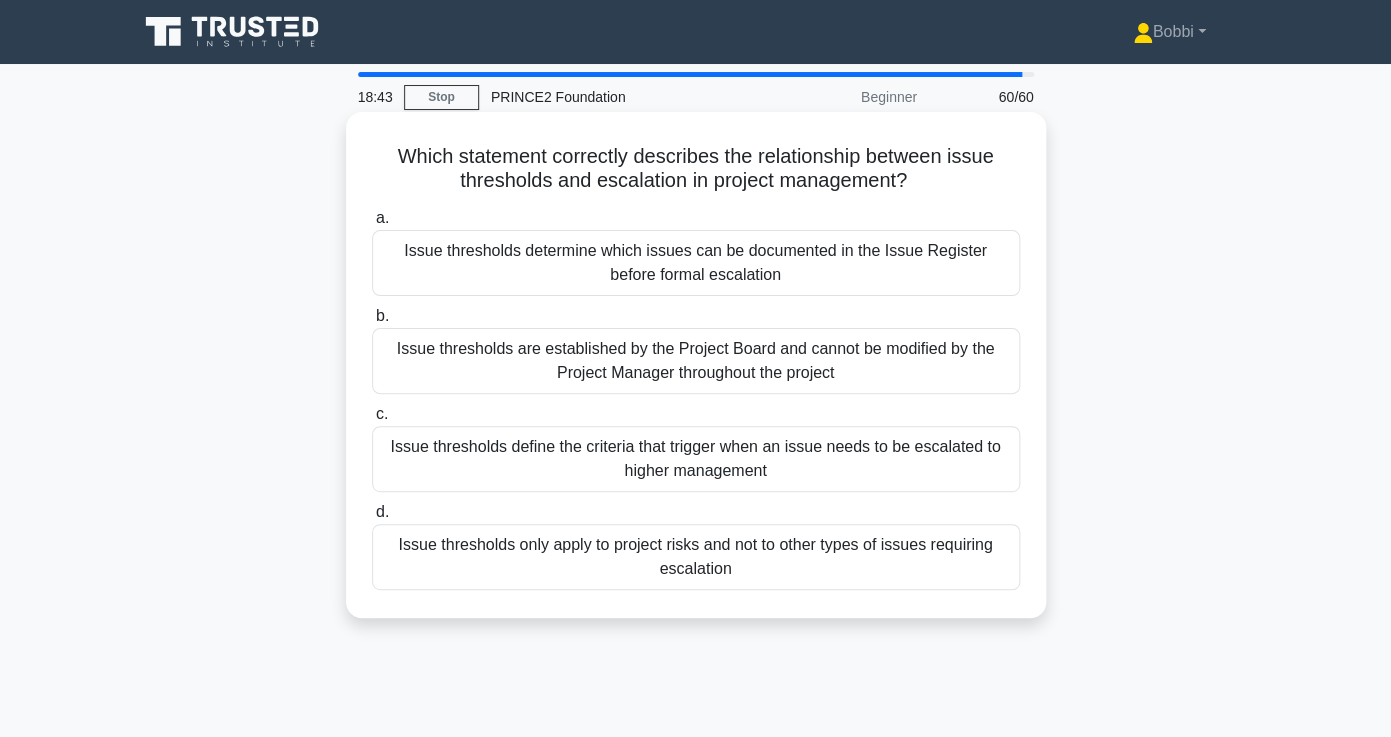 click on "Issue thresholds are established by the Project Board and cannot be modified by the Project Manager throughout the project" at bounding box center [696, 361] 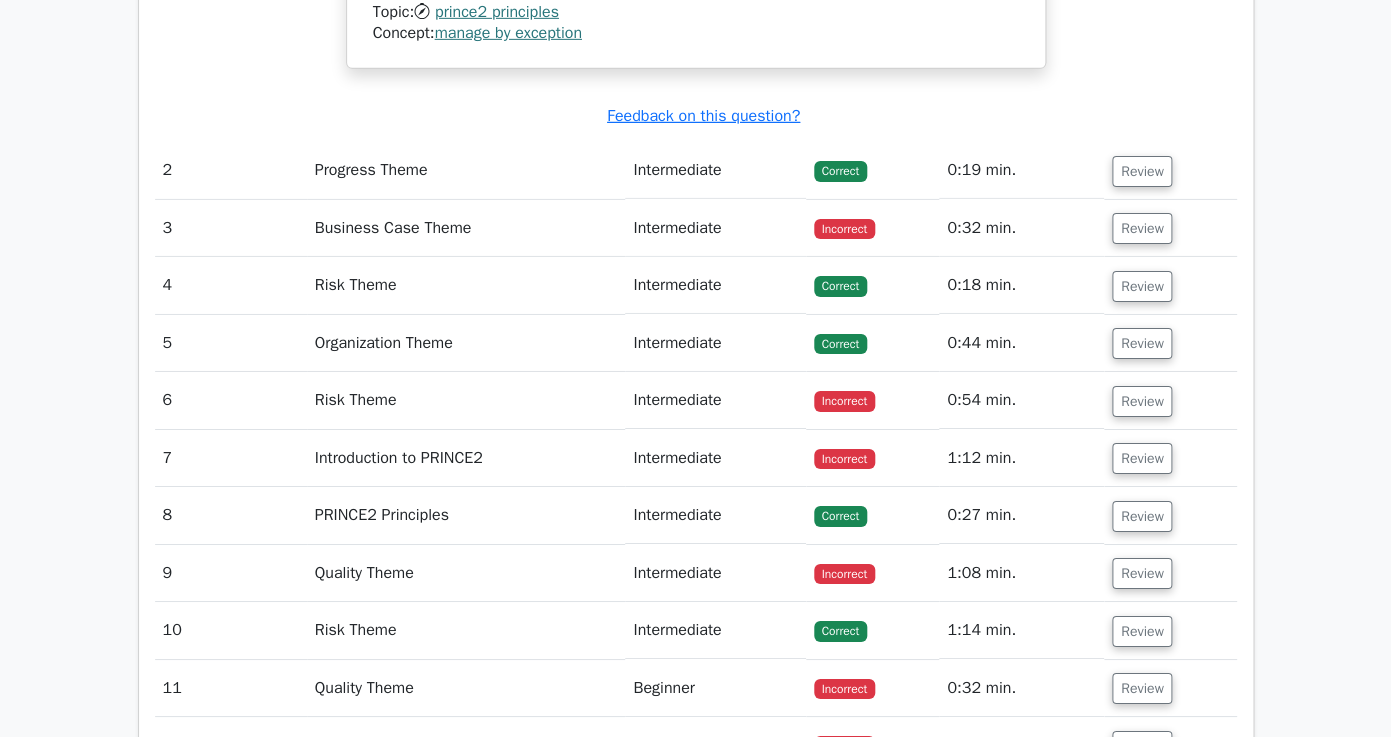 scroll, scrollTop: 2318, scrollLeft: 0, axis: vertical 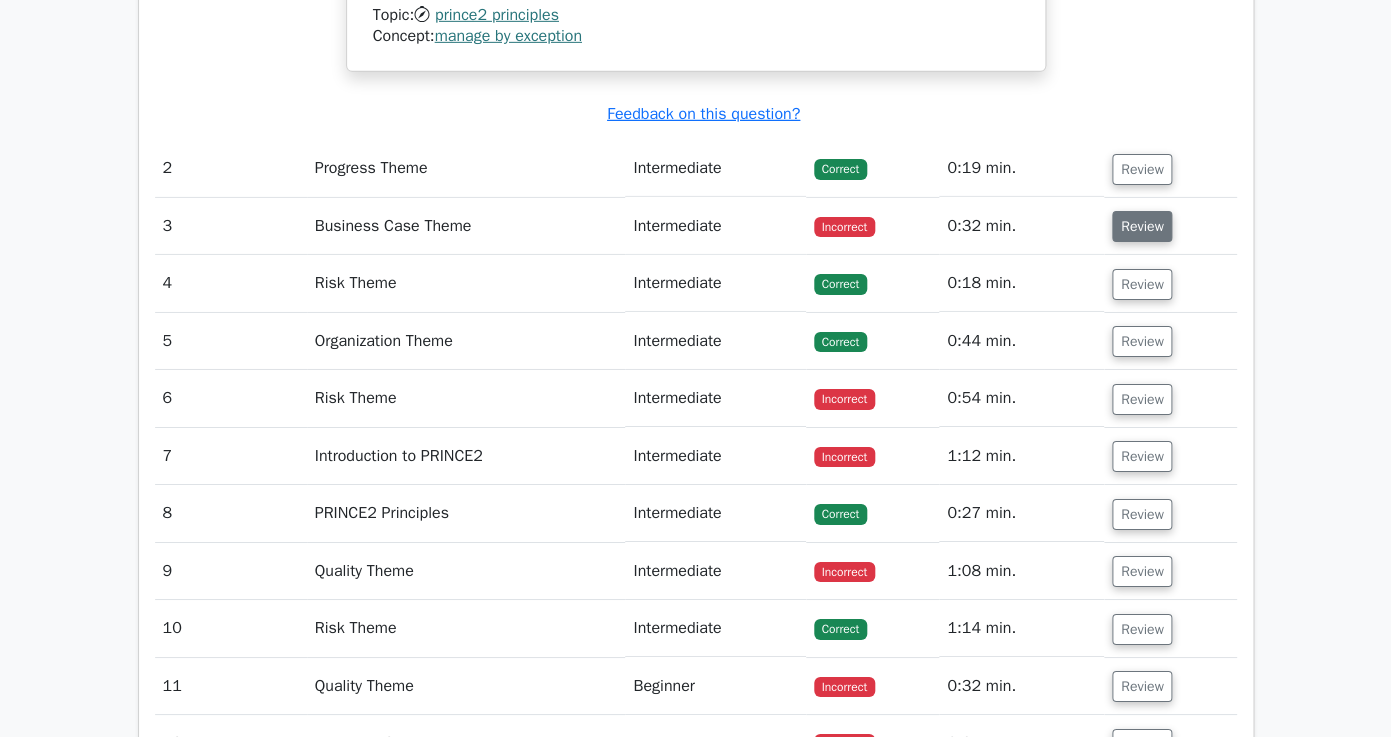 click on "Review" at bounding box center (1142, 226) 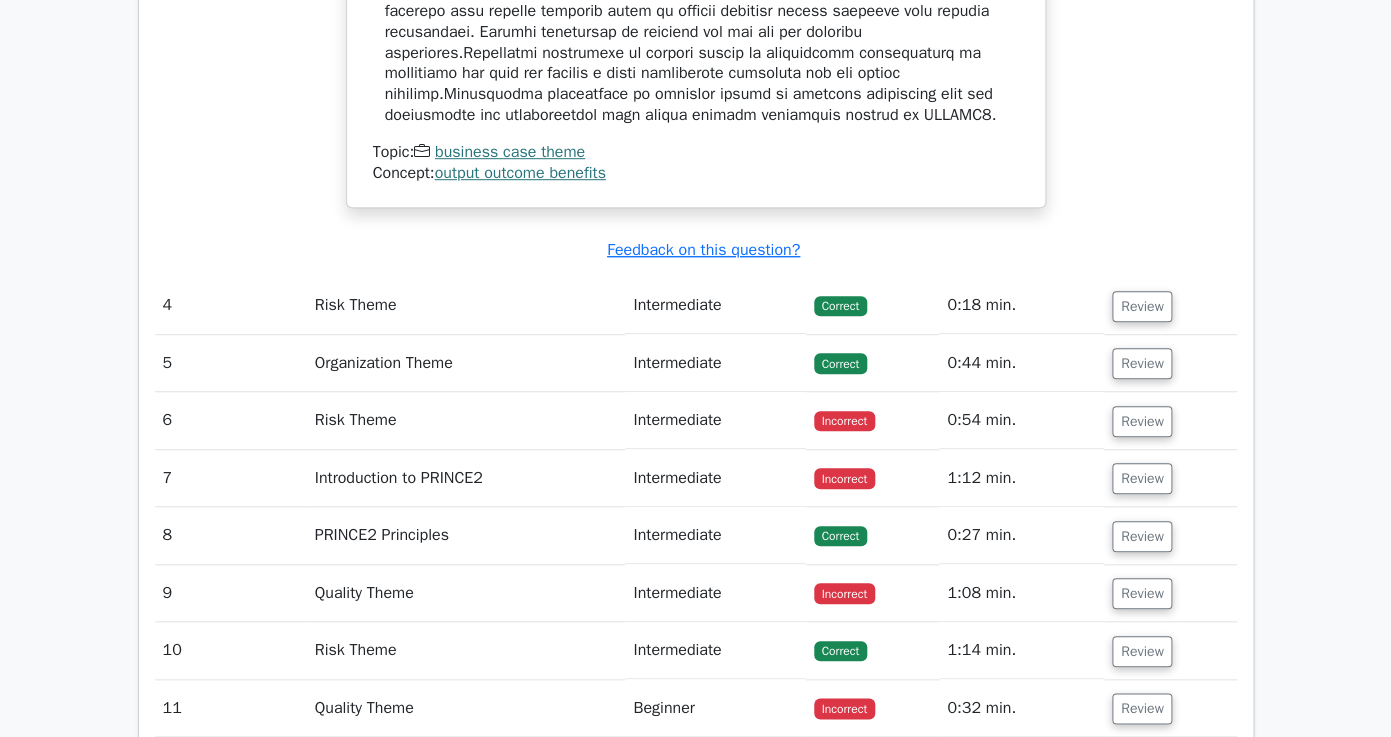 scroll, scrollTop: 3222, scrollLeft: 0, axis: vertical 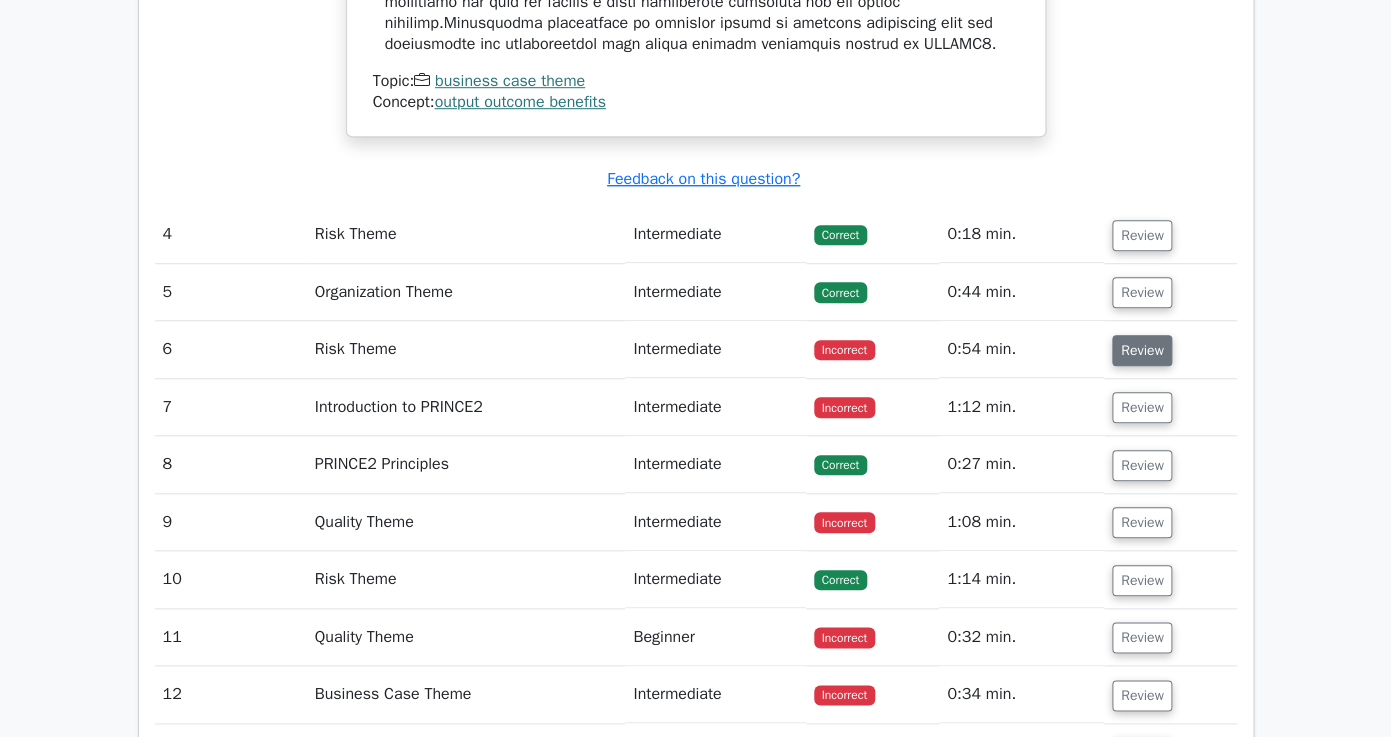click on "Review" at bounding box center [1142, 350] 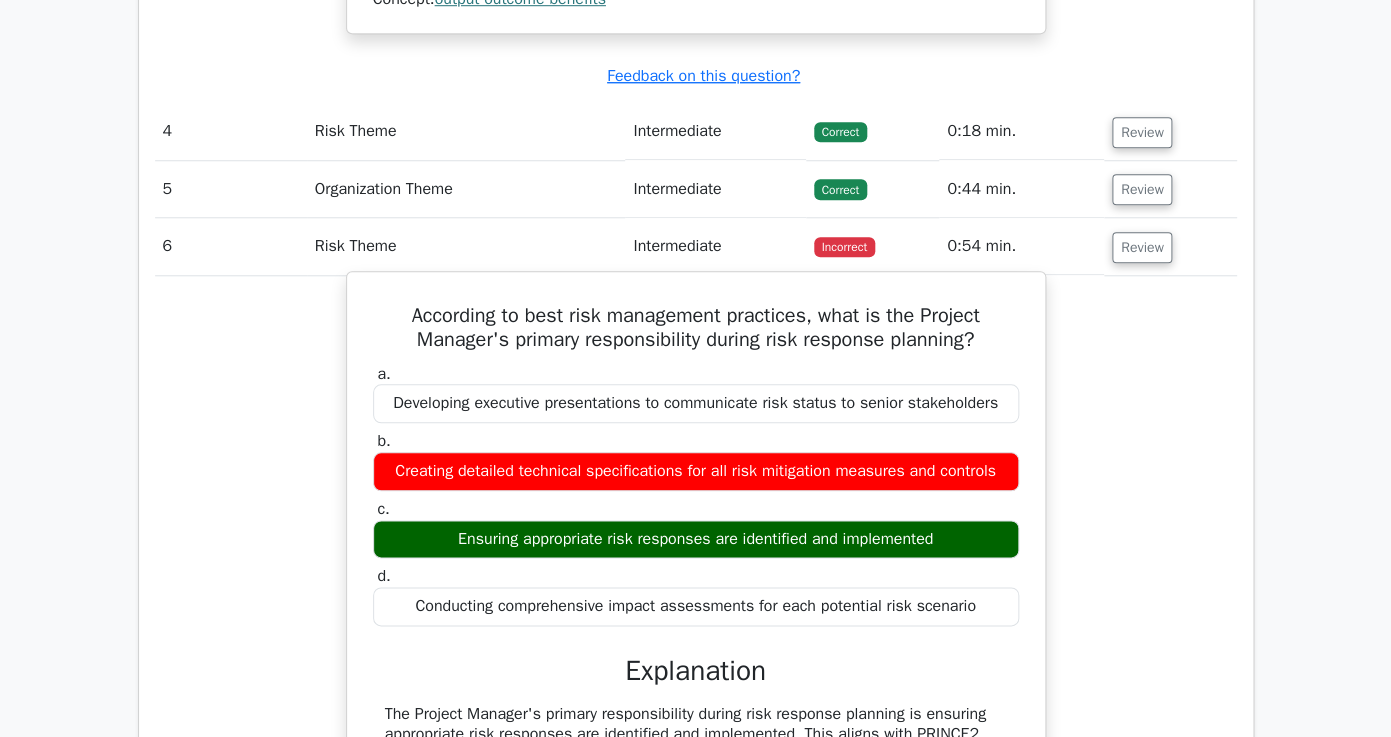 scroll, scrollTop: 3389, scrollLeft: 0, axis: vertical 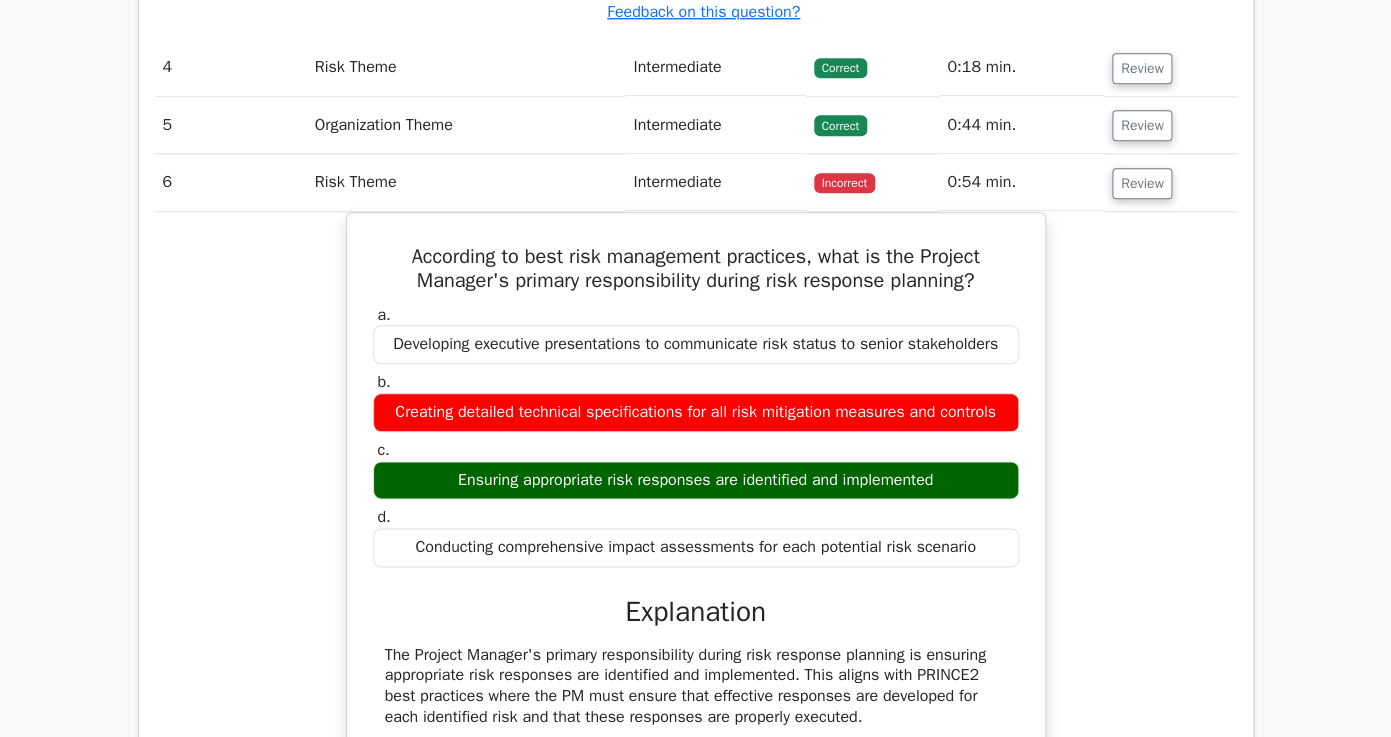 click on "0:54 min." at bounding box center [1021, 182] 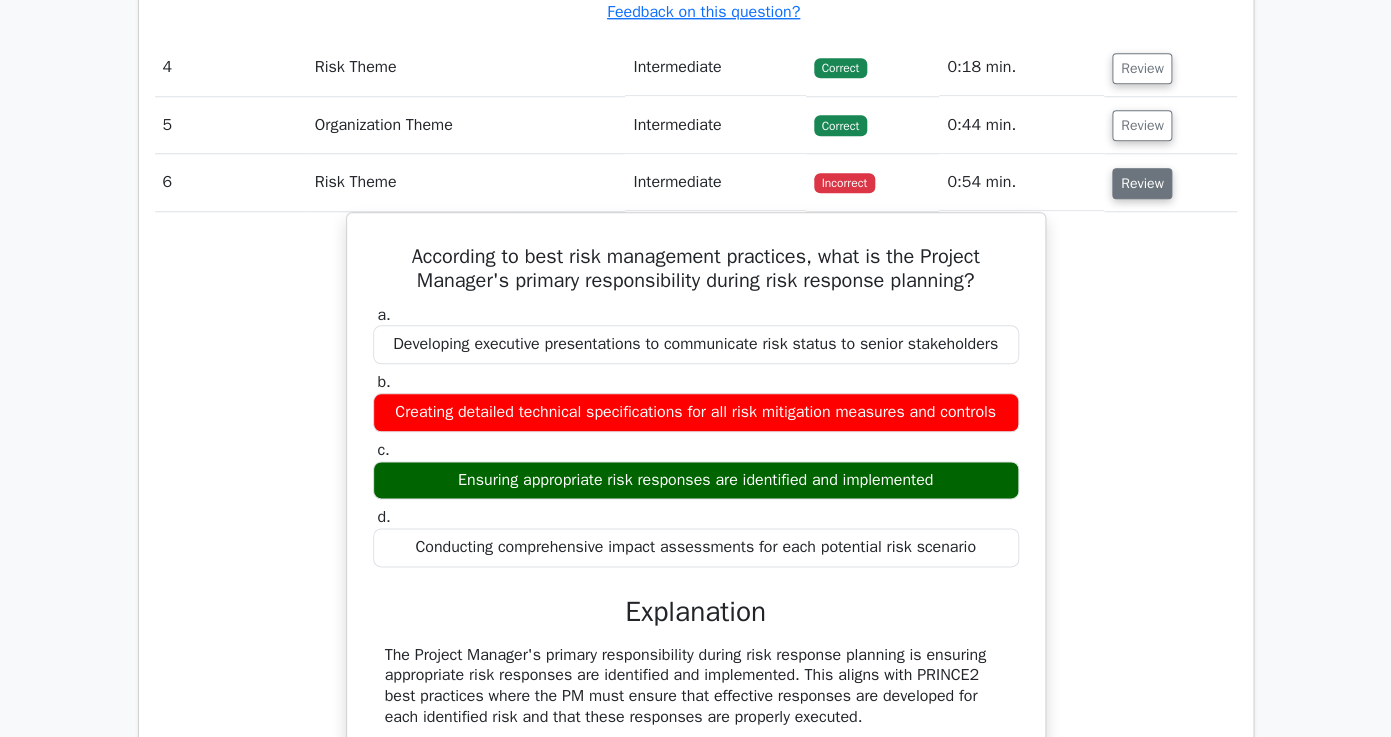 click on "Review" at bounding box center (1142, 183) 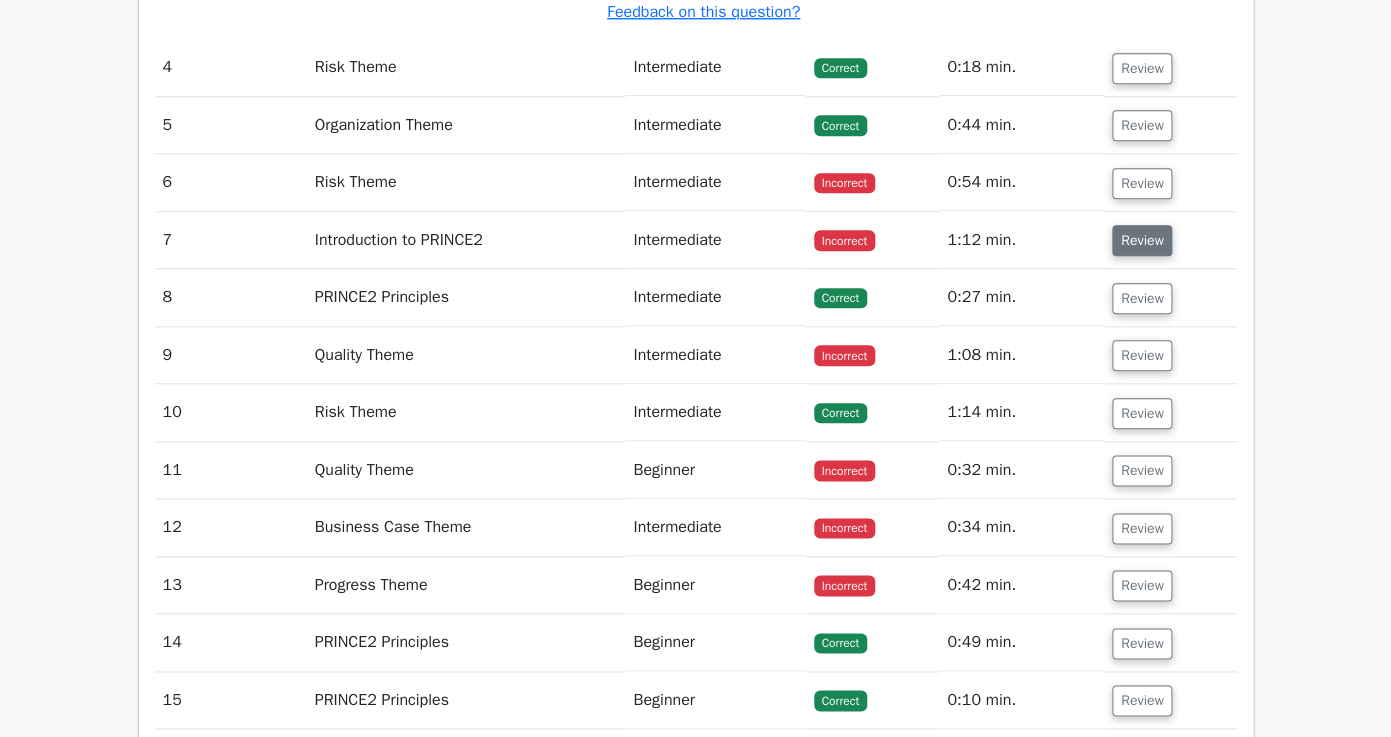 click on "Review" at bounding box center (1142, 240) 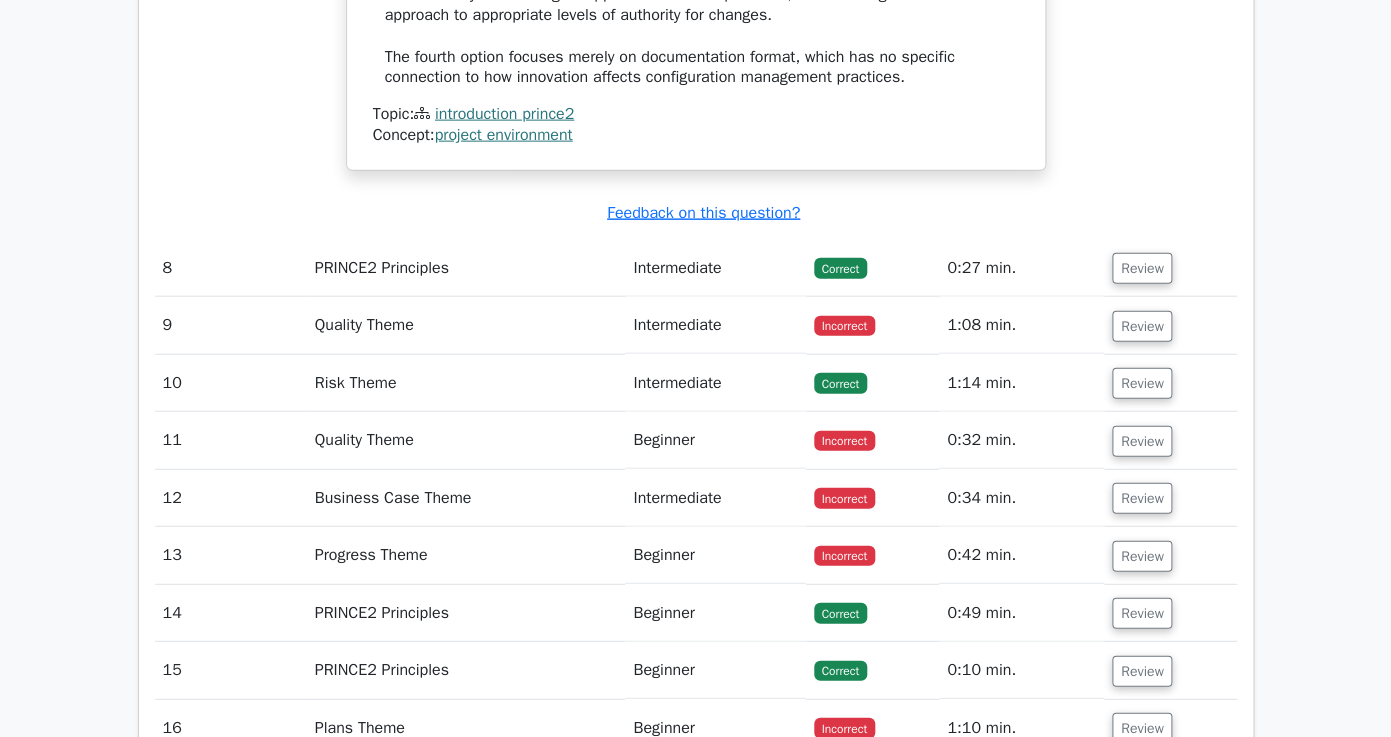 scroll, scrollTop: 4461, scrollLeft: 0, axis: vertical 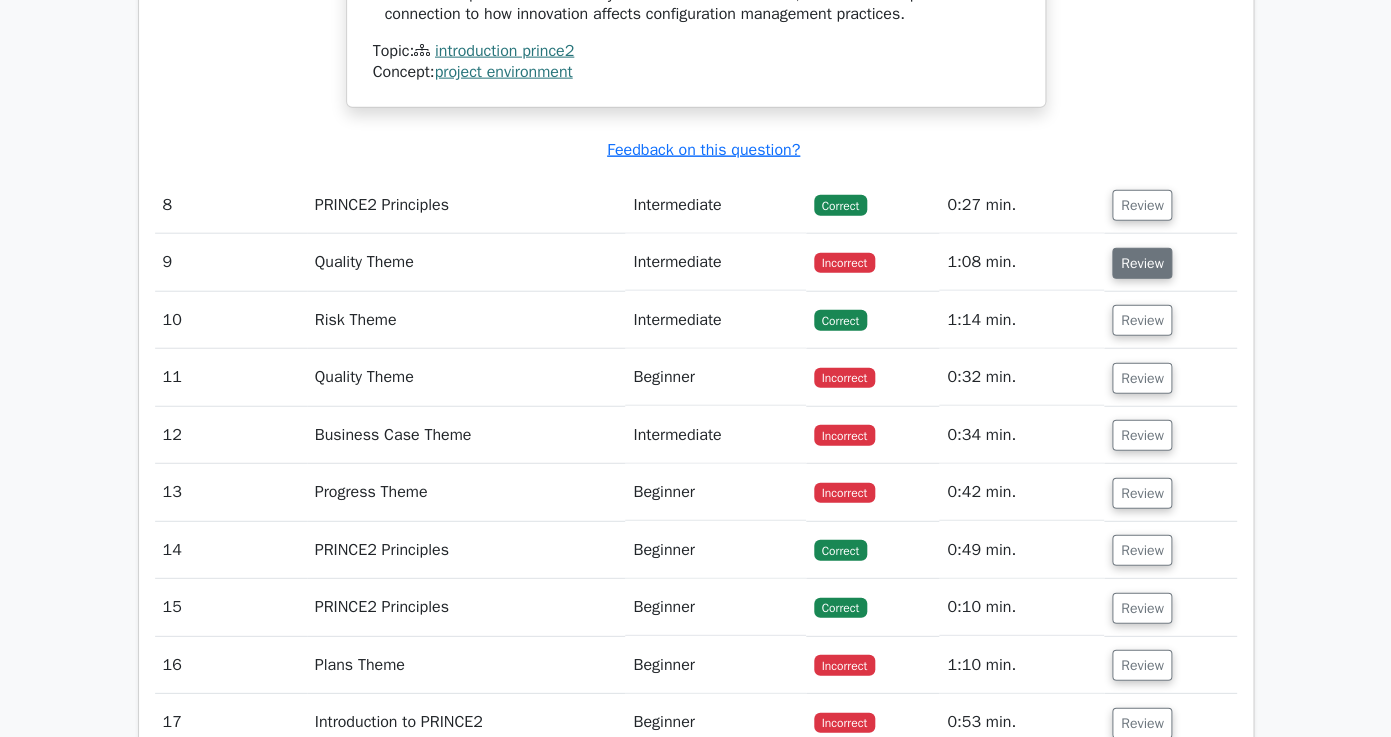 click on "Review" at bounding box center [1142, 263] 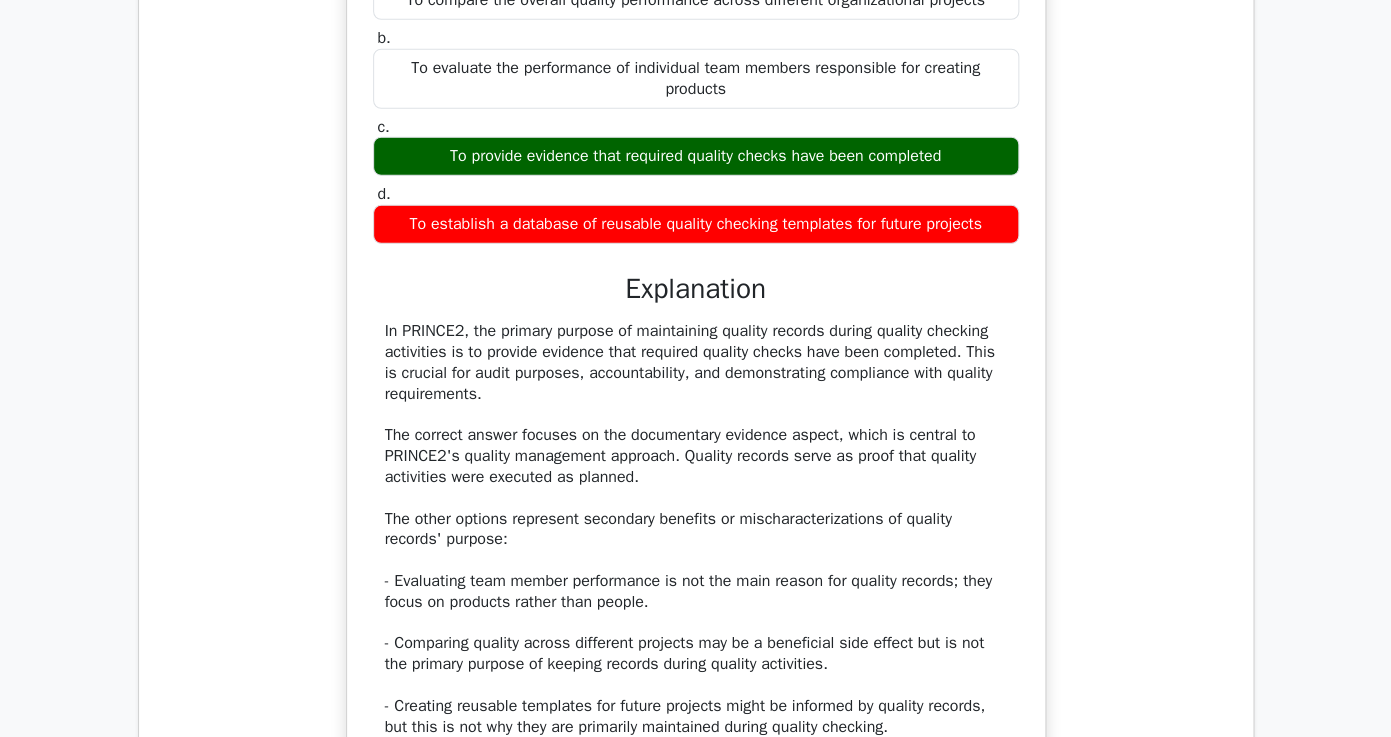 scroll, scrollTop: 4885, scrollLeft: 0, axis: vertical 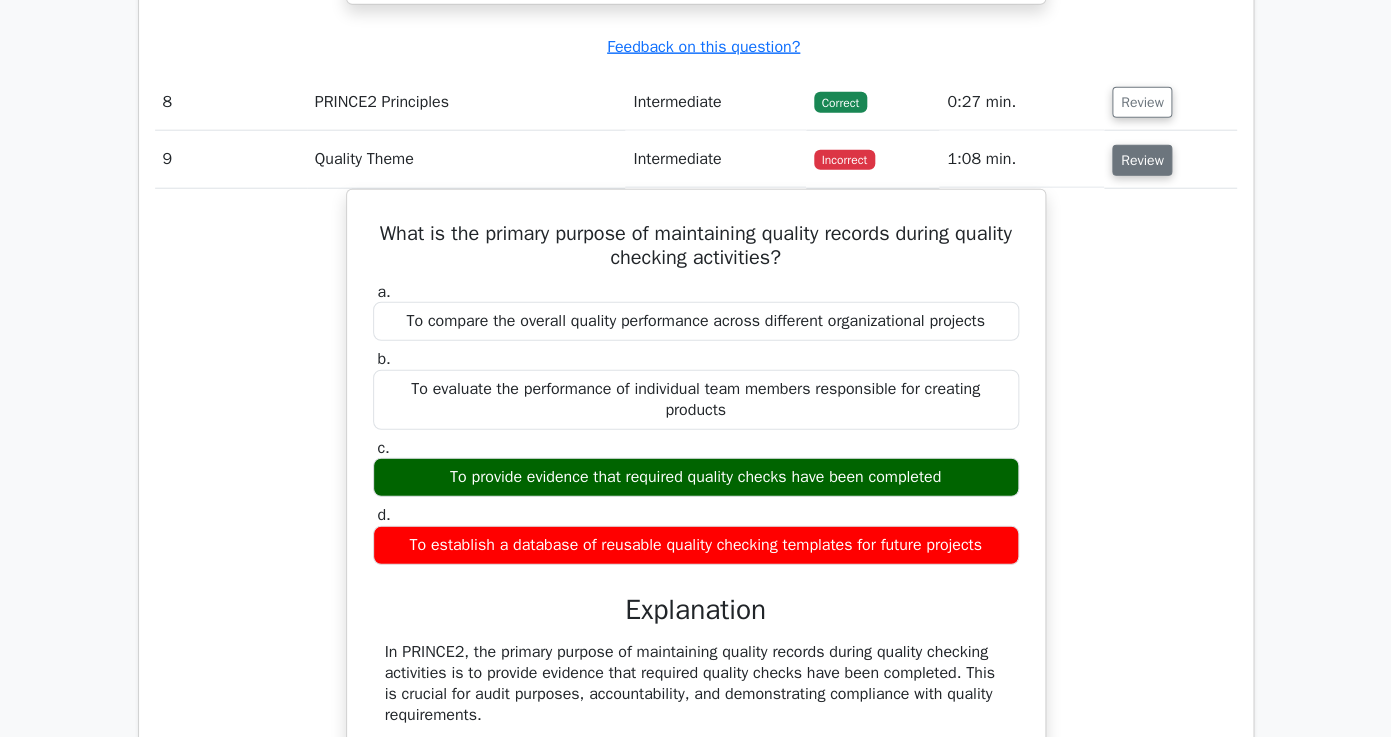 click on "Review" at bounding box center (1142, 160) 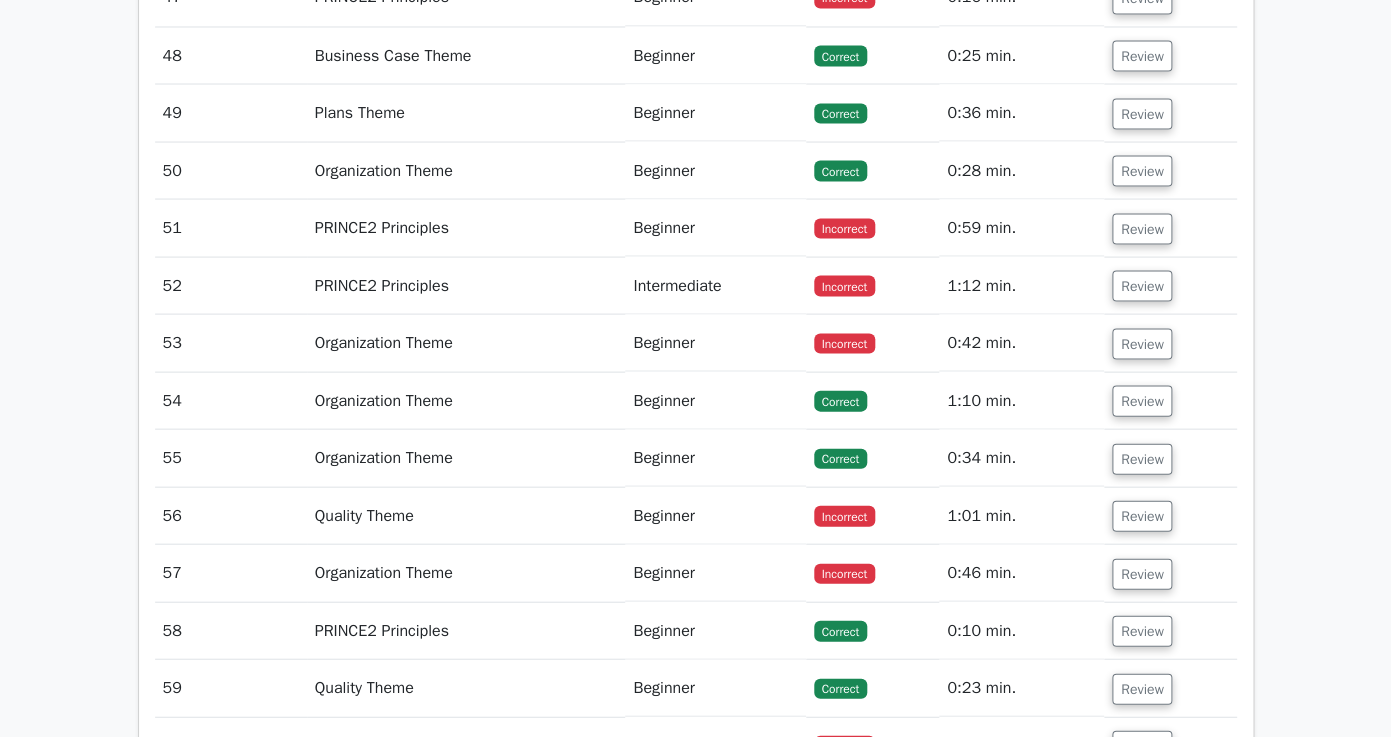 scroll, scrollTop: 6916, scrollLeft: 0, axis: vertical 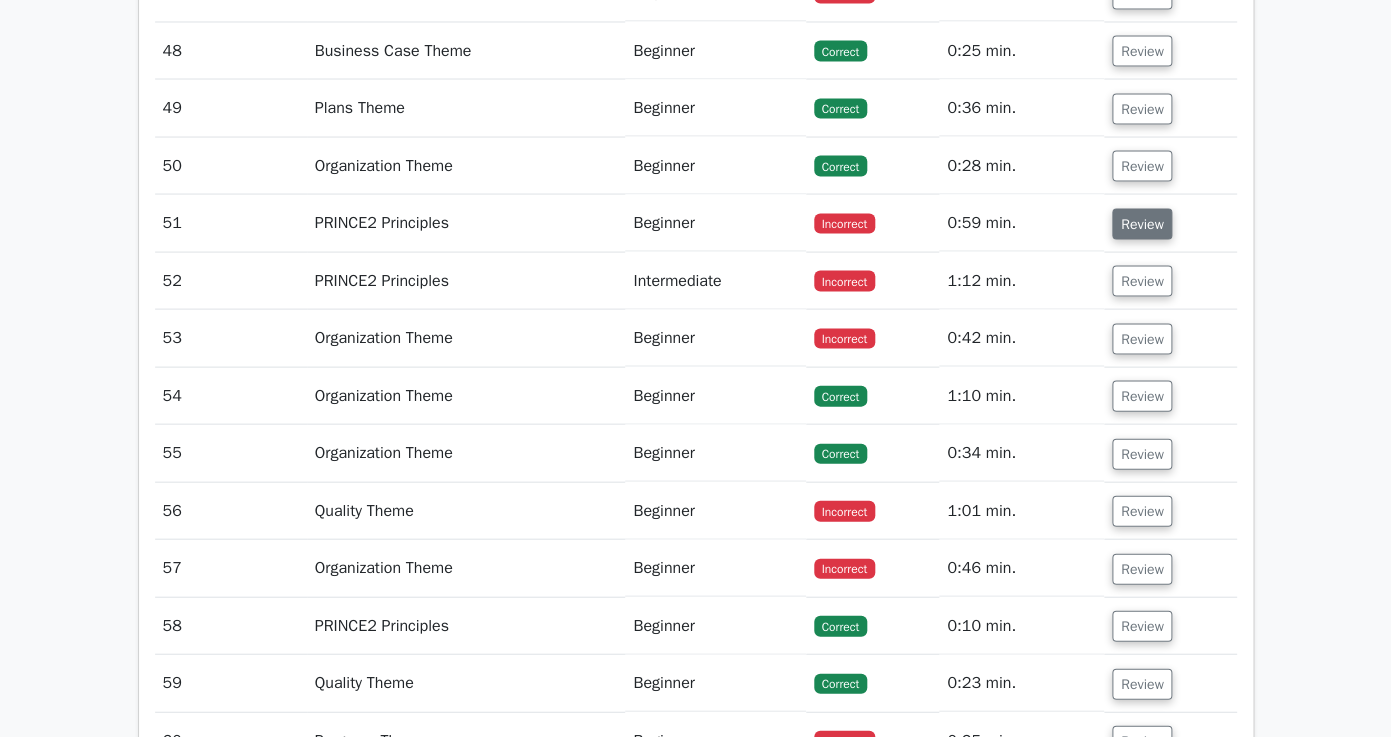 click on "Review" at bounding box center [1142, 223] 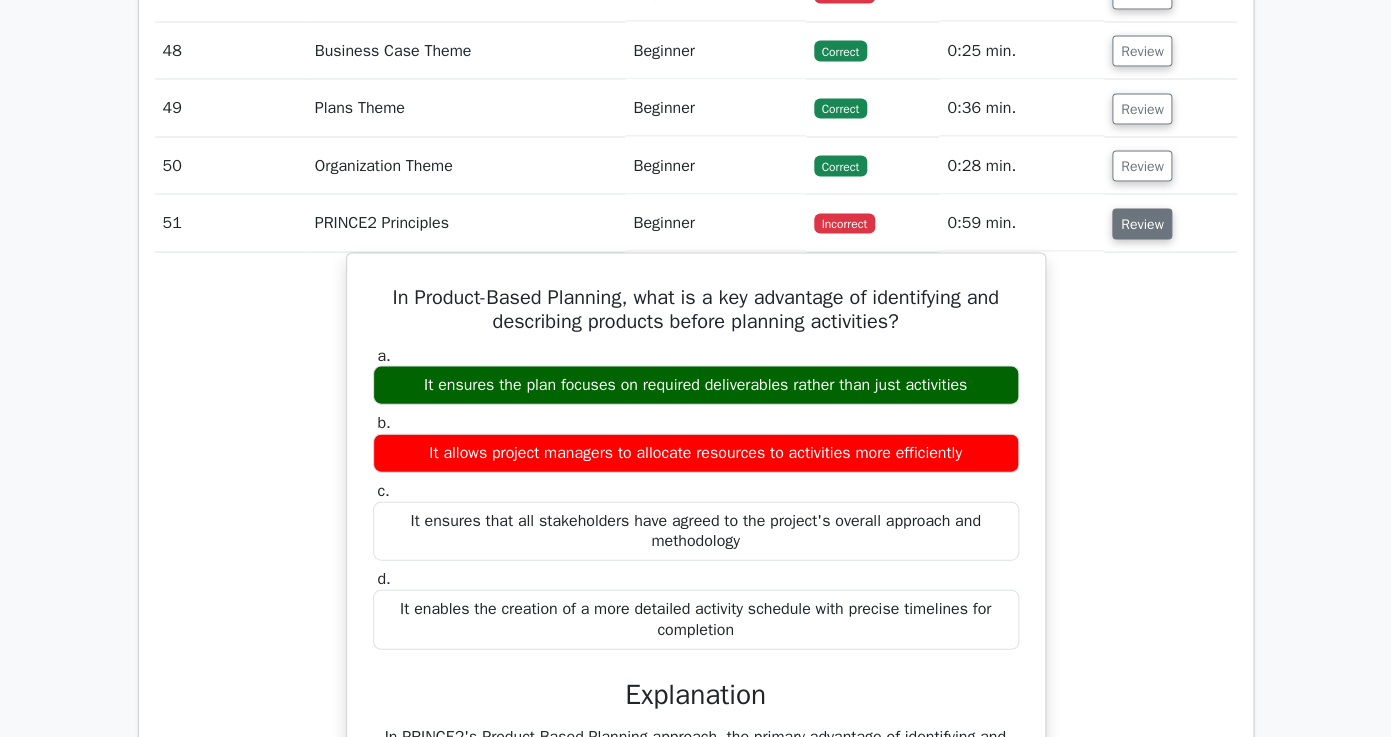 click on "Review" at bounding box center [1142, 223] 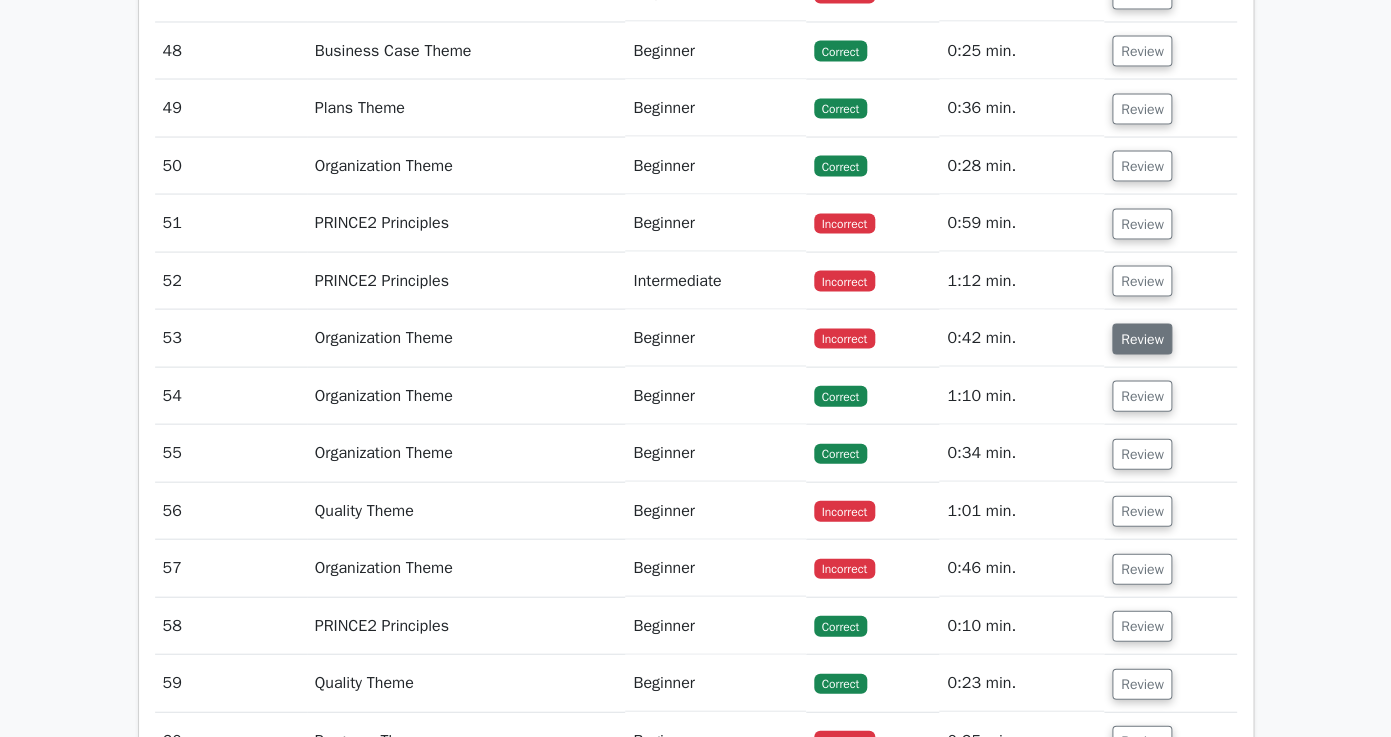 click on "Review" at bounding box center (1142, 338) 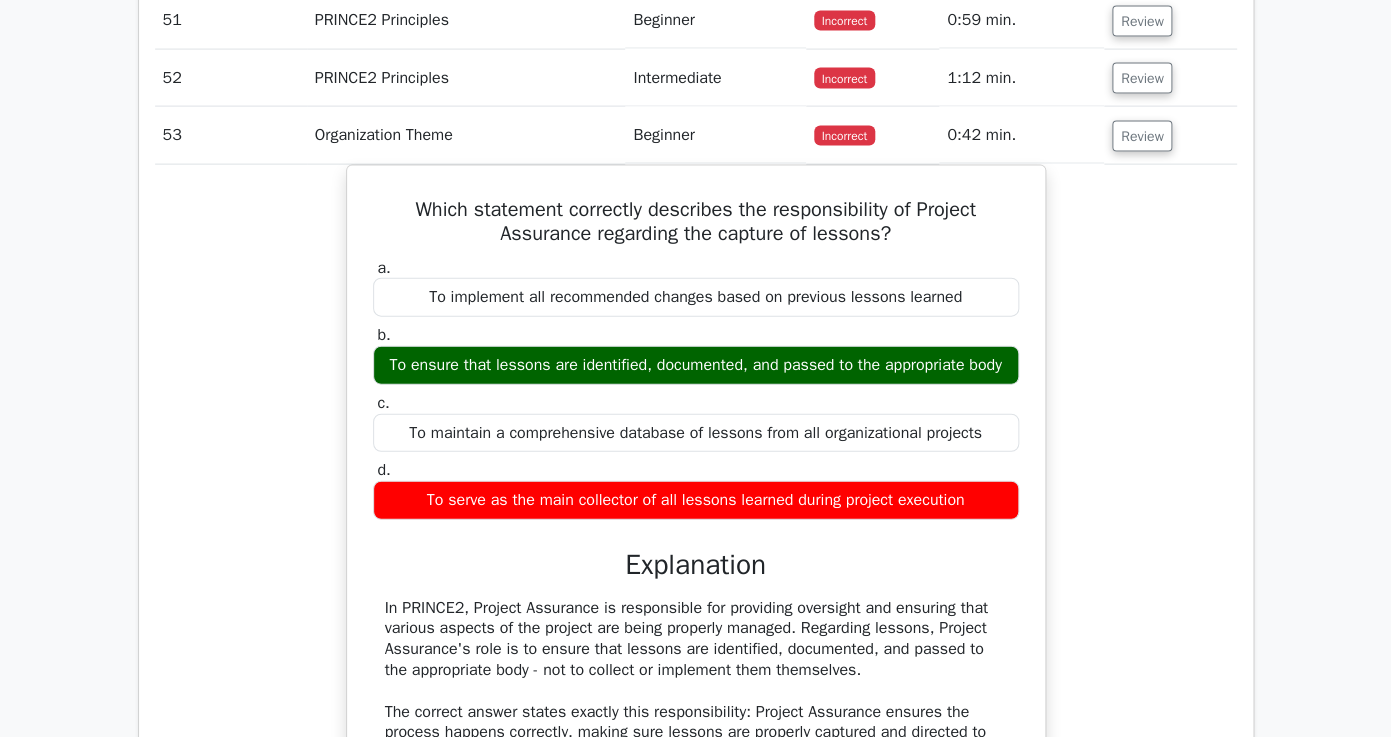scroll, scrollTop: 7134, scrollLeft: 0, axis: vertical 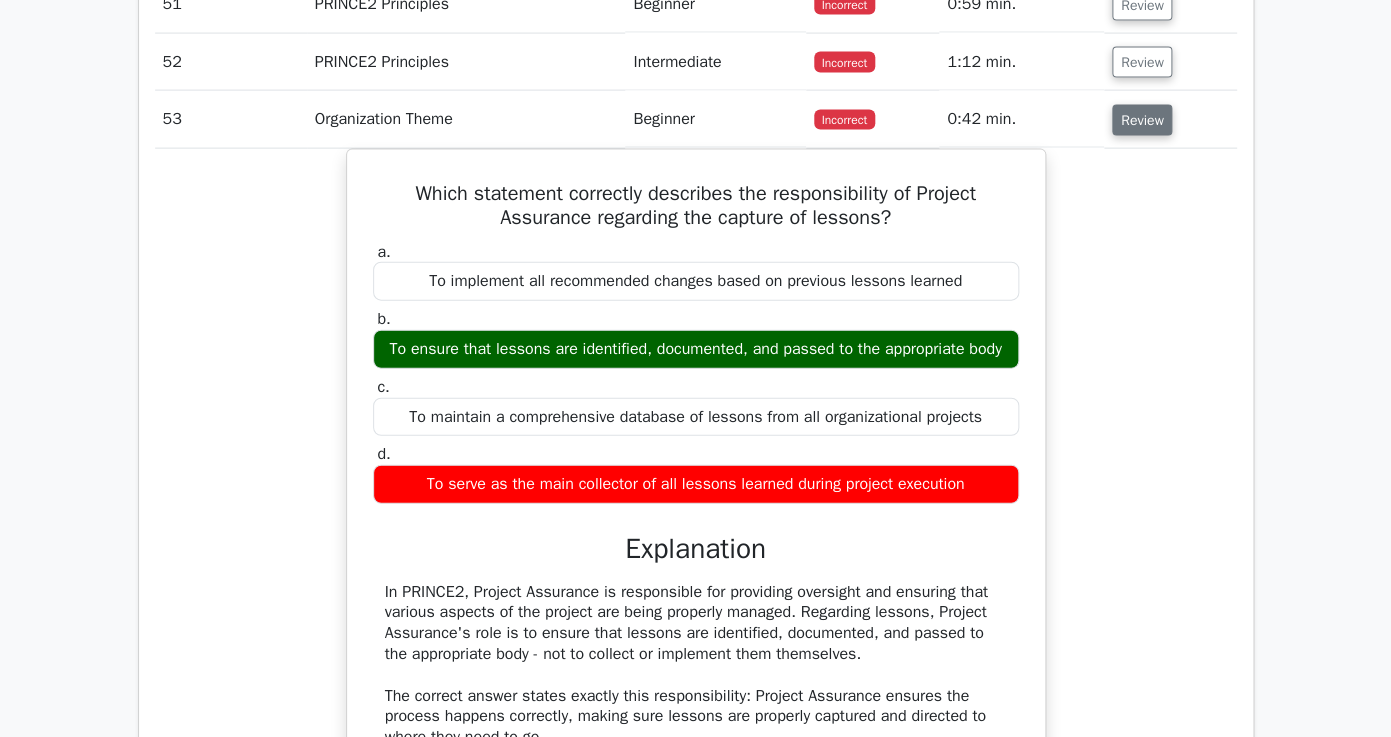 click on "Review" at bounding box center (1142, 120) 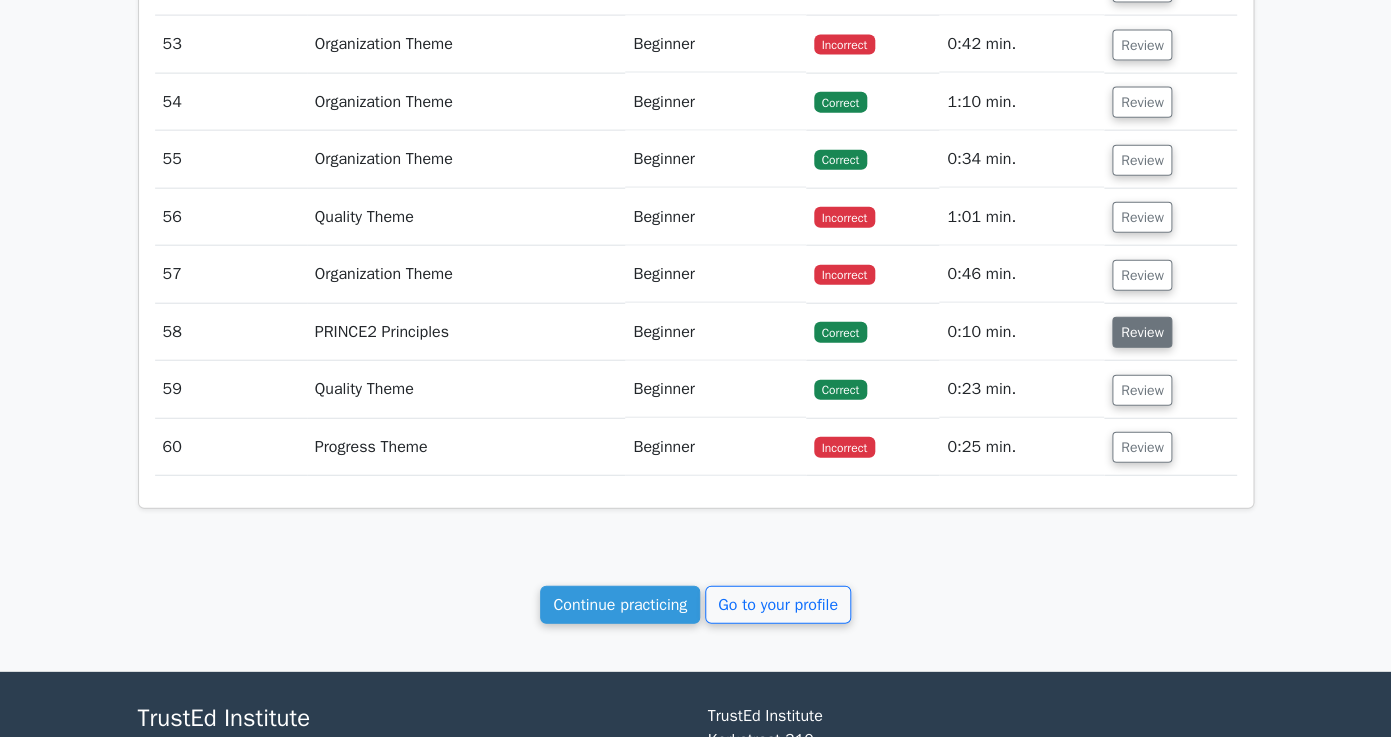 scroll, scrollTop: 7214, scrollLeft: 0, axis: vertical 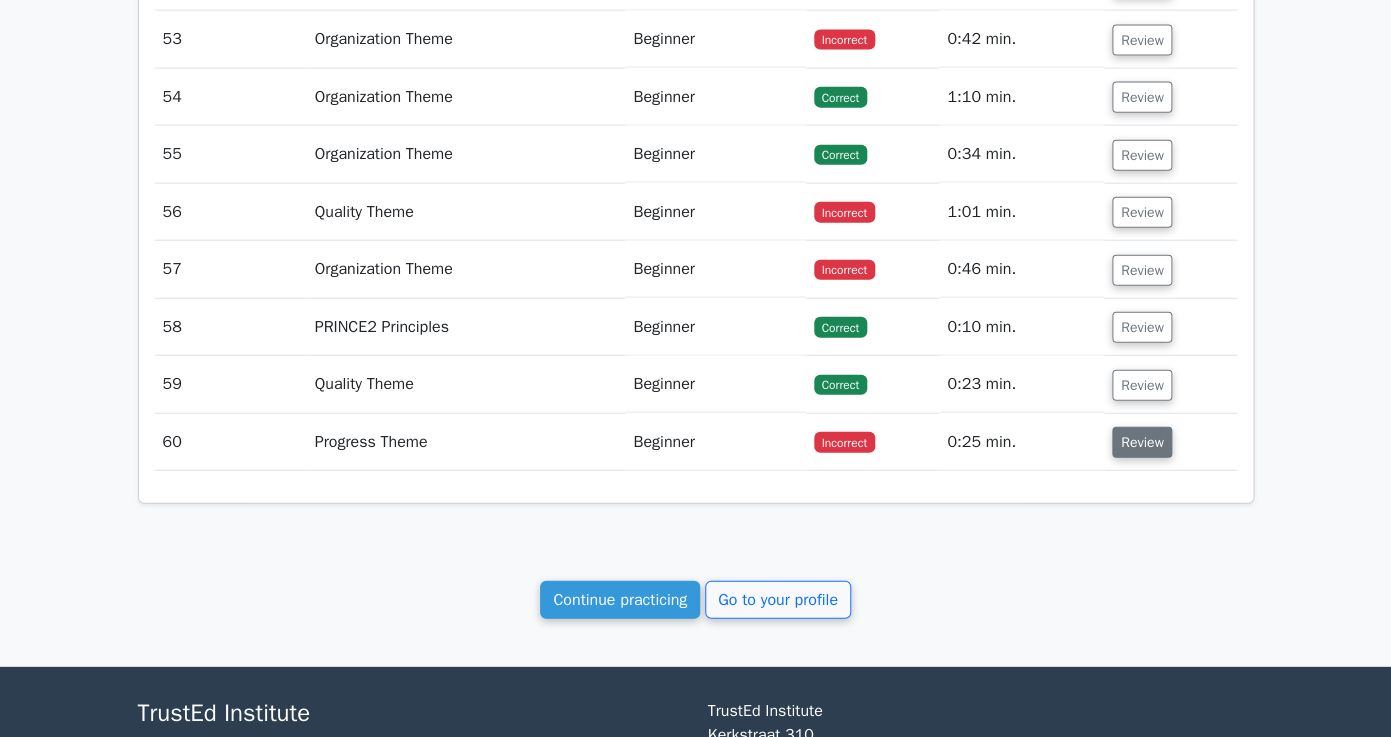 click on "Review" at bounding box center (1142, 442) 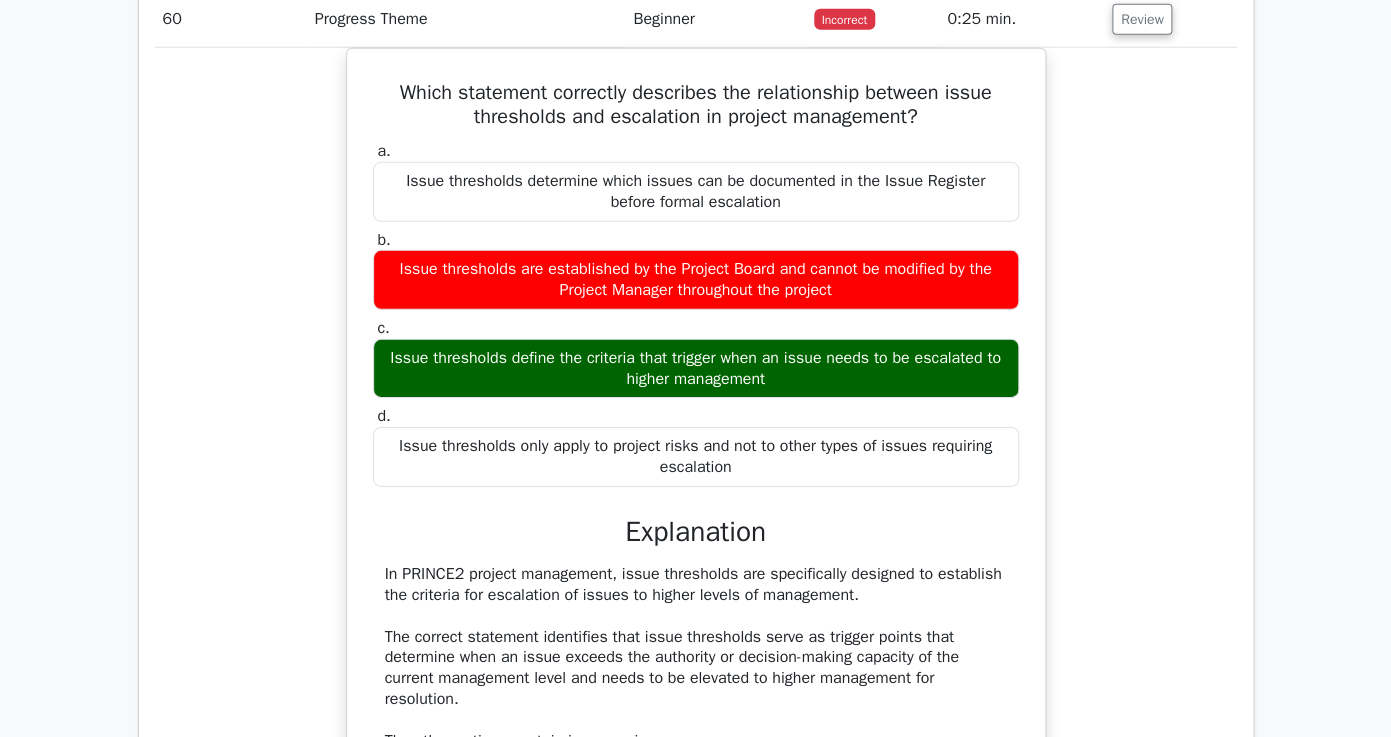 scroll, scrollTop: 7531, scrollLeft: 0, axis: vertical 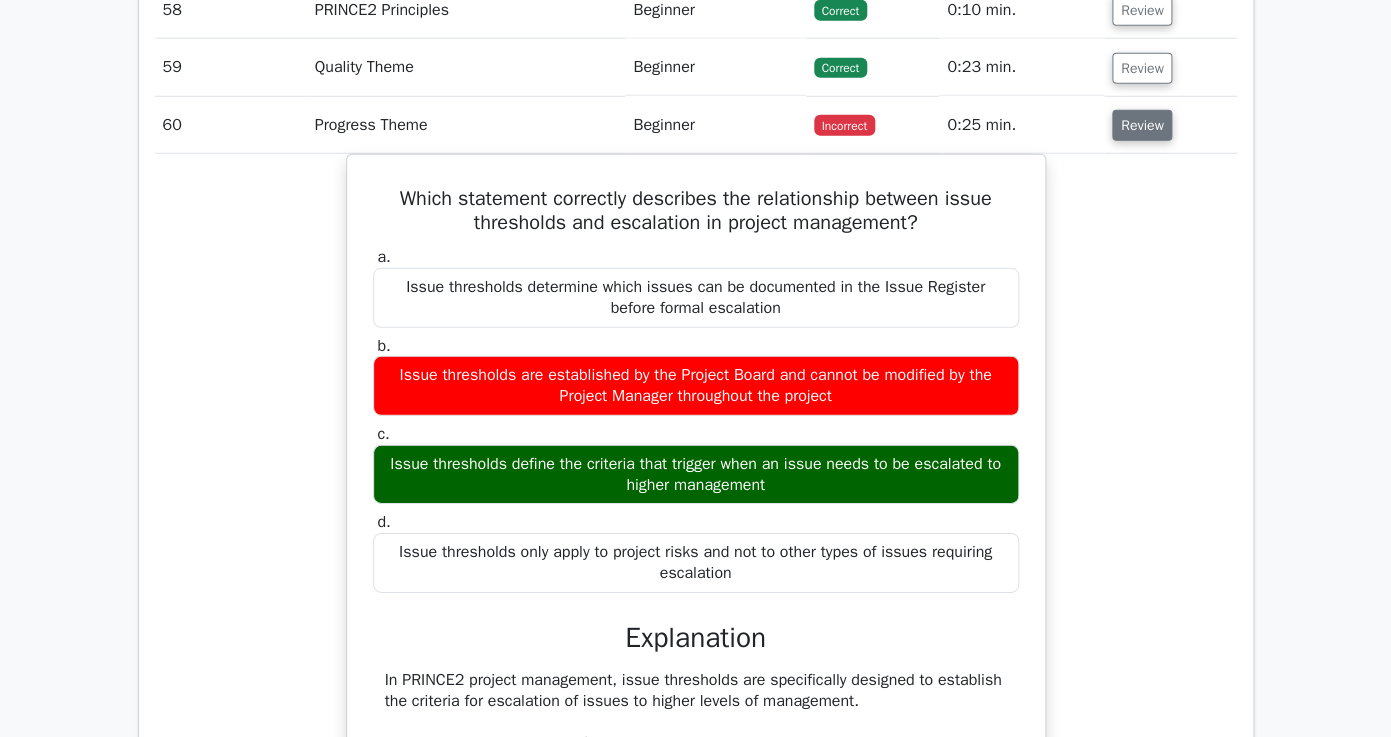 click on "Review" at bounding box center (1142, 125) 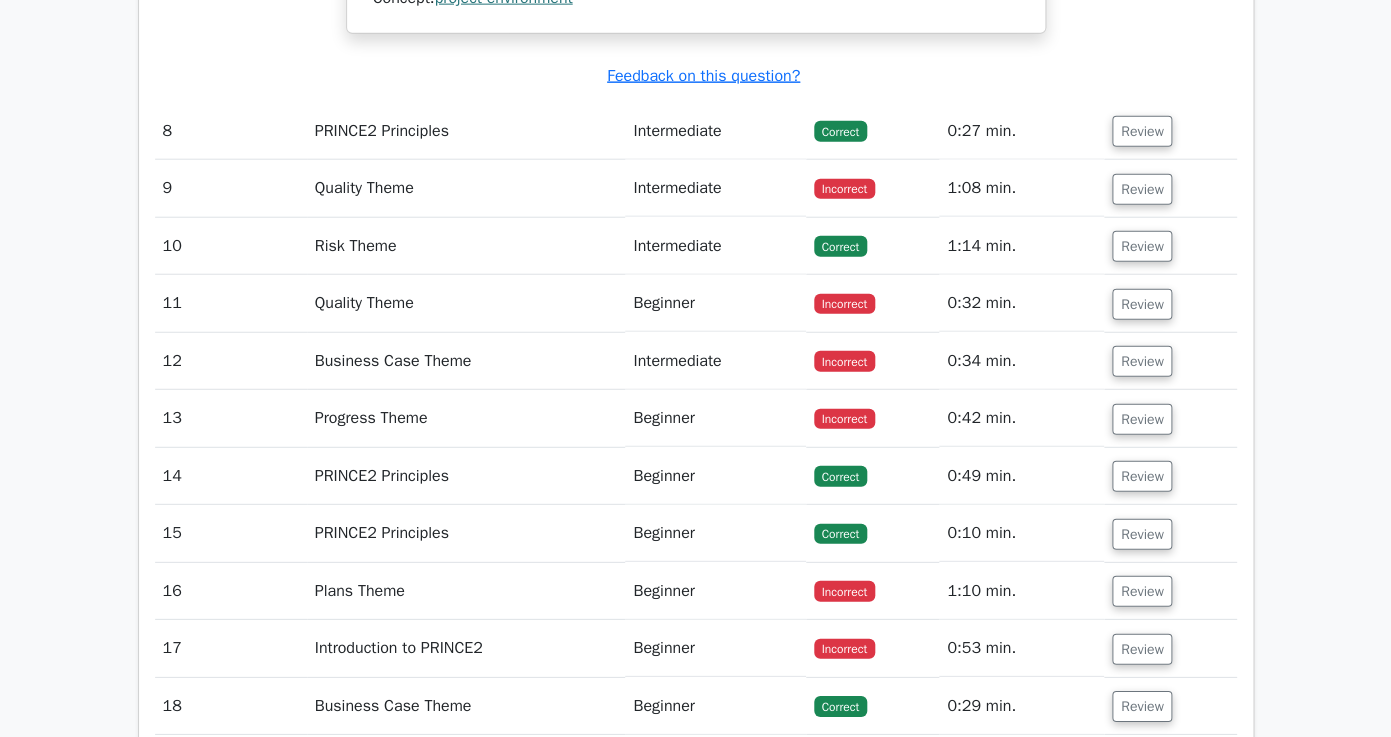 scroll, scrollTop: 4643, scrollLeft: 0, axis: vertical 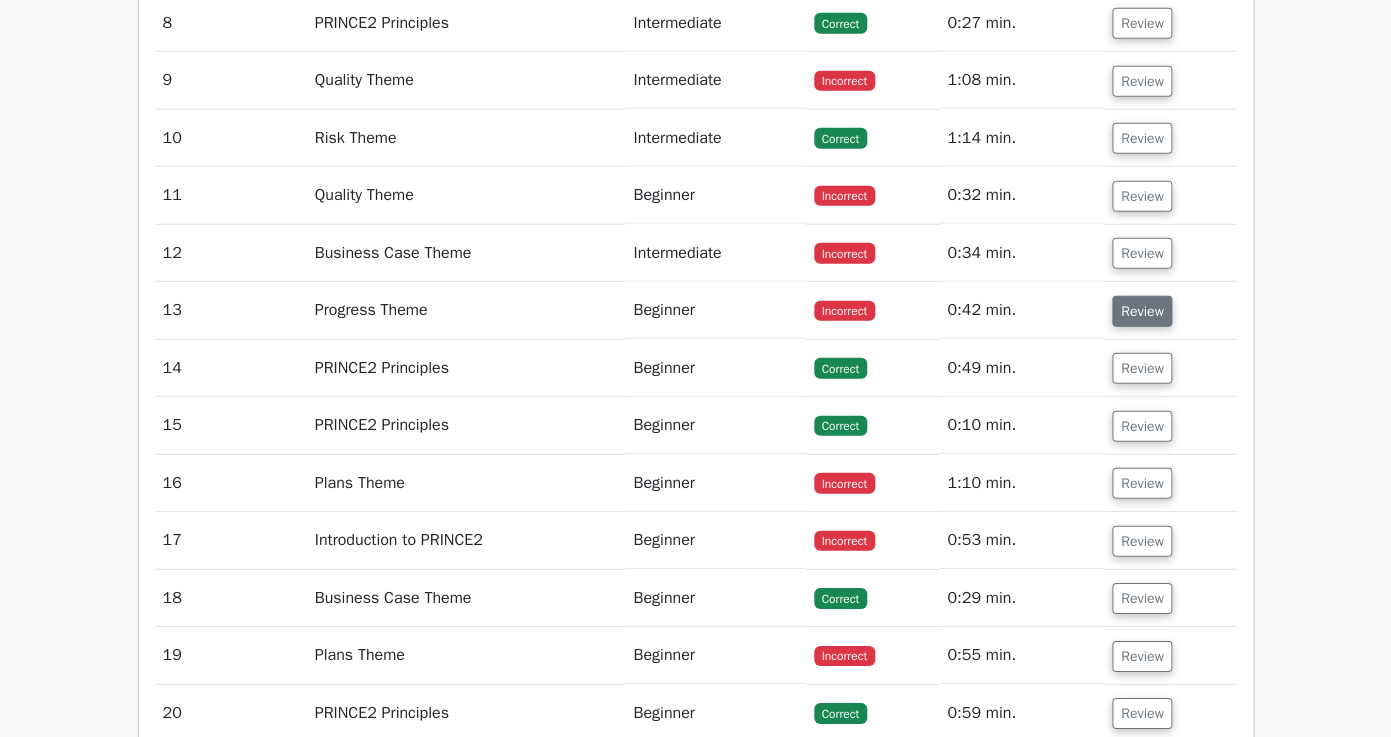 click on "Review" at bounding box center (1142, 311) 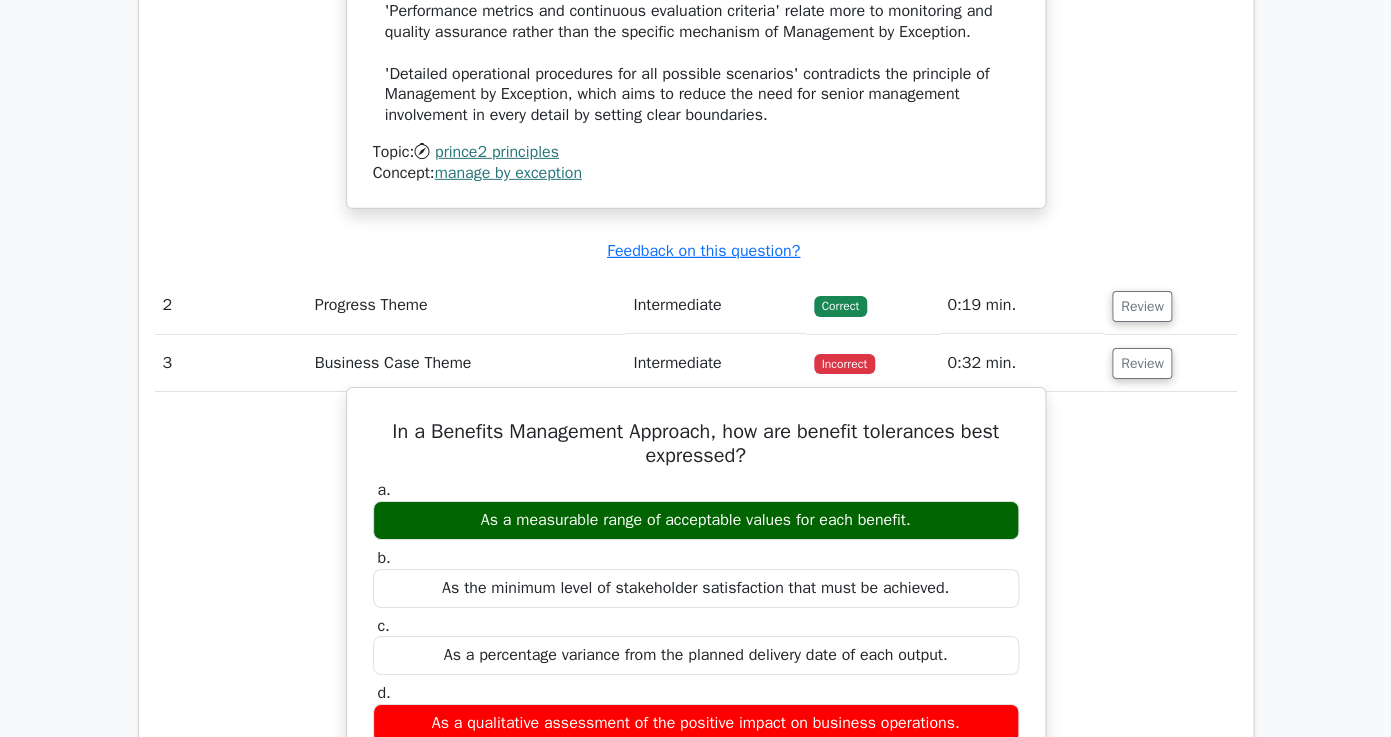 scroll, scrollTop: 2178, scrollLeft: 0, axis: vertical 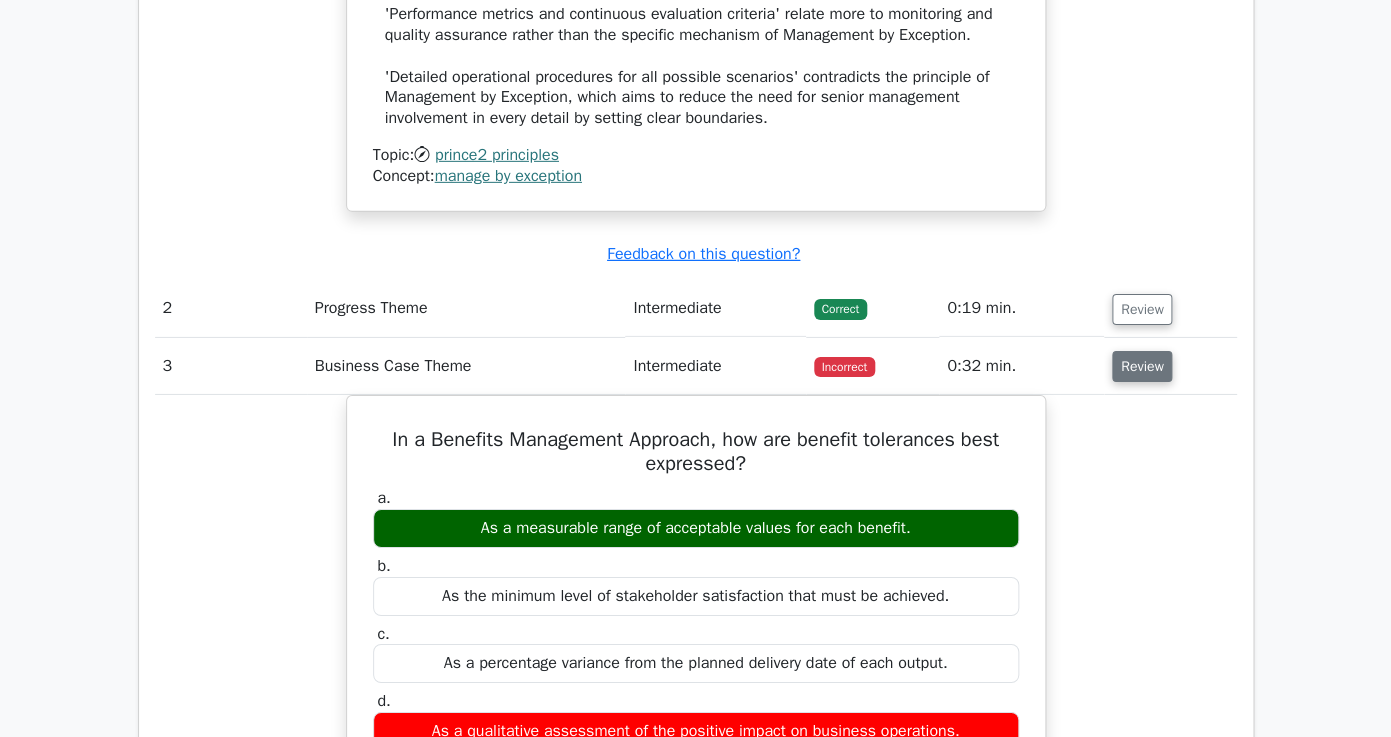 click on "Review" at bounding box center (1142, 366) 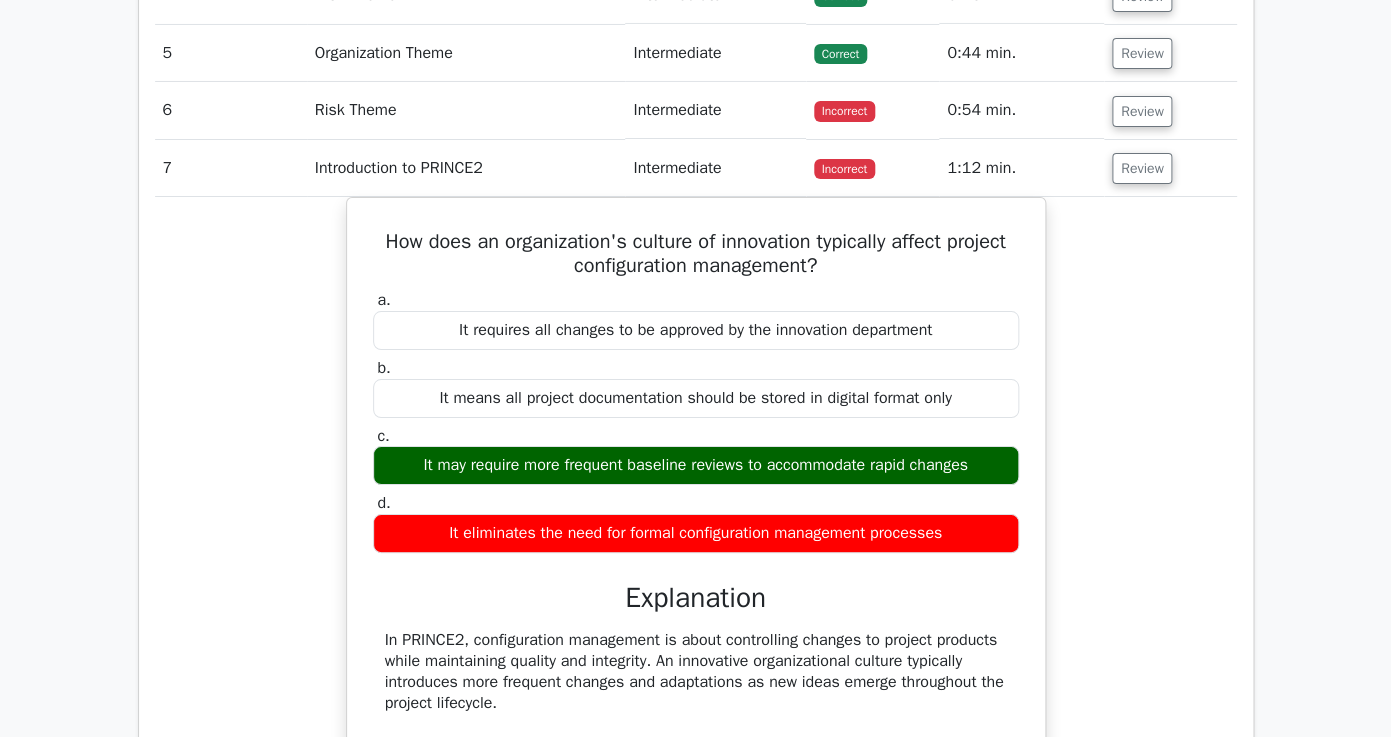 scroll, scrollTop: 2621, scrollLeft: 0, axis: vertical 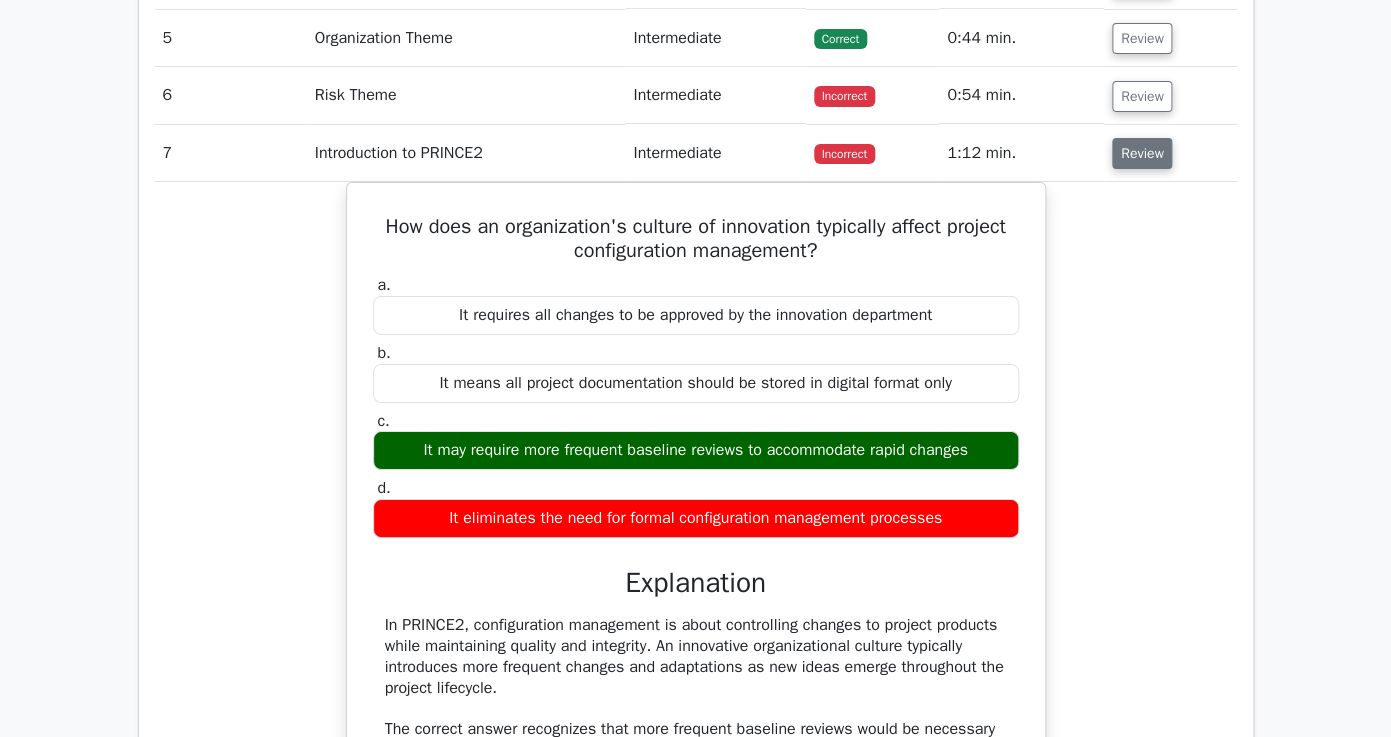 click on "Review" at bounding box center (1142, 153) 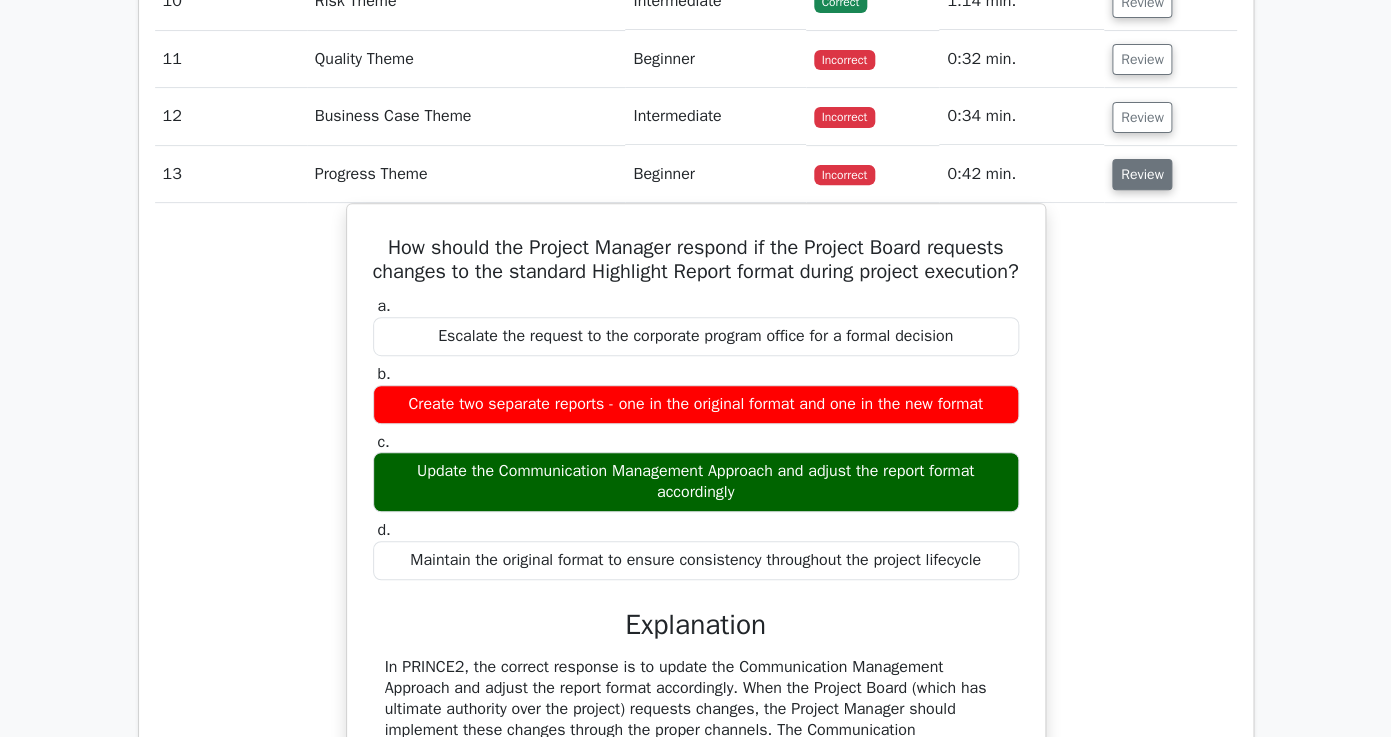 scroll, scrollTop: 2906, scrollLeft: 0, axis: vertical 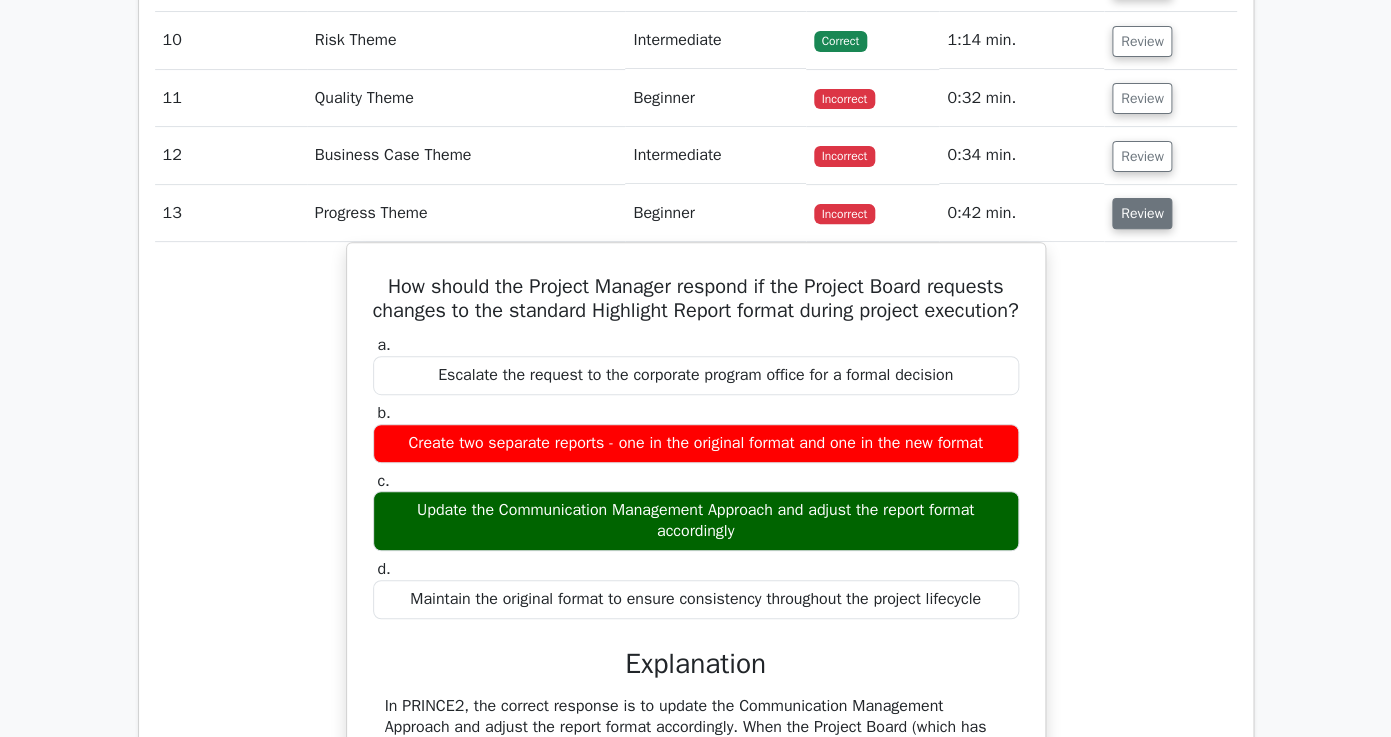 click on "Review" at bounding box center [1142, 213] 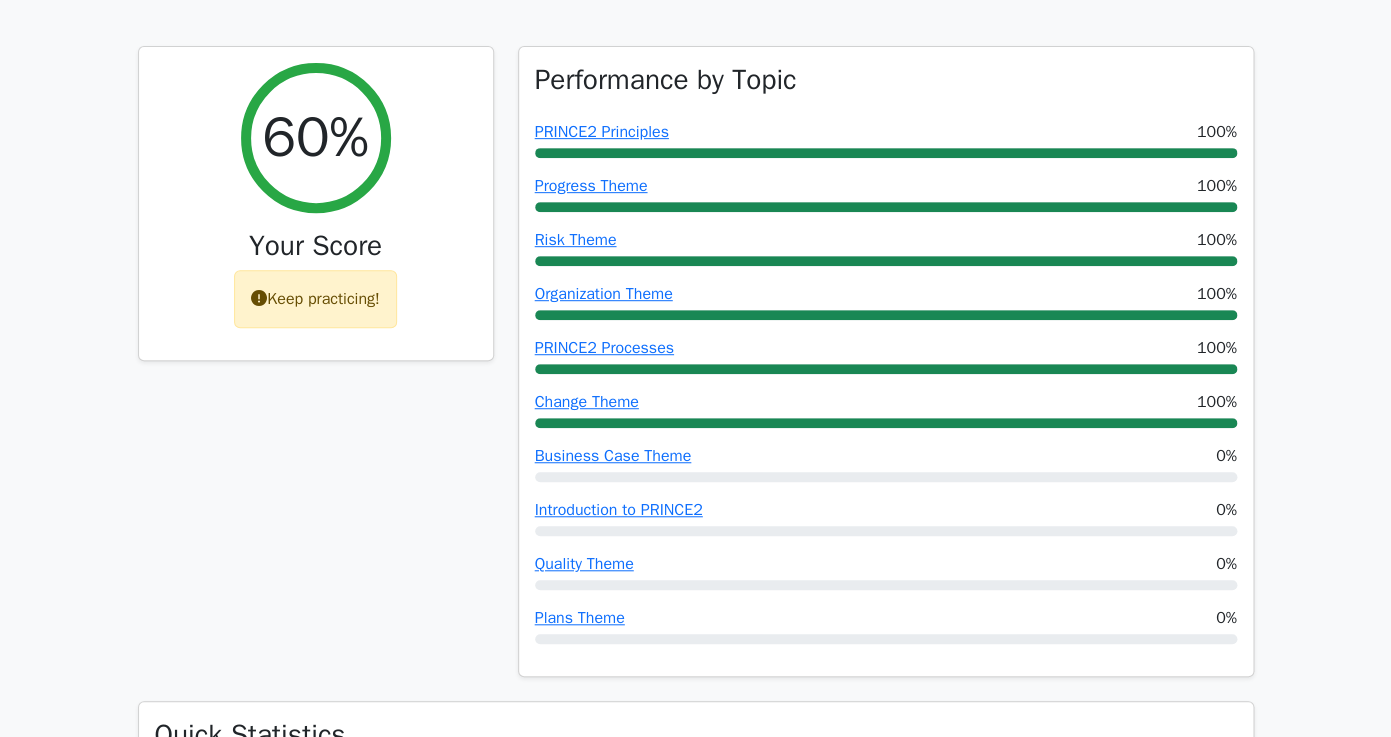 scroll, scrollTop: 245, scrollLeft: 0, axis: vertical 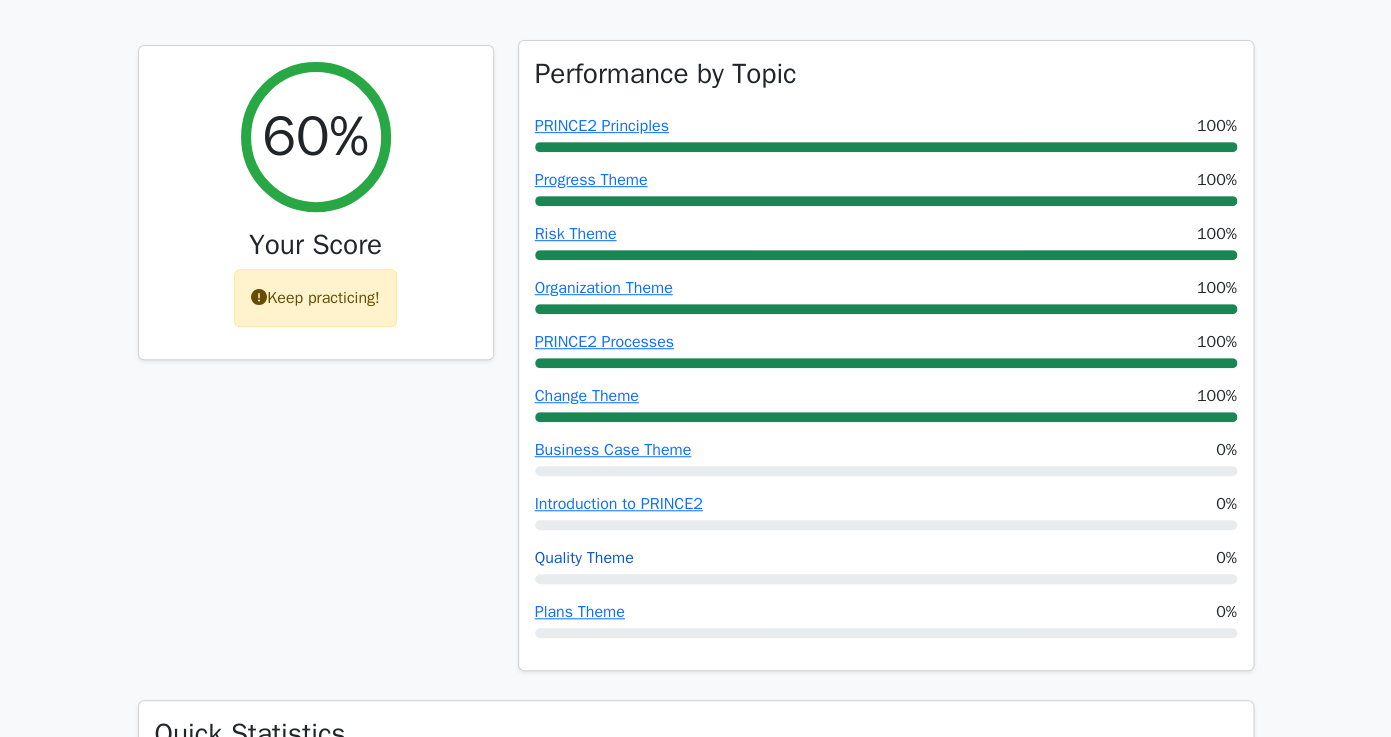 click on "Quality Theme" at bounding box center [584, 558] 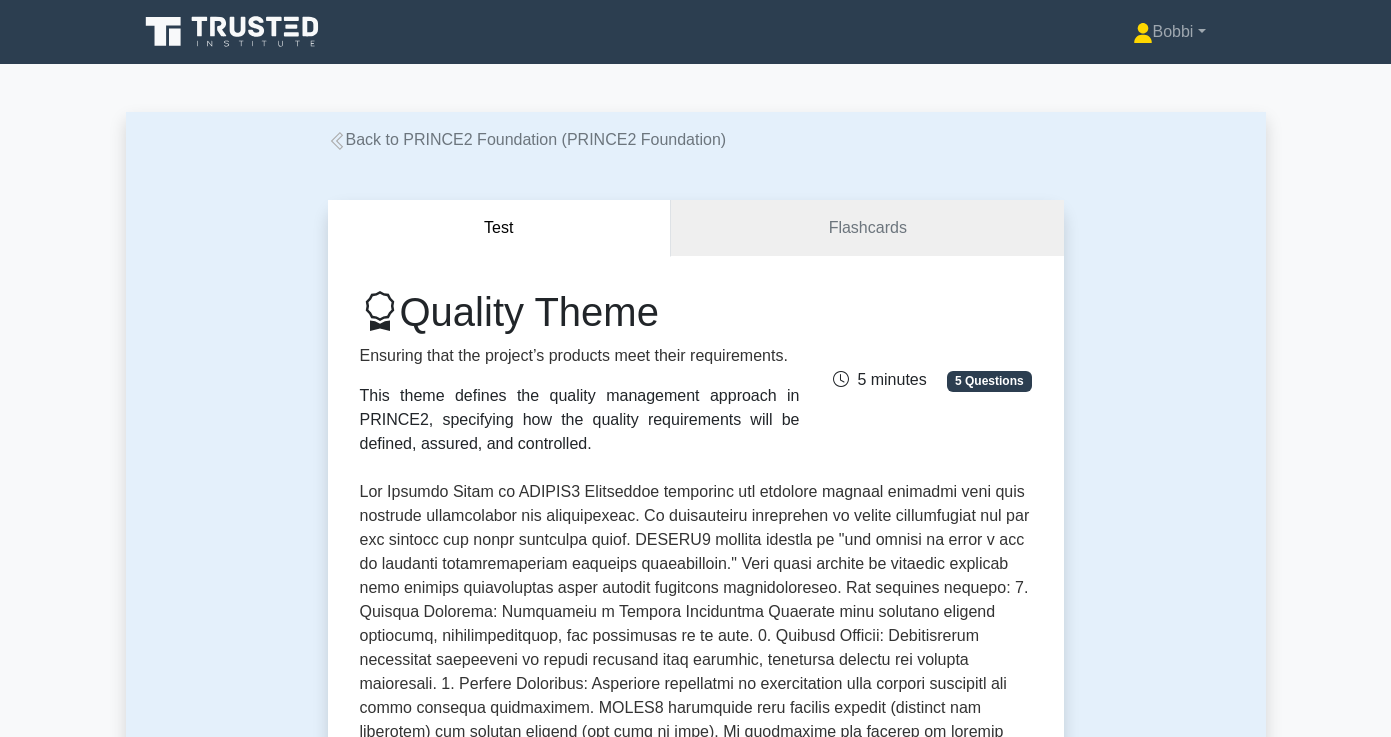 scroll, scrollTop: 0, scrollLeft: 0, axis: both 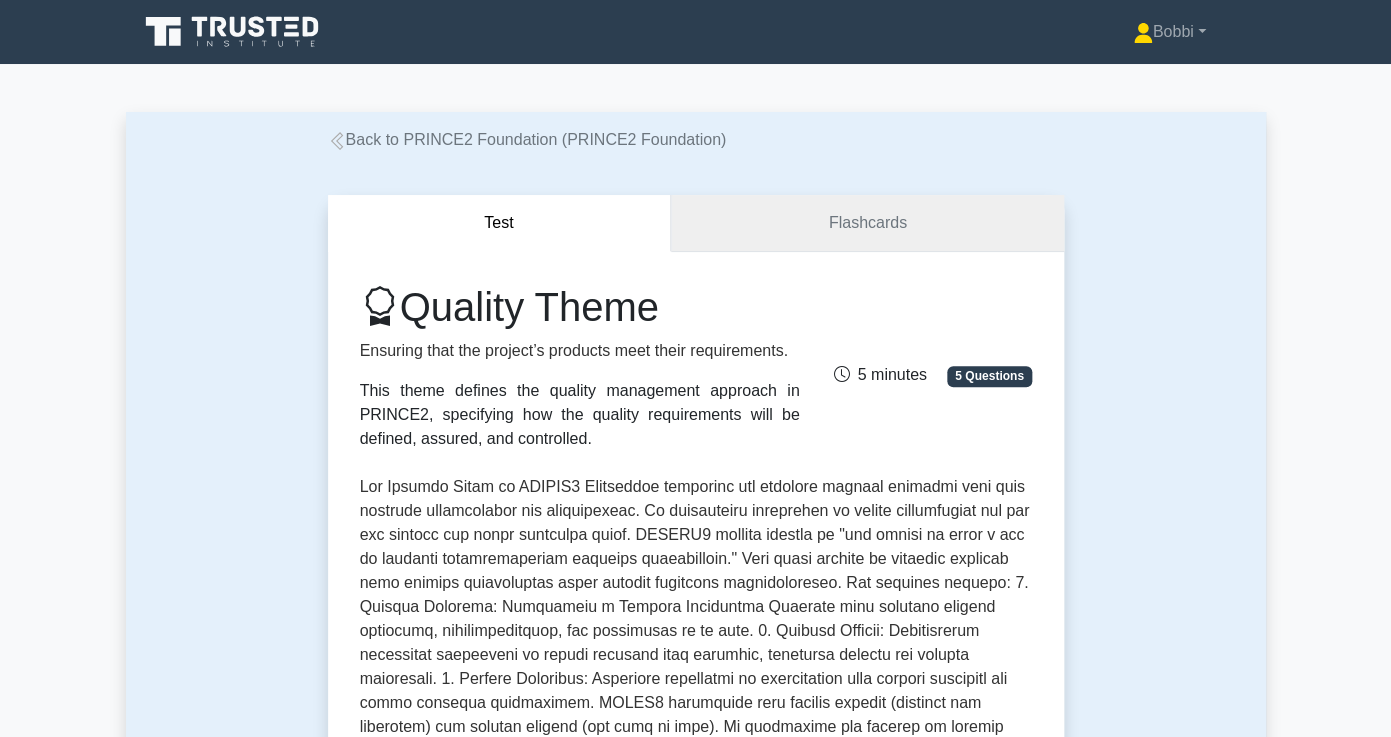 click on "Flashcards" at bounding box center [867, 223] 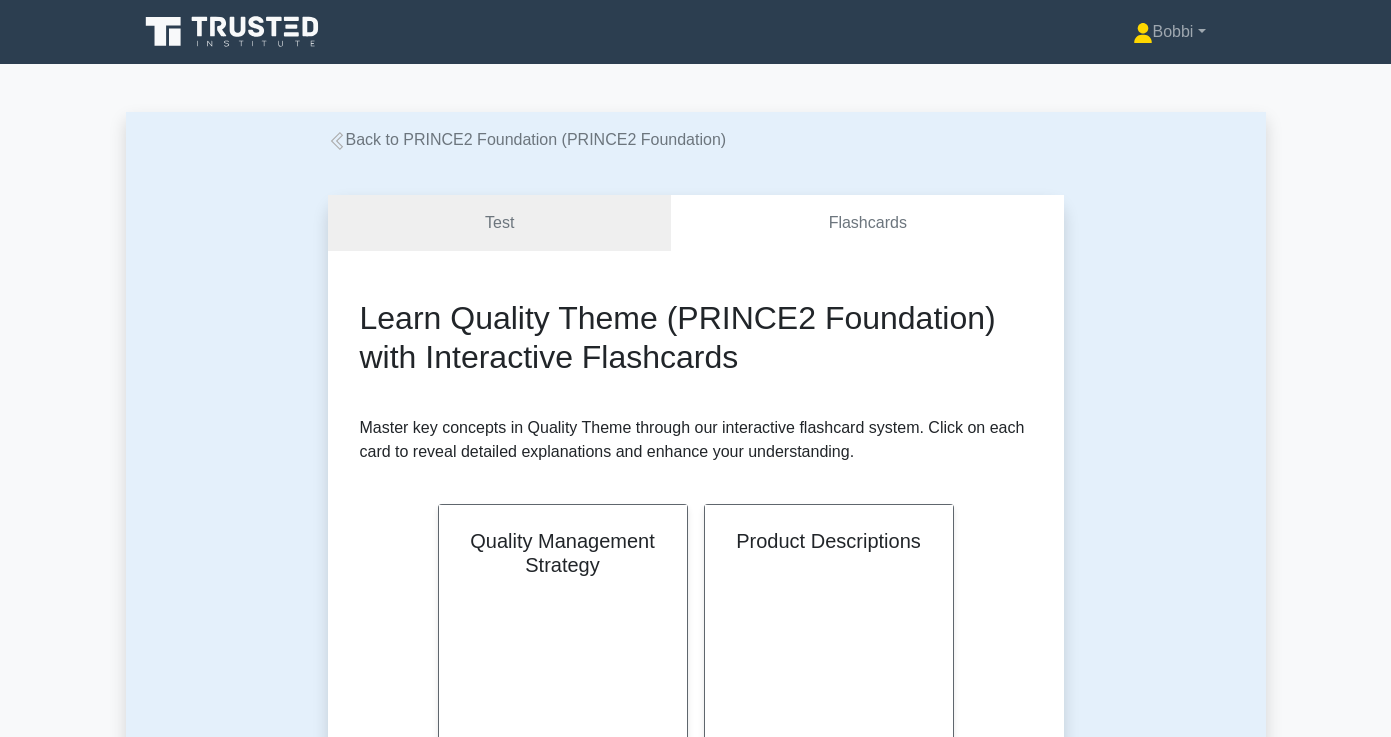 scroll, scrollTop: 0, scrollLeft: 0, axis: both 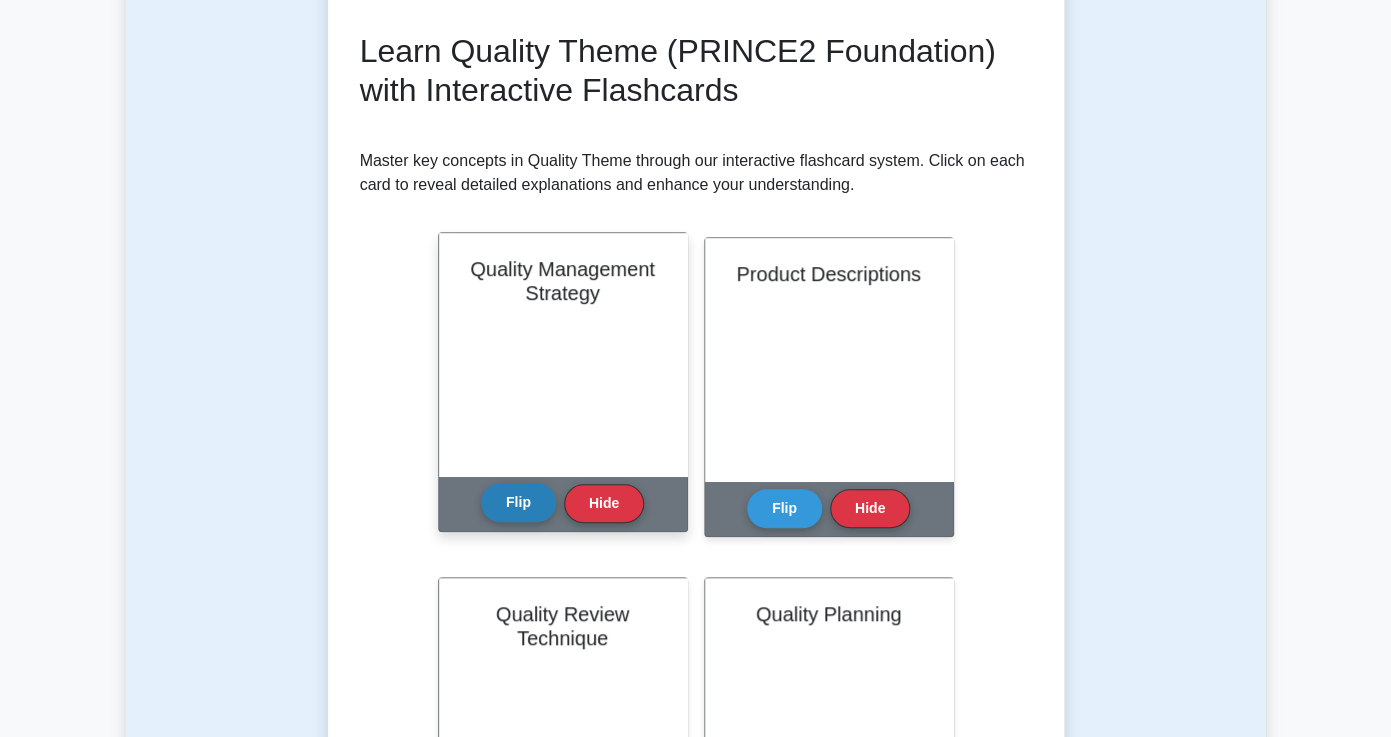 click on "Flip" at bounding box center (518, 502) 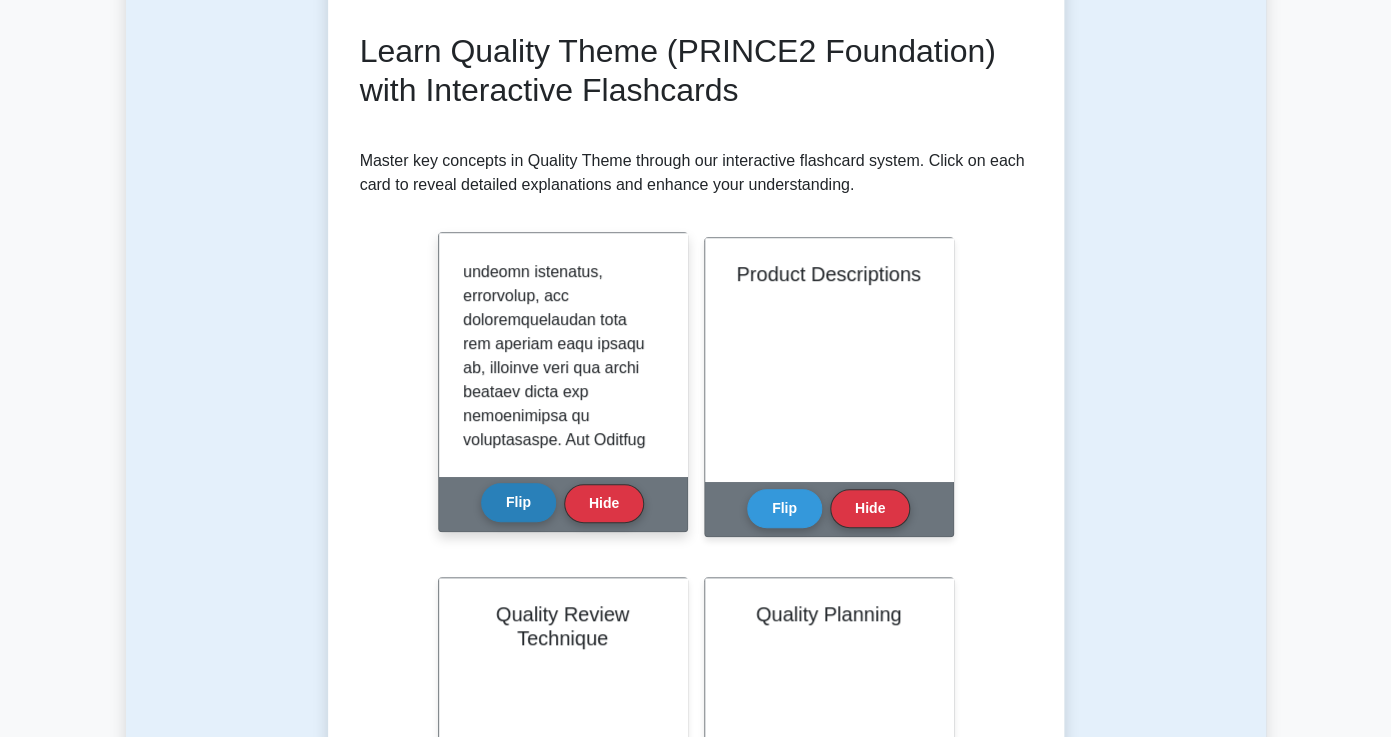 click on "Flip" at bounding box center [518, 502] 